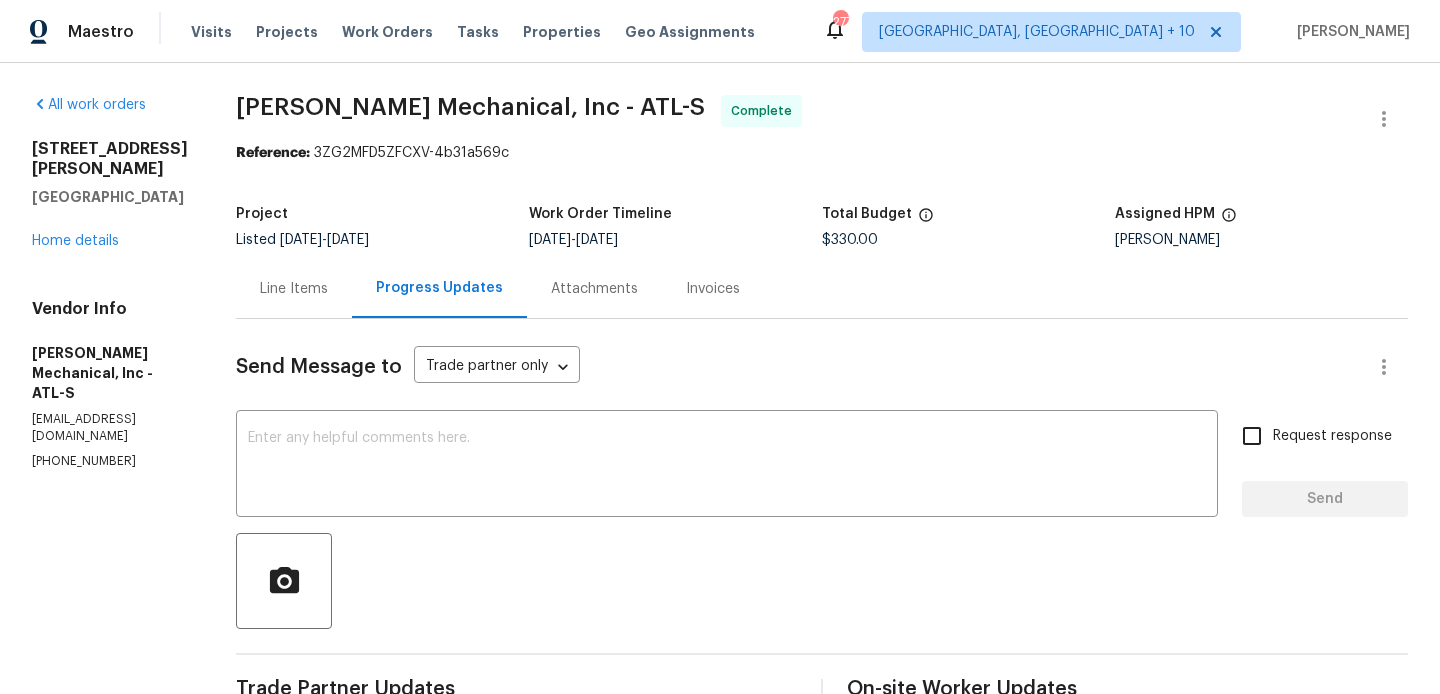 scroll, scrollTop: 0, scrollLeft: 0, axis: both 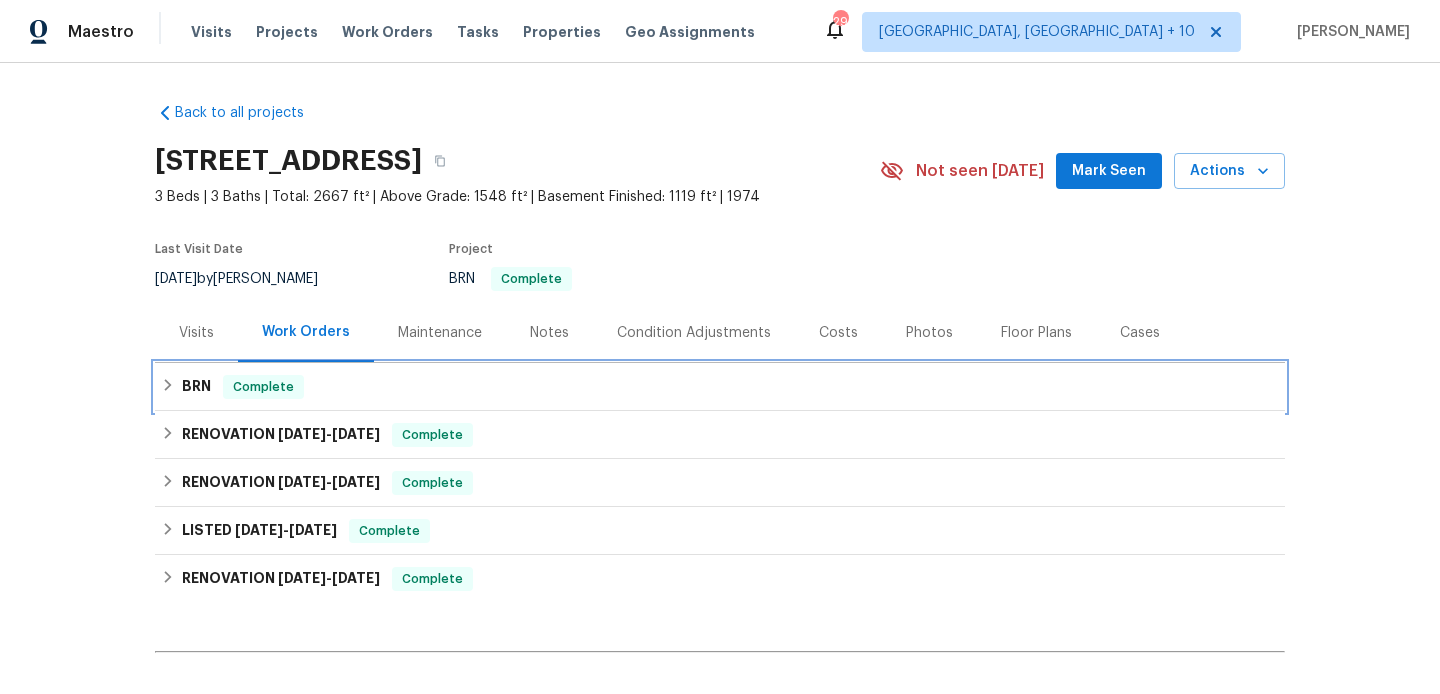 click on "BRN   Complete" at bounding box center [720, 387] 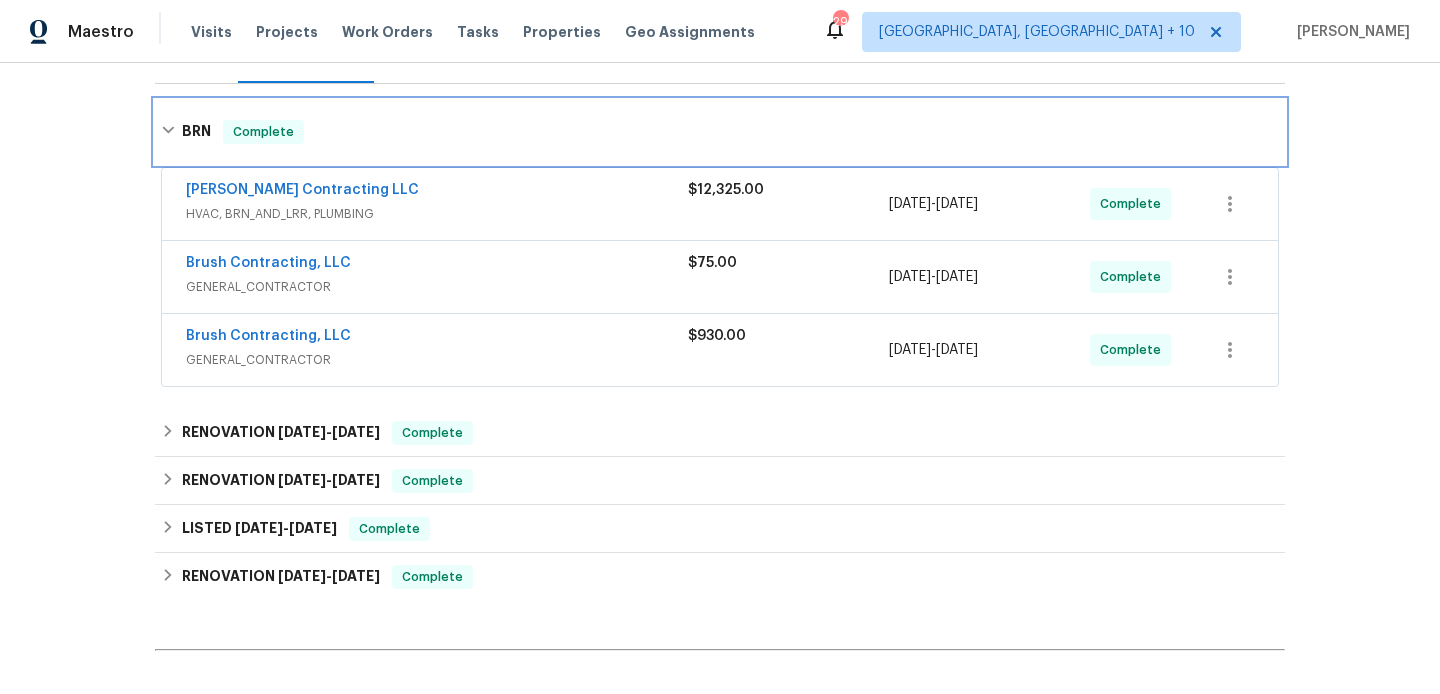 scroll, scrollTop: 284, scrollLeft: 0, axis: vertical 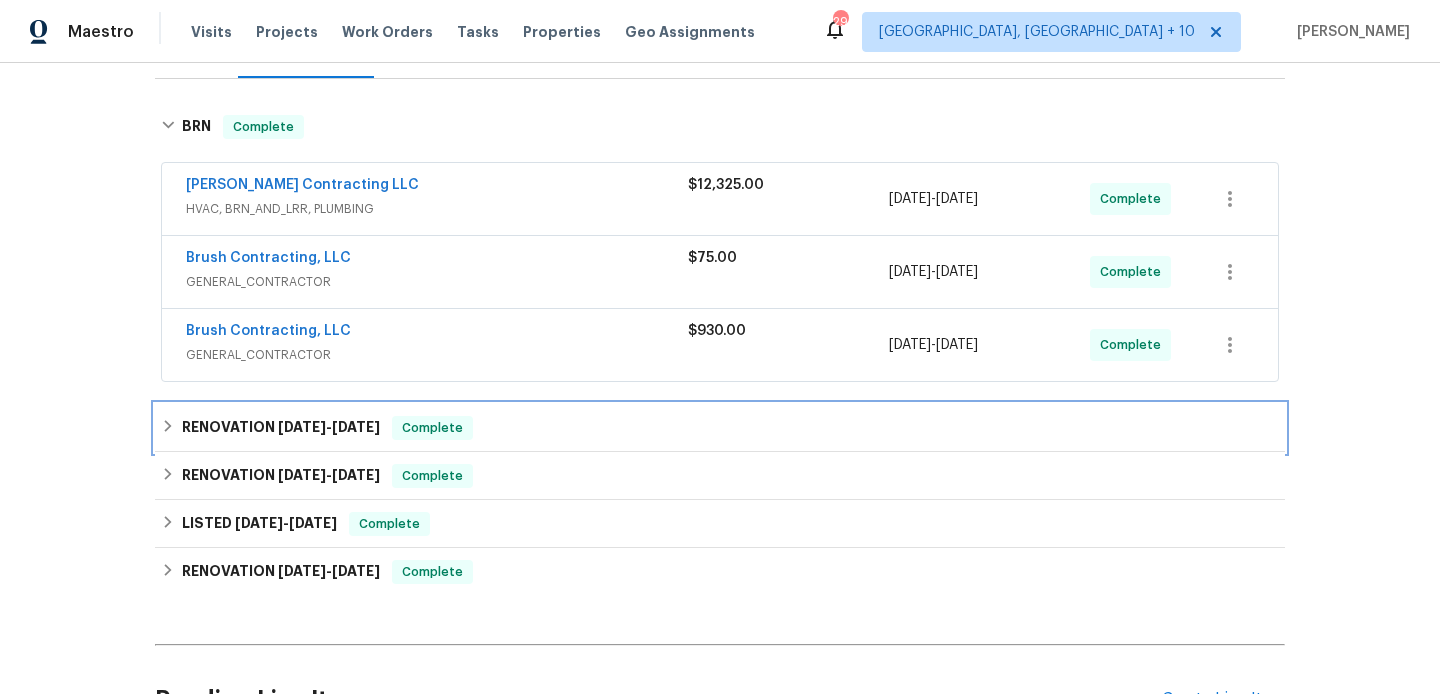 click on "Complete" at bounding box center (432, 428) 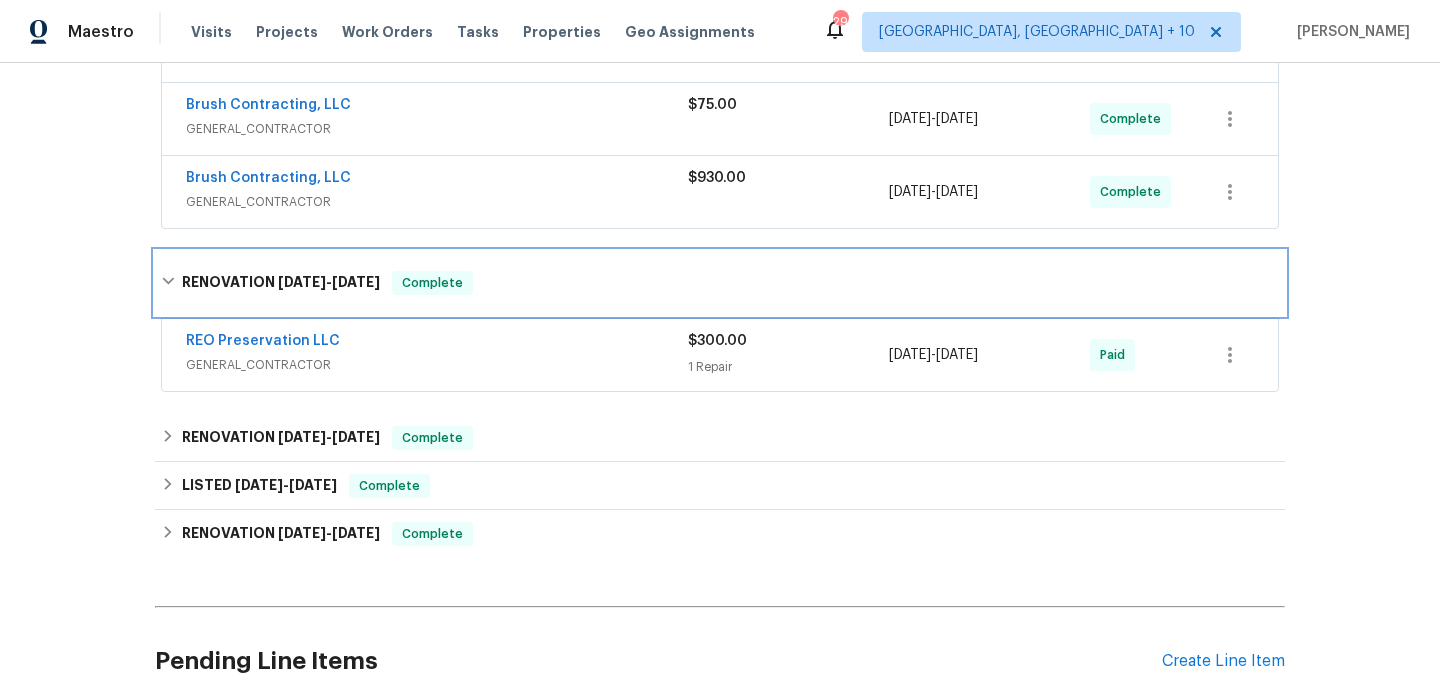 scroll, scrollTop: 438, scrollLeft: 0, axis: vertical 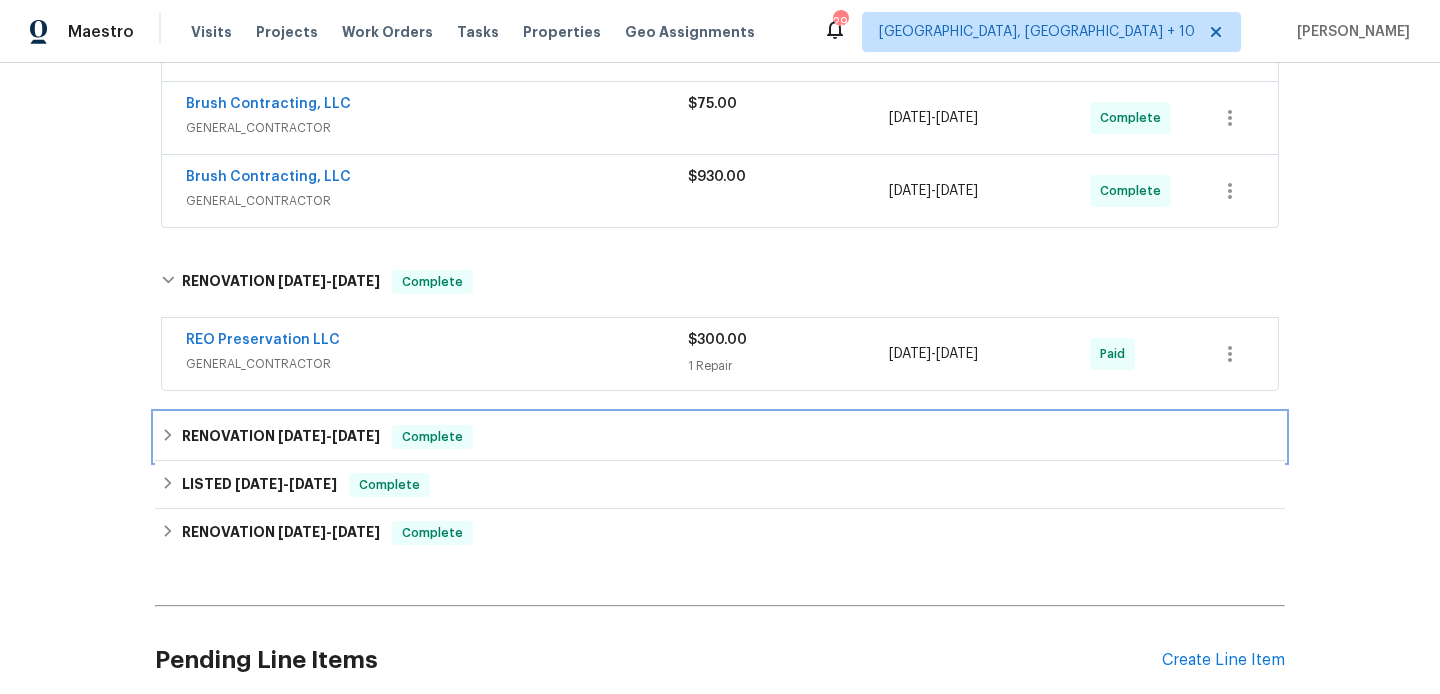 click on "RENOVATION   [DATE]  -  [DATE] Complete" at bounding box center [720, 437] 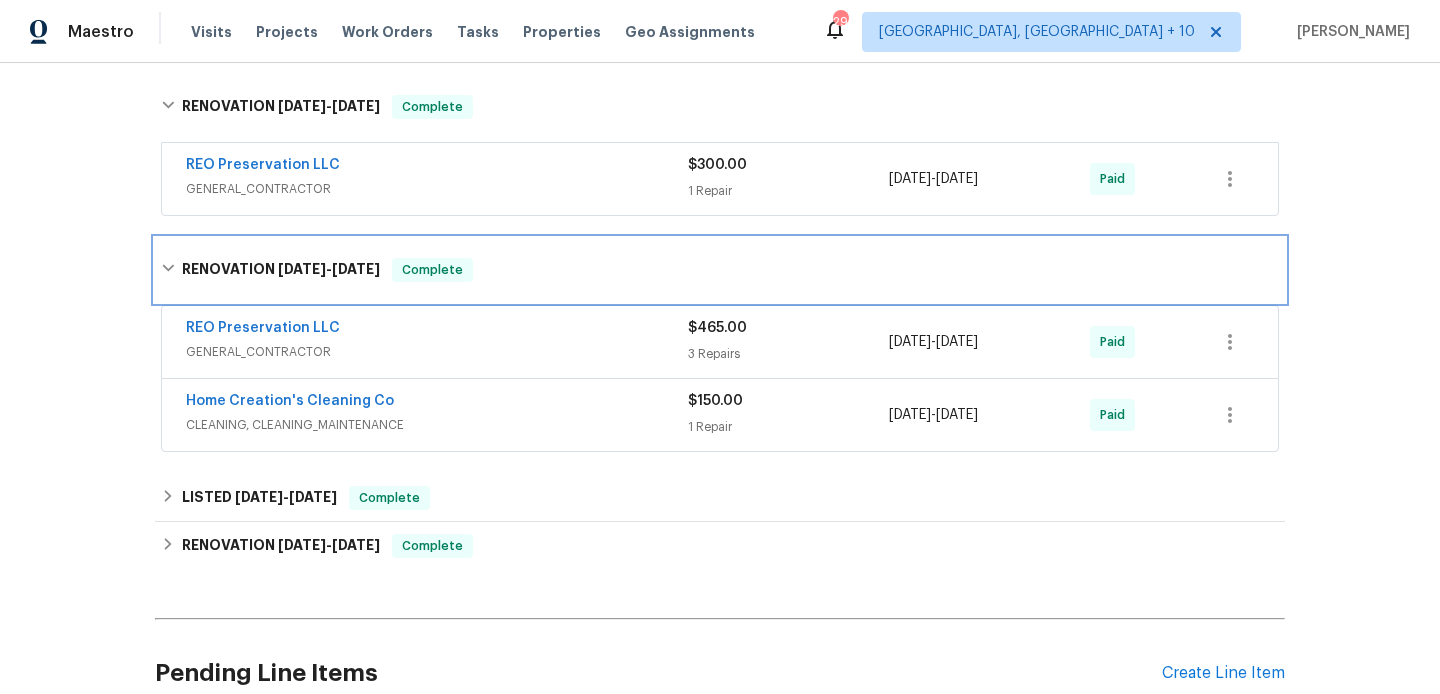 scroll, scrollTop: 614, scrollLeft: 0, axis: vertical 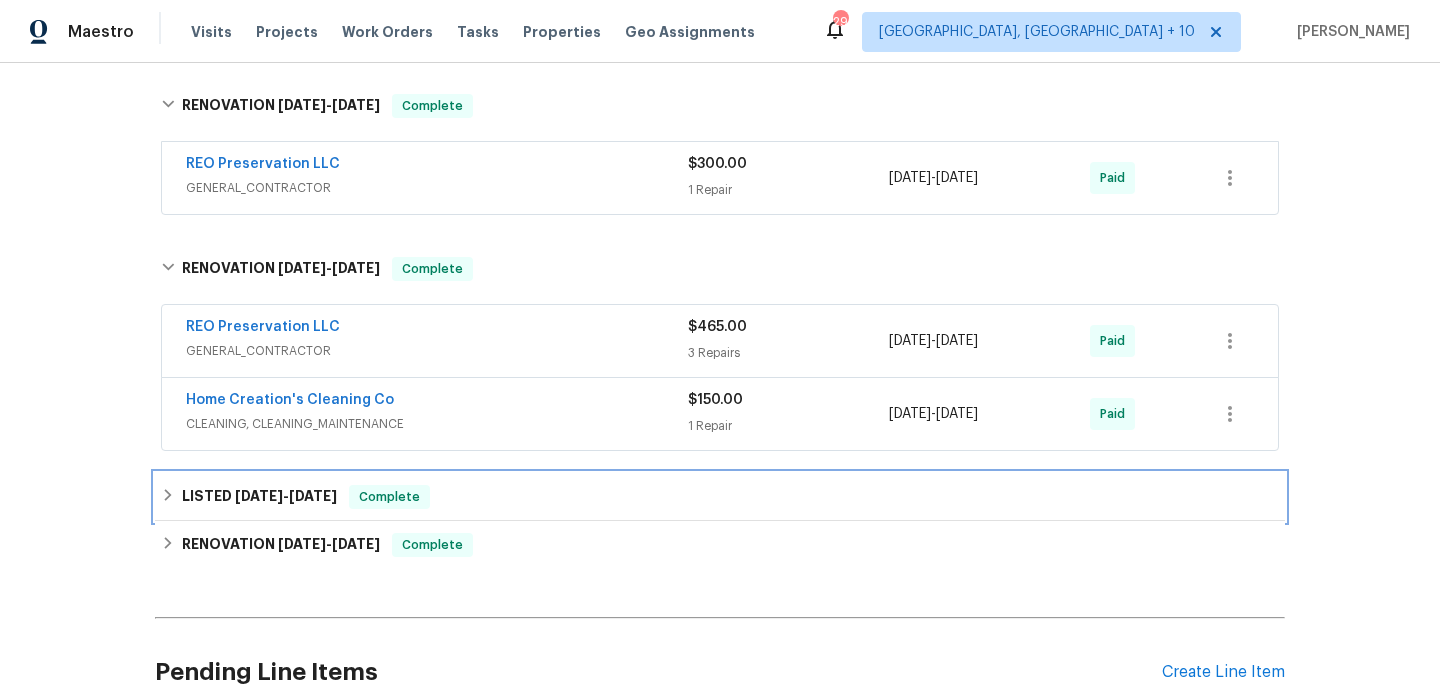 click on "LISTED   [DATE]  -  [DATE] Complete" at bounding box center (720, 497) 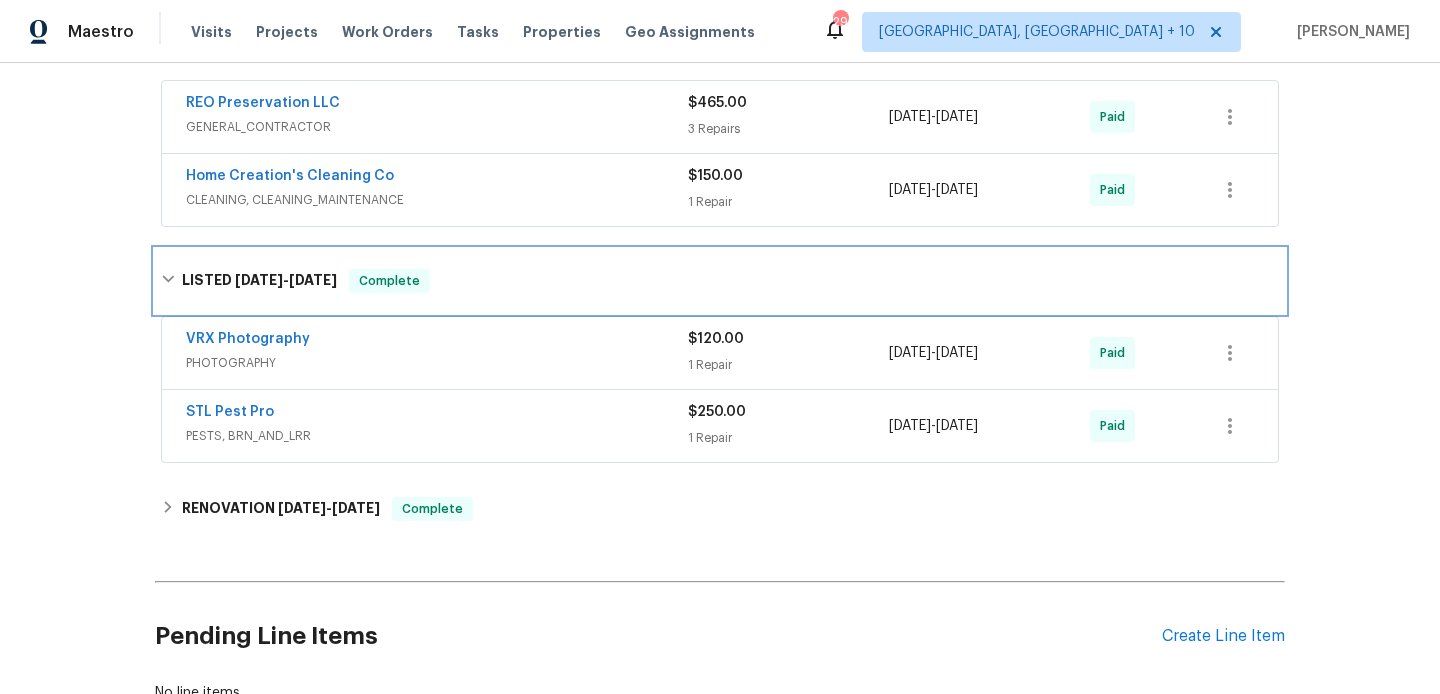 scroll, scrollTop: 846, scrollLeft: 0, axis: vertical 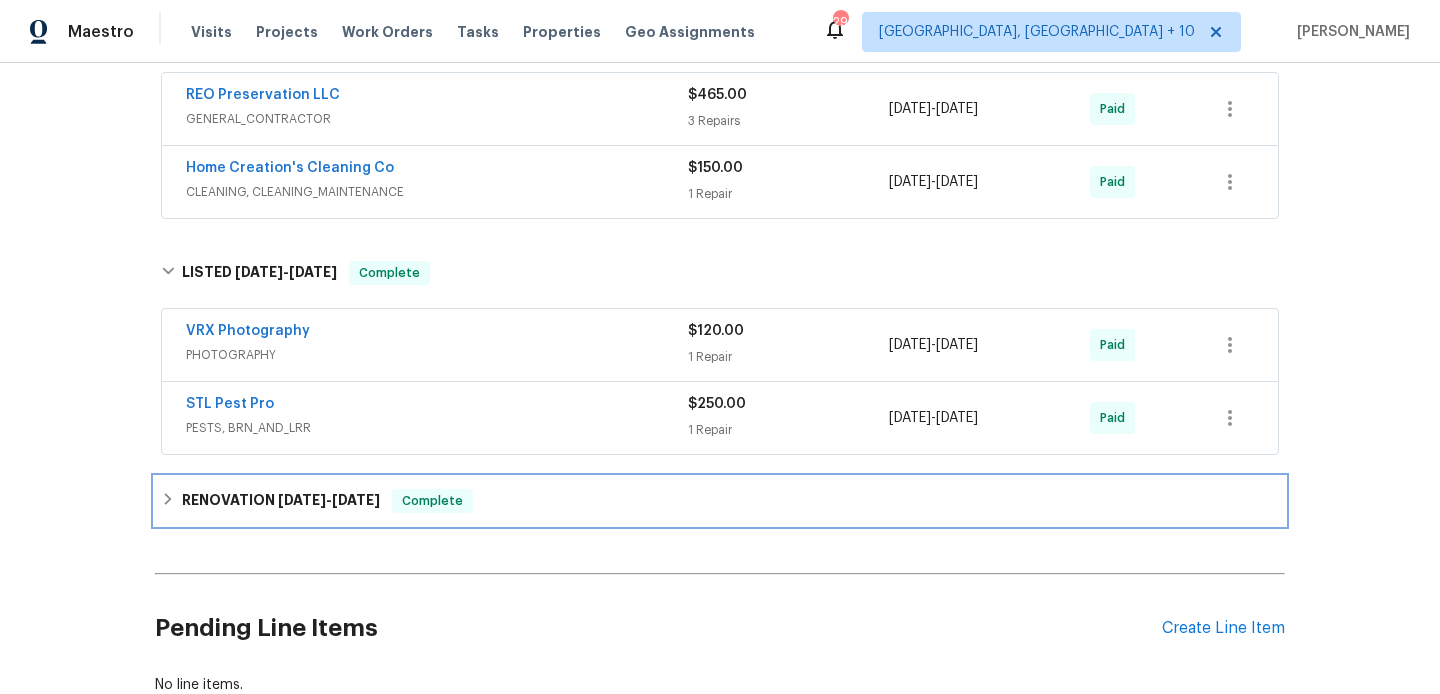 click on "RENOVATION   [DATE]  -  [DATE] Complete" at bounding box center [720, 501] 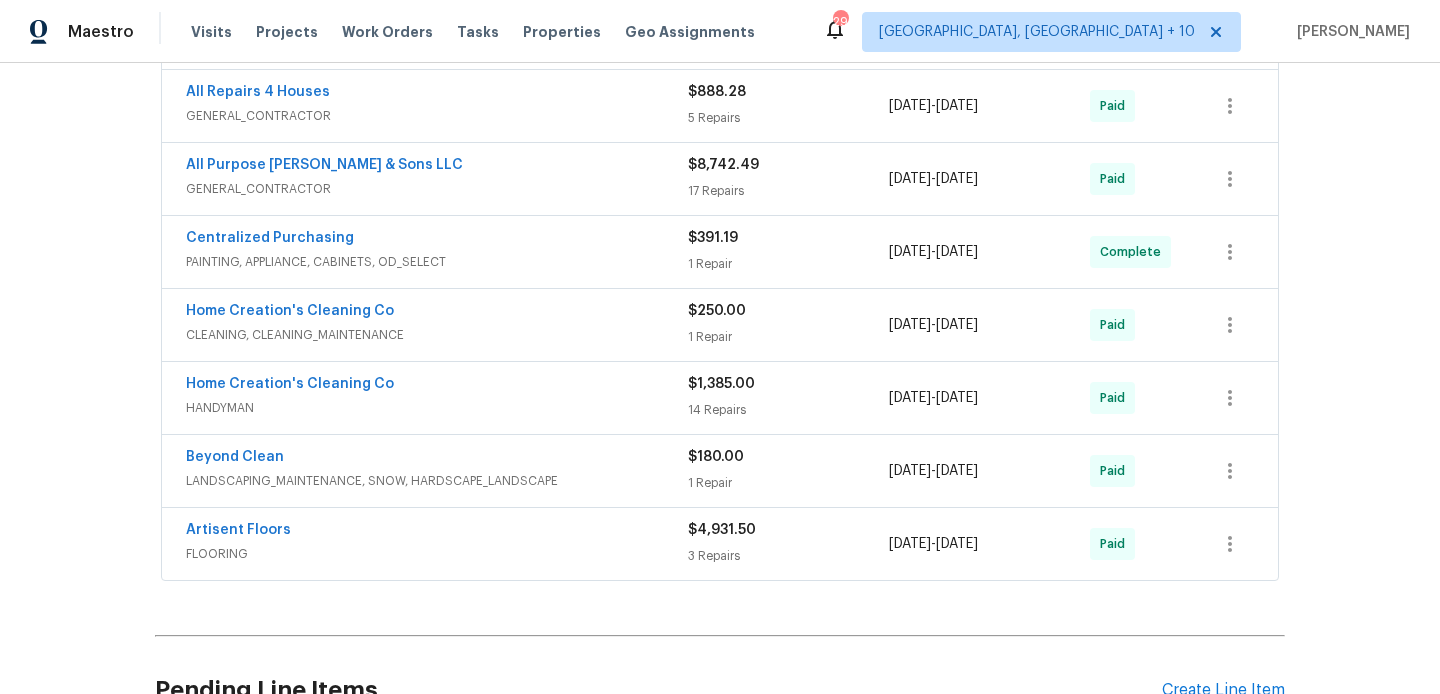 scroll, scrollTop: 1704, scrollLeft: 0, axis: vertical 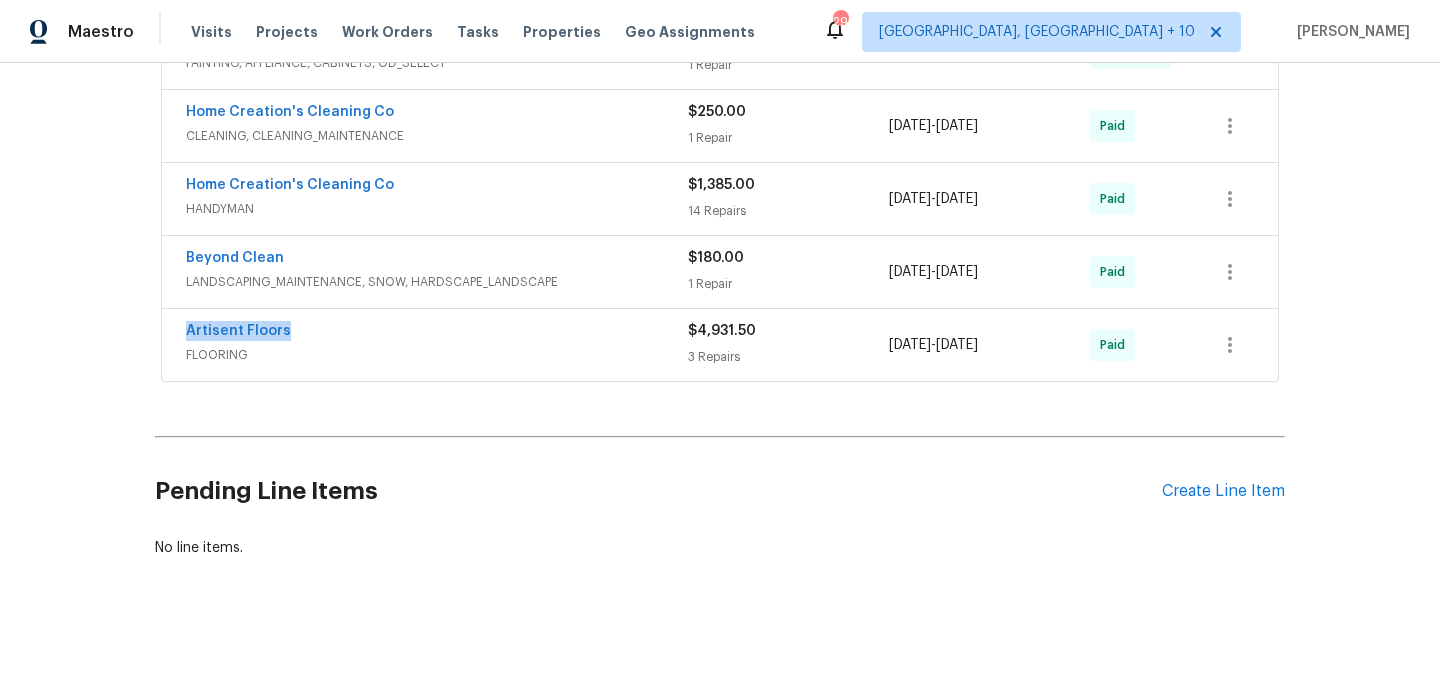 drag, startPoint x: 301, startPoint y: 332, endPoint x: 162, endPoint y: 333, distance: 139.0036 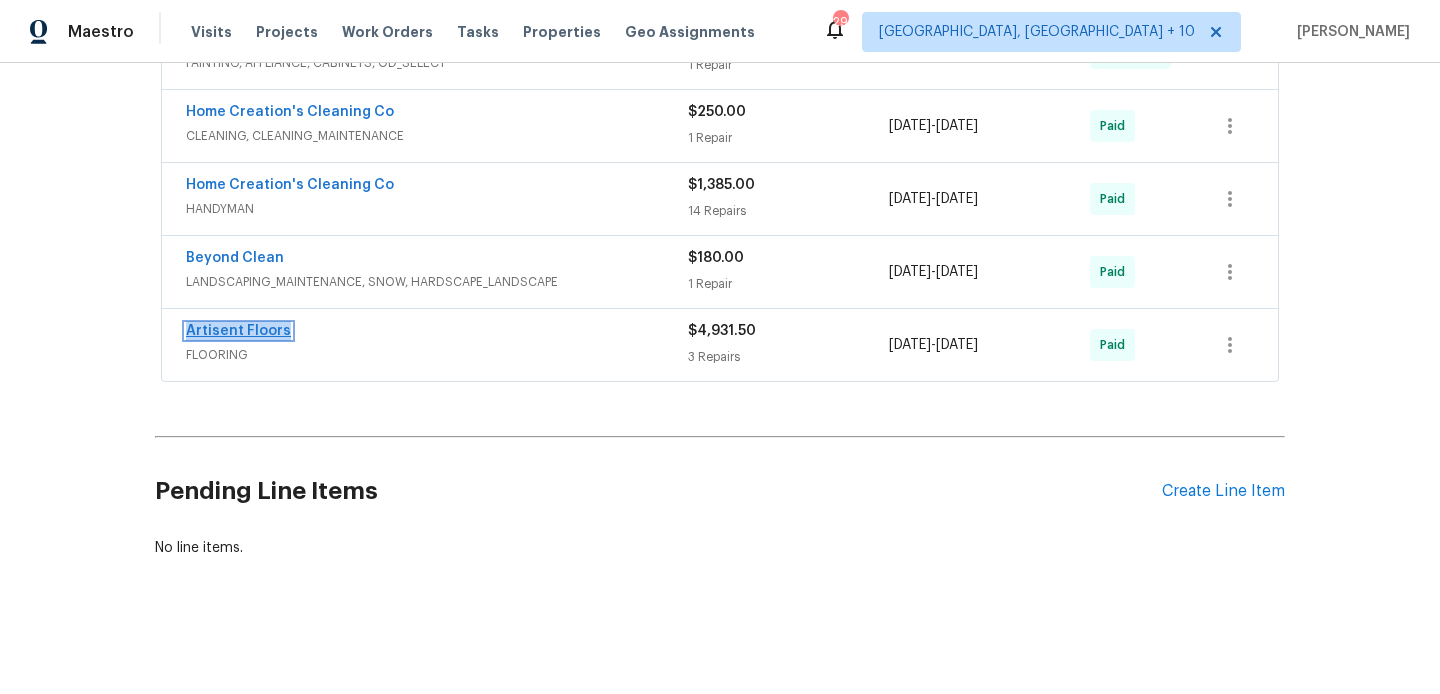click on "Artisent Floors" at bounding box center [238, 331] 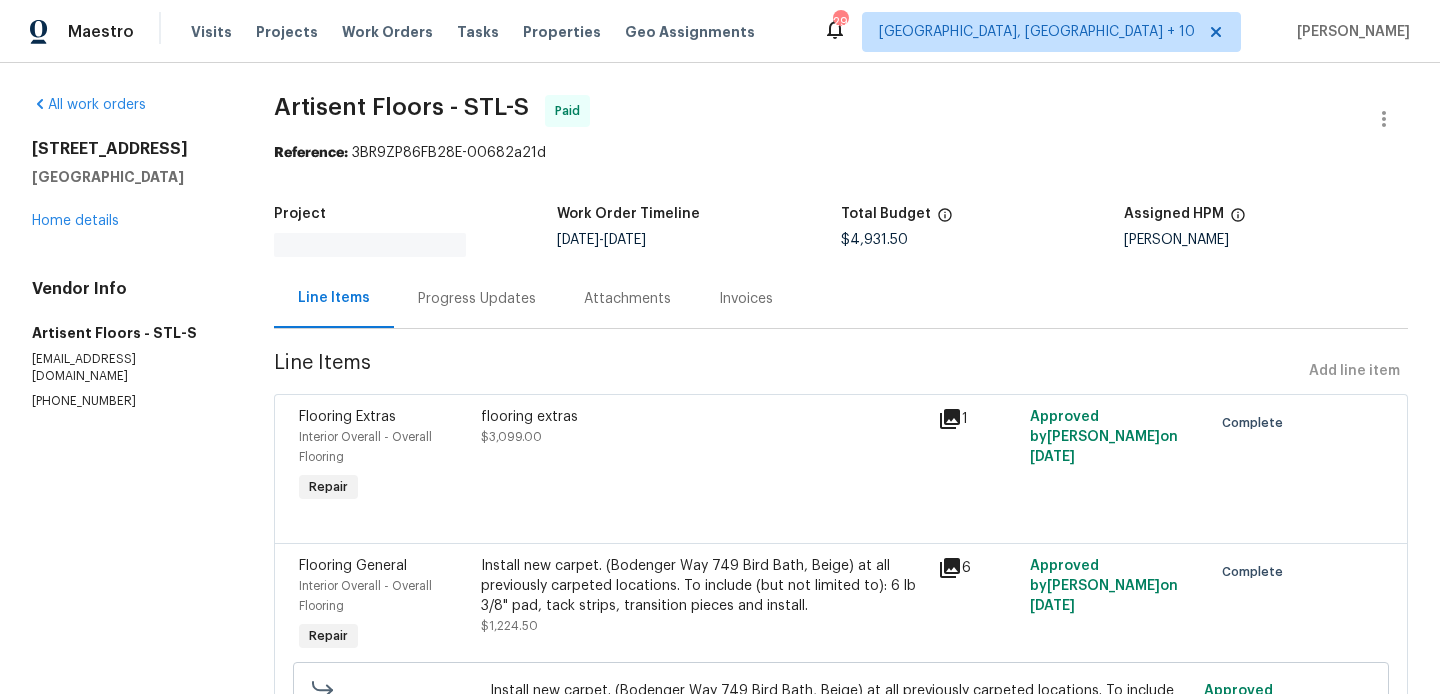 click on "[EMAIL_ADDRESS][DOMAIN_NAME]" at bounding box center (129, 368) 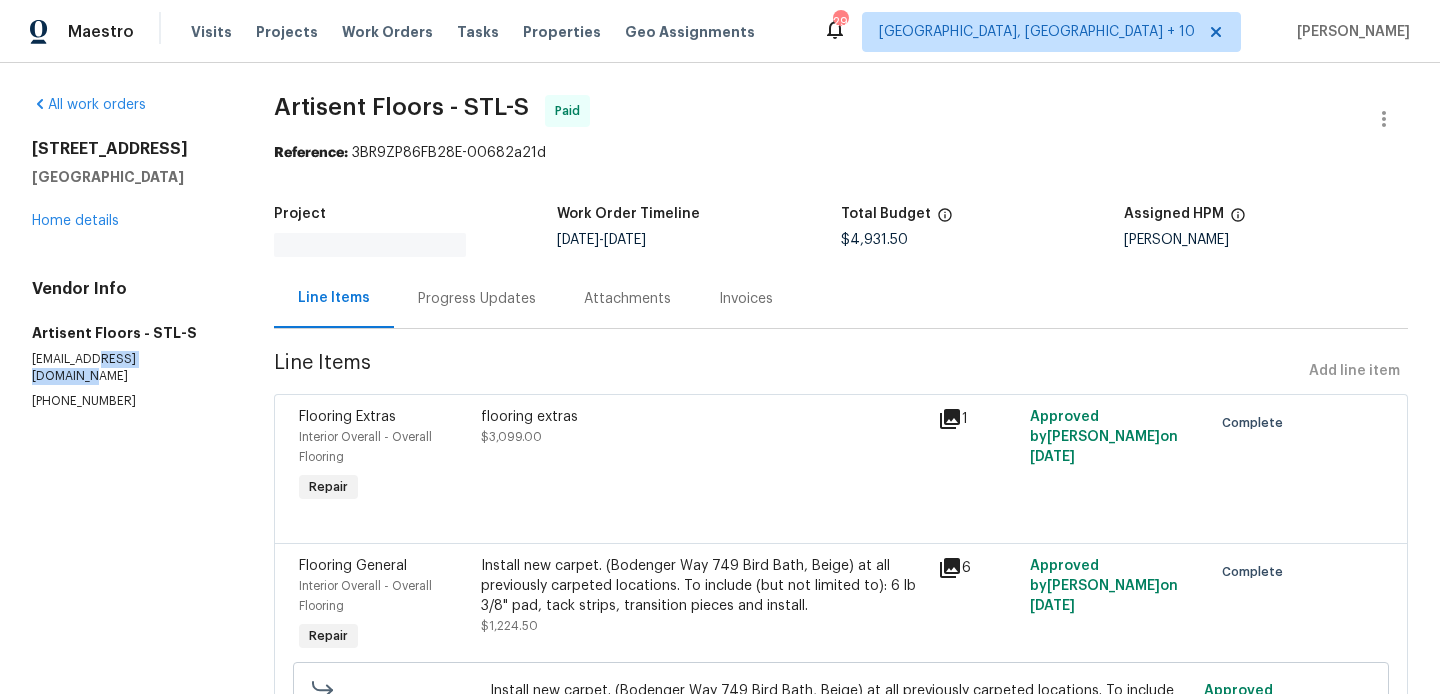 click on "[EMAIL_ADDRESS][DOMAIN_NAME]" at bounding box center (129, 368) 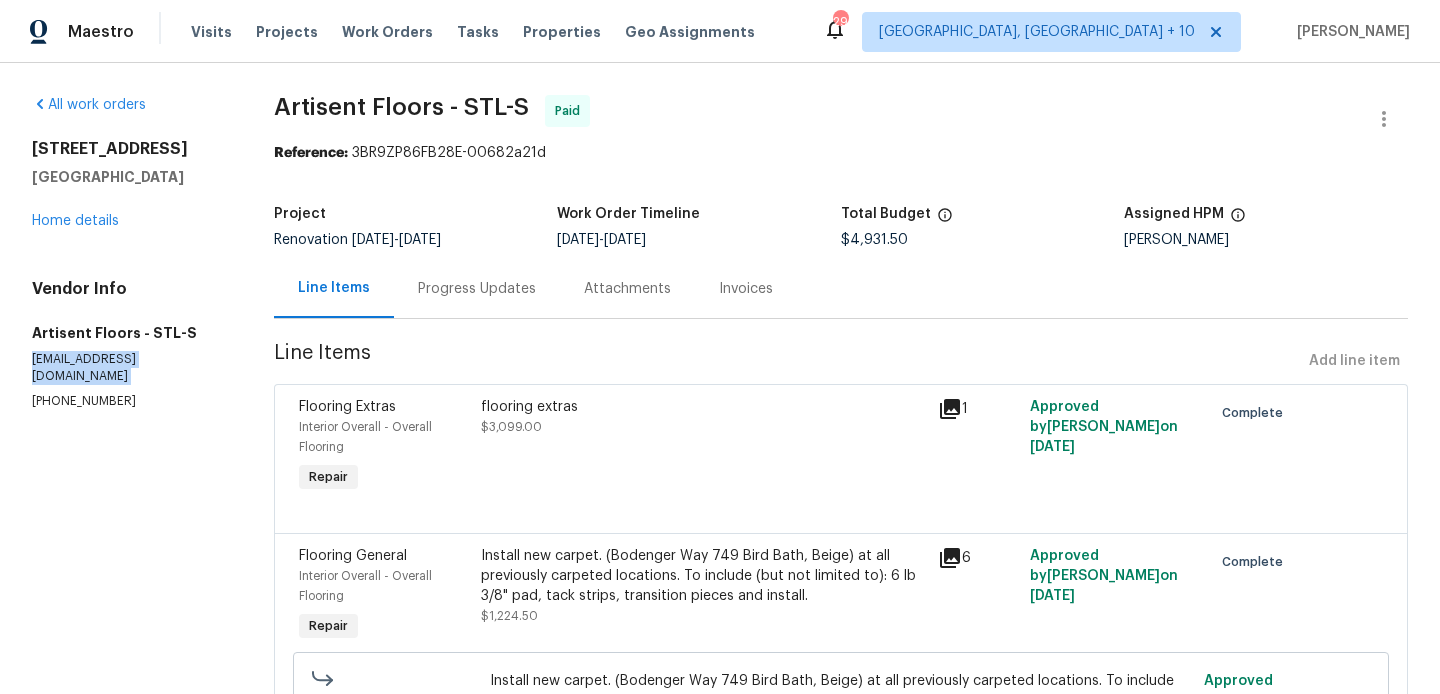 click on "[EMAIL_ADDRESS][DOMAIN_NAME]" at bounding box center [129, 368] 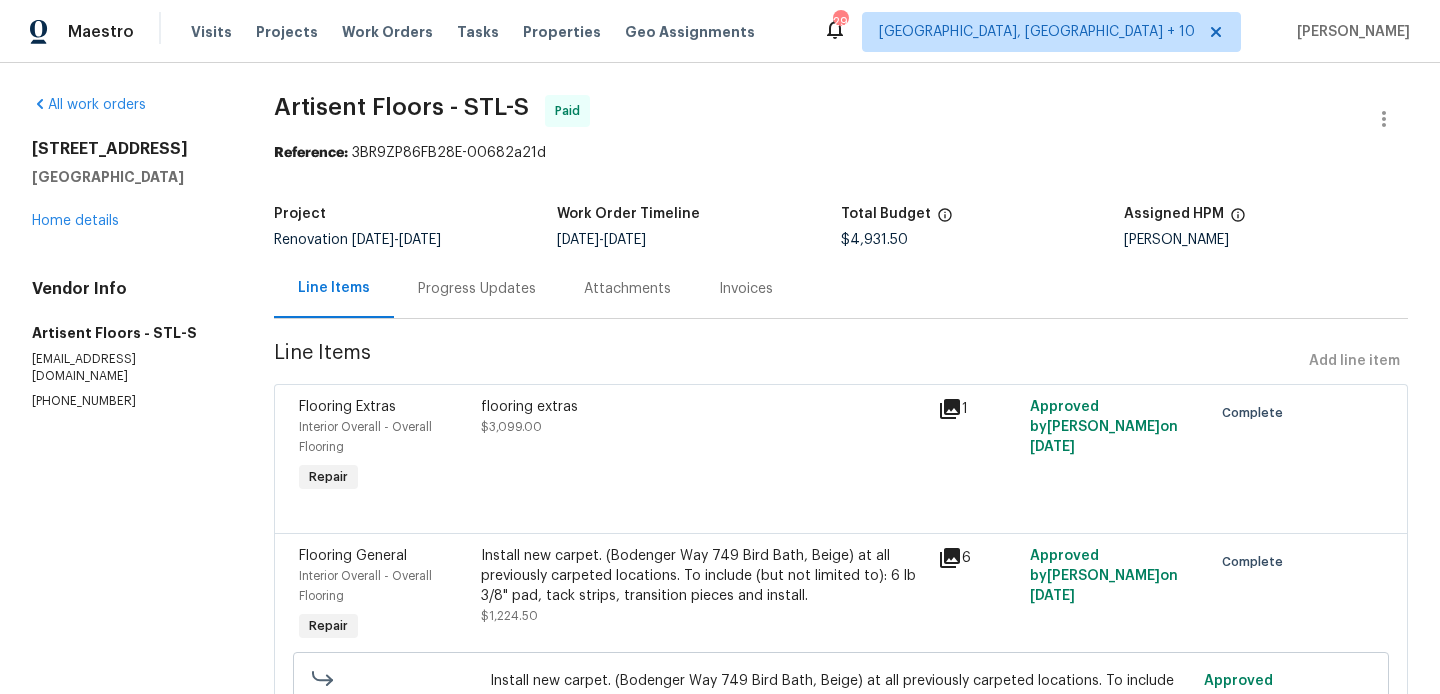 click on "[PHONE_NUMBER]" at bounding box center [129, 401] 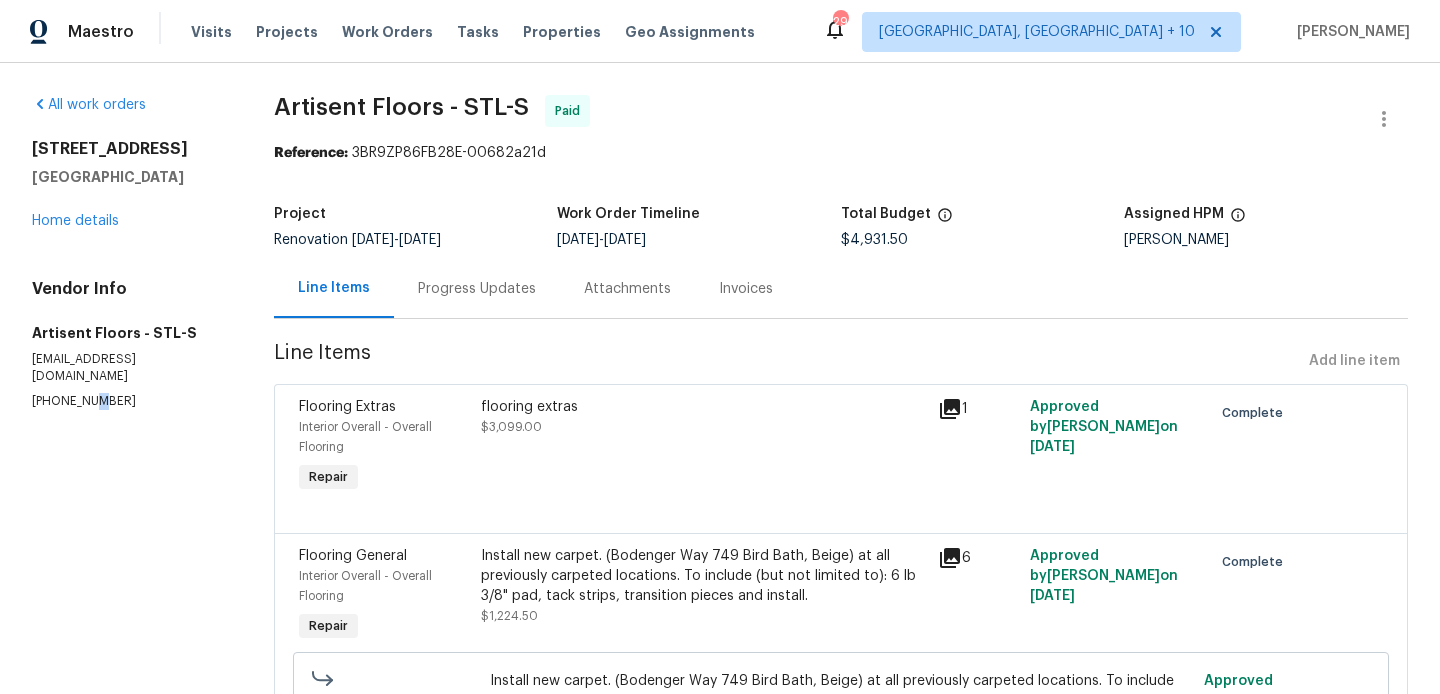 click on "[PHONE_NUMBER]" at bounding box center (129, 401) 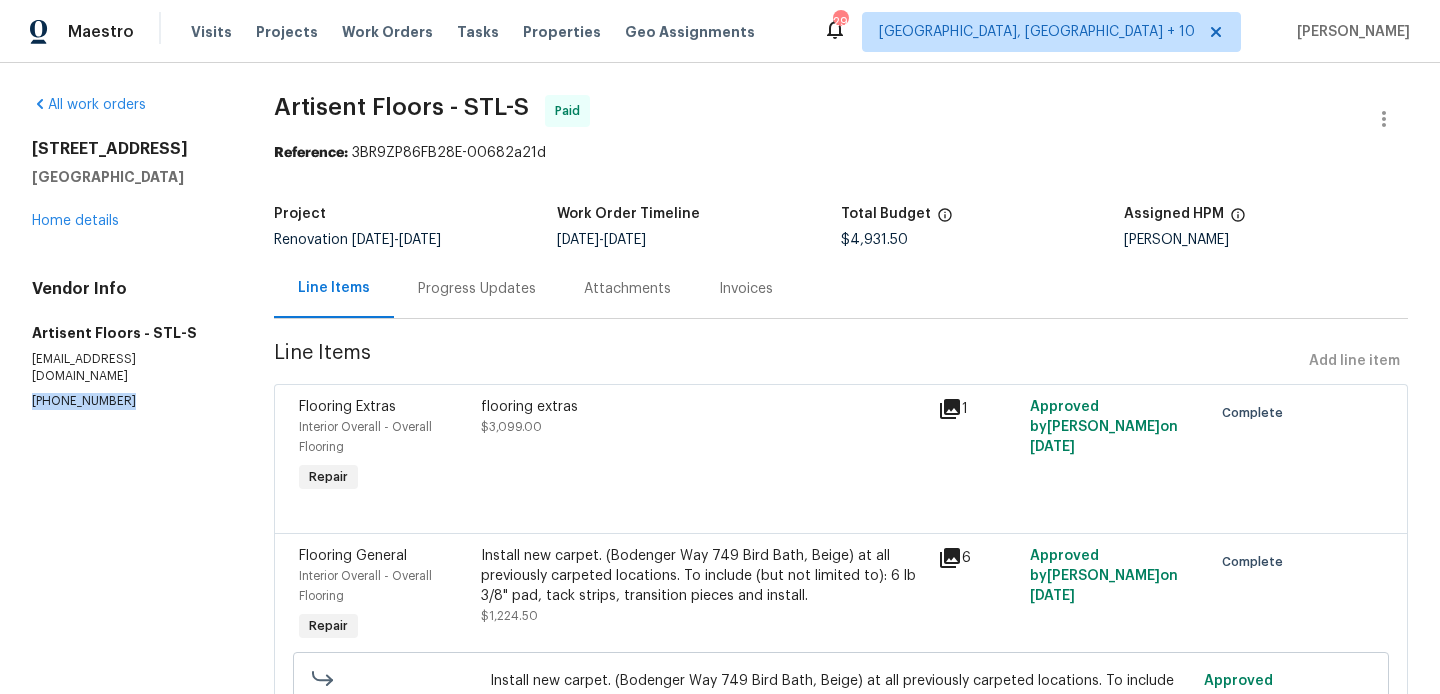click on "[PHONE_NUMBER]" at bounding box center (129, 401) 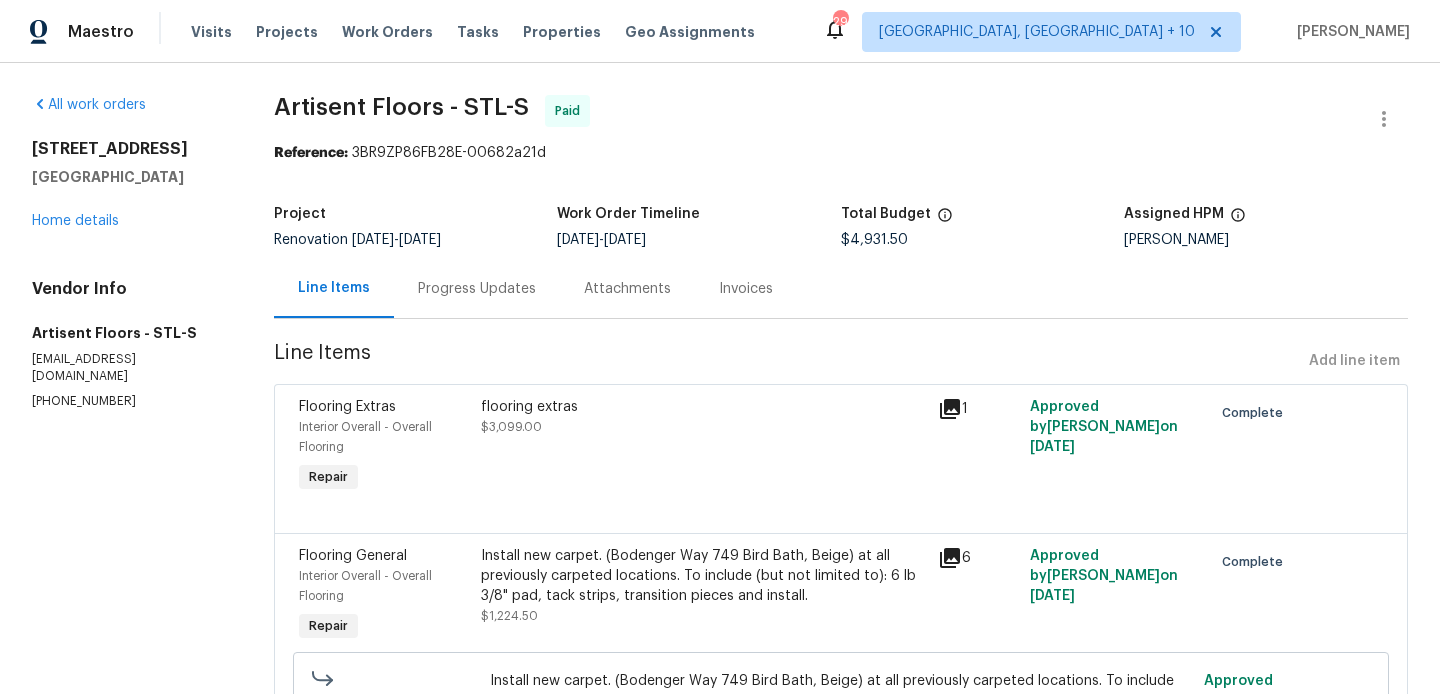 click on "$4,931.50" at bounding box center (874, 240) 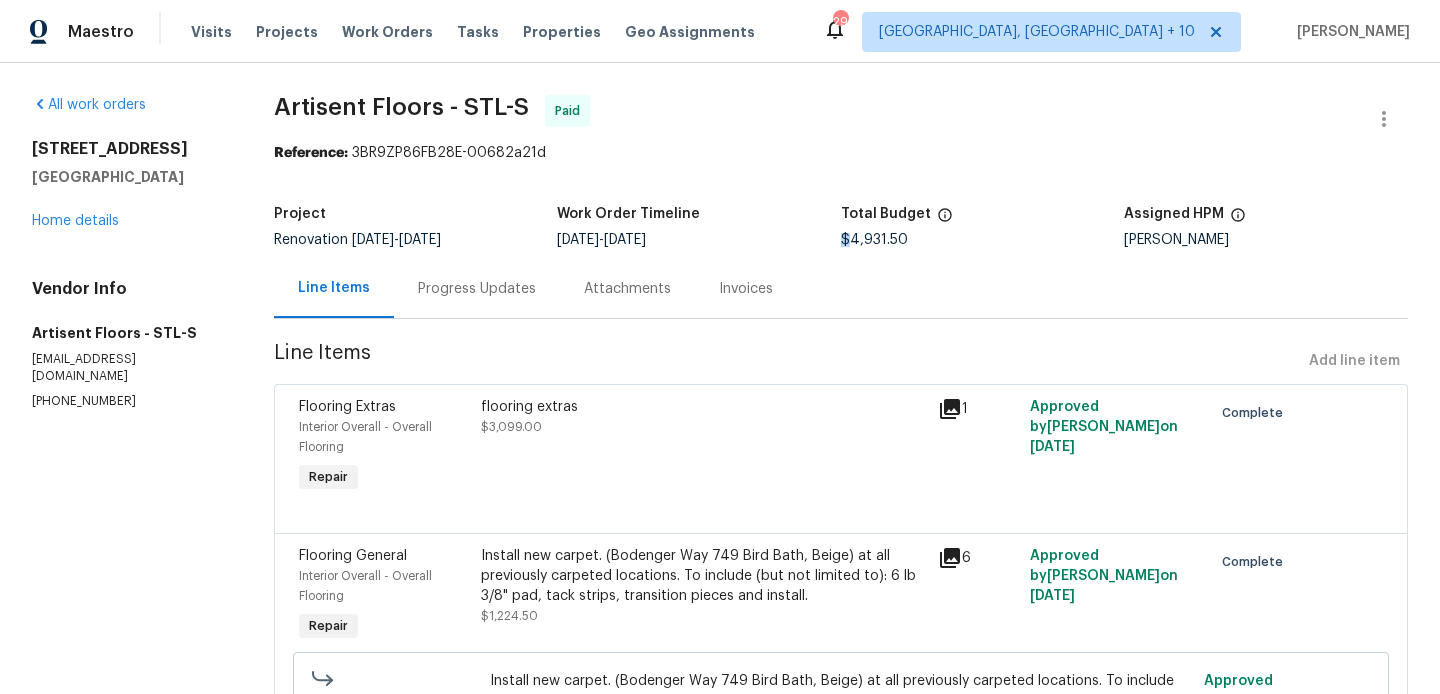 click on "$4,931.50" at bounding box center (874, 240) 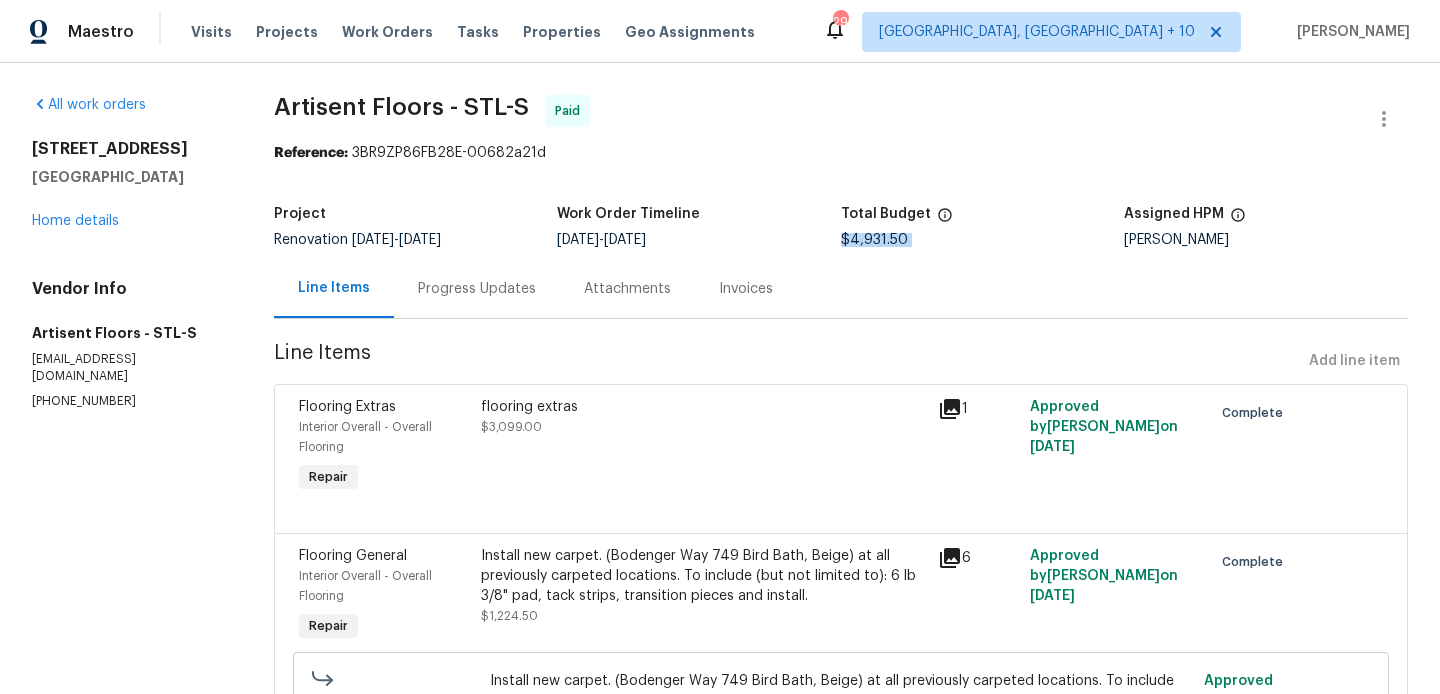 click on "$4,931.50" at bounding box center [874, 240] 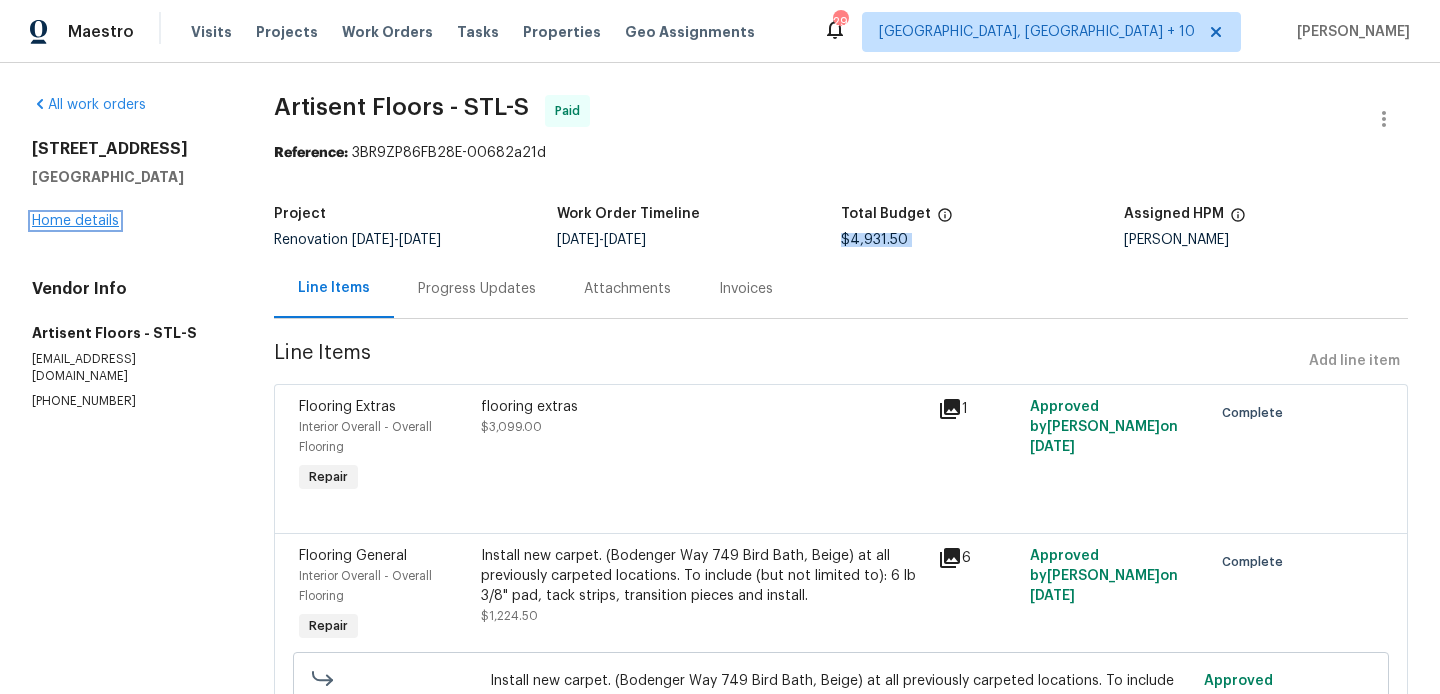 click on "Home details" at bounding box center [75, 221] 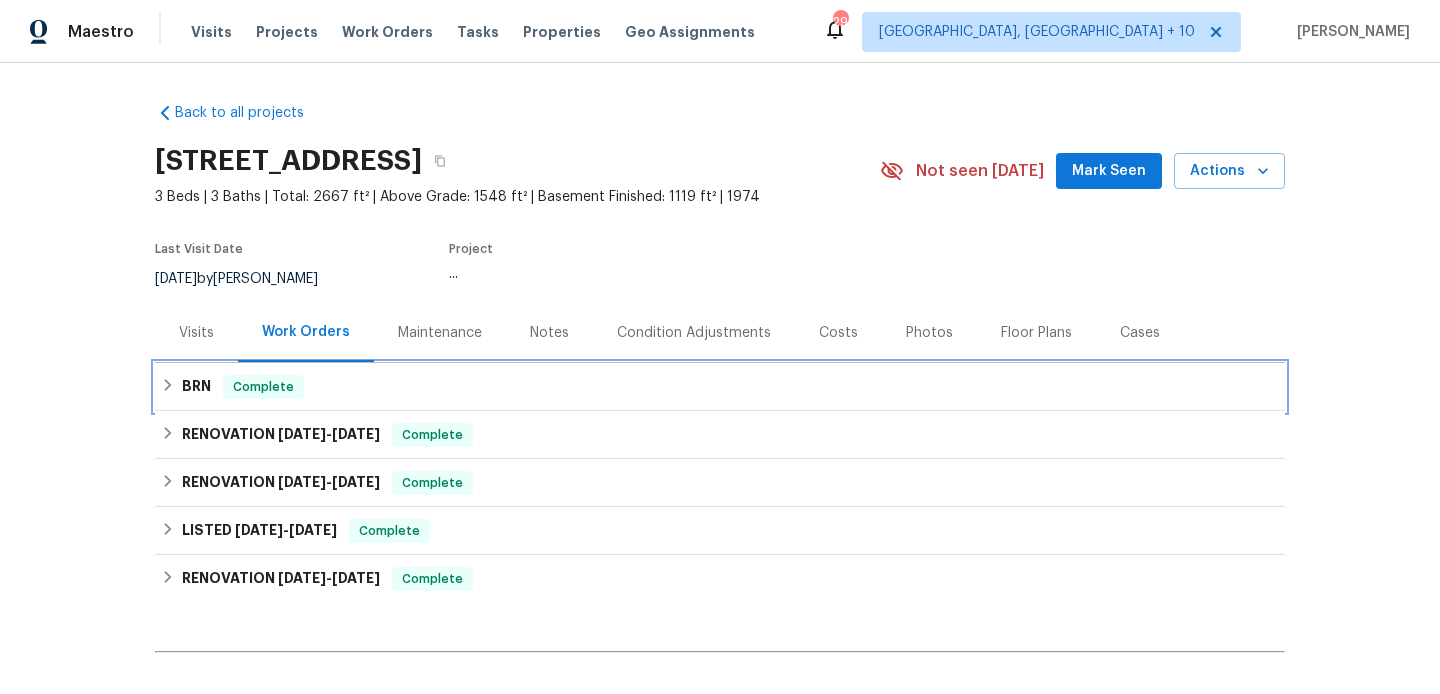 click on "BRN   Complete" at bounding box center (720, 387) 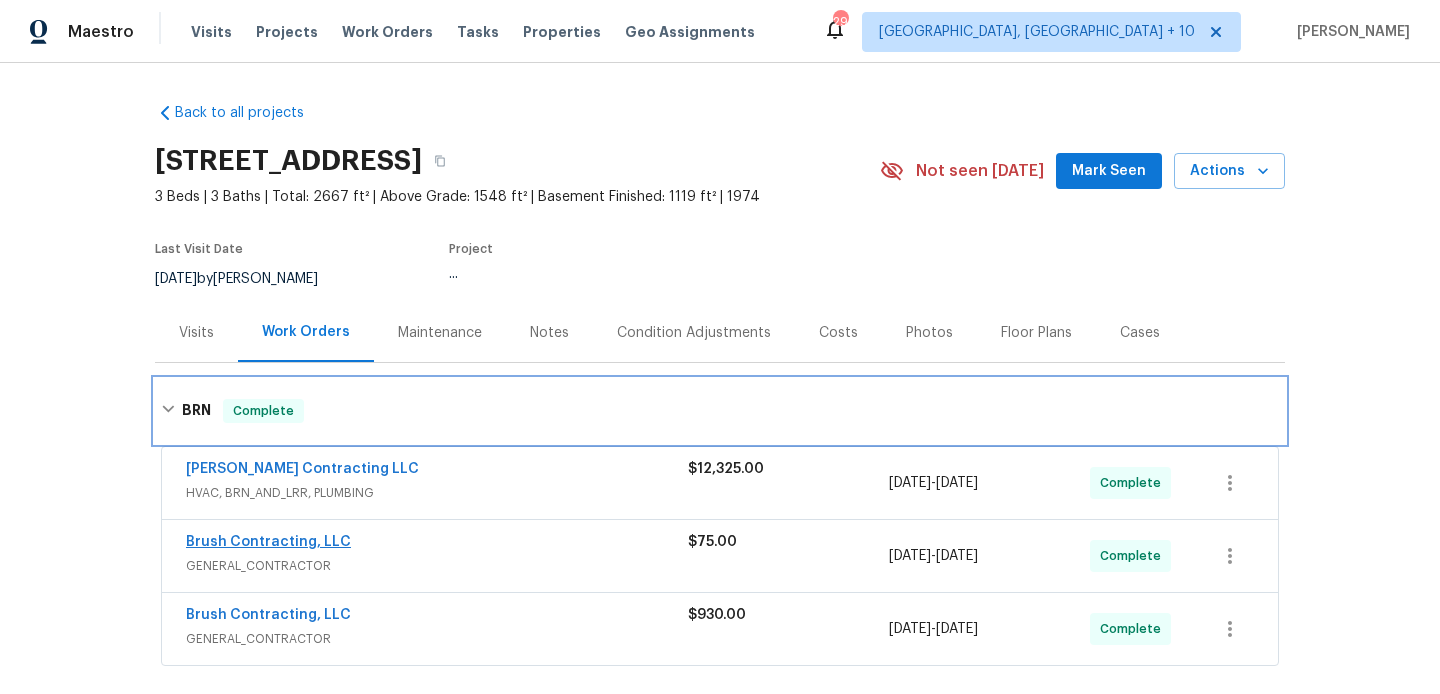 scroll, scrollTop: 278, scrollLeft: 0, axis: vertical 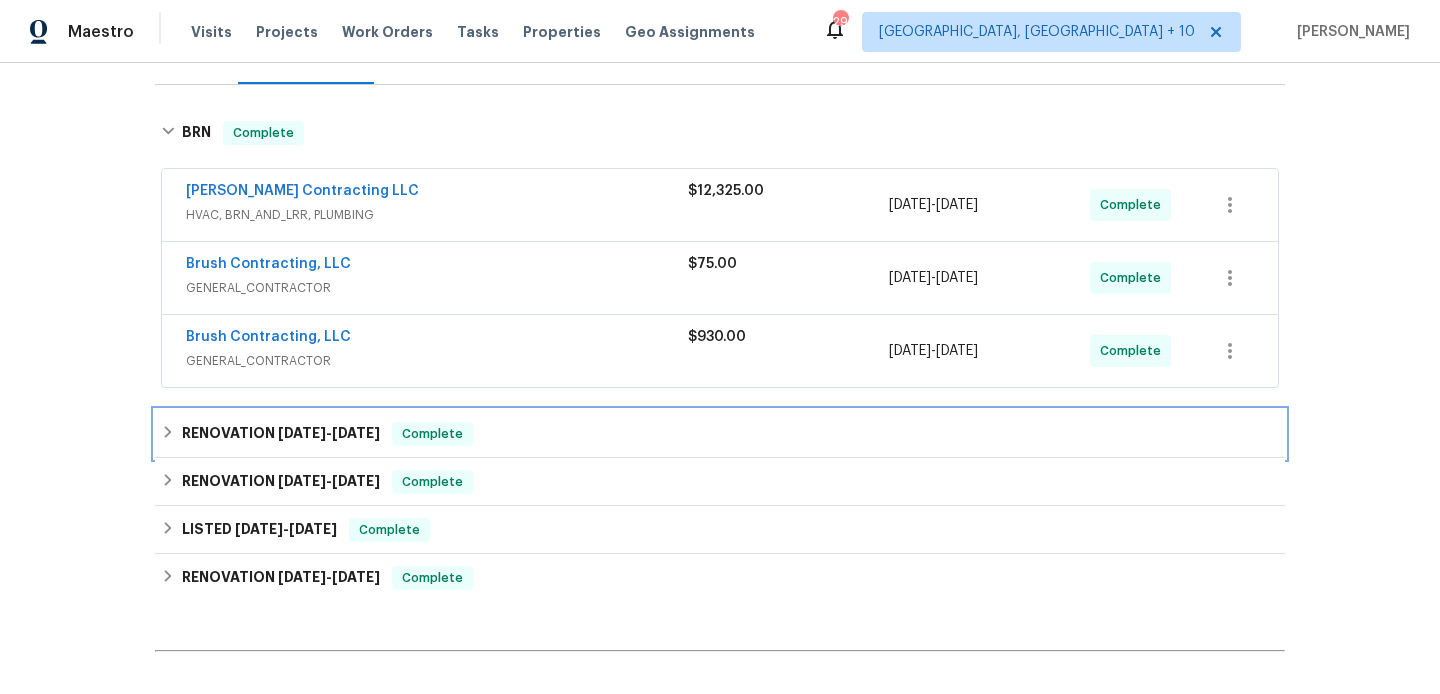 click on "RENOVATION   [DATE]  -  [DATE] Complete" at bounding box center [720, 434] 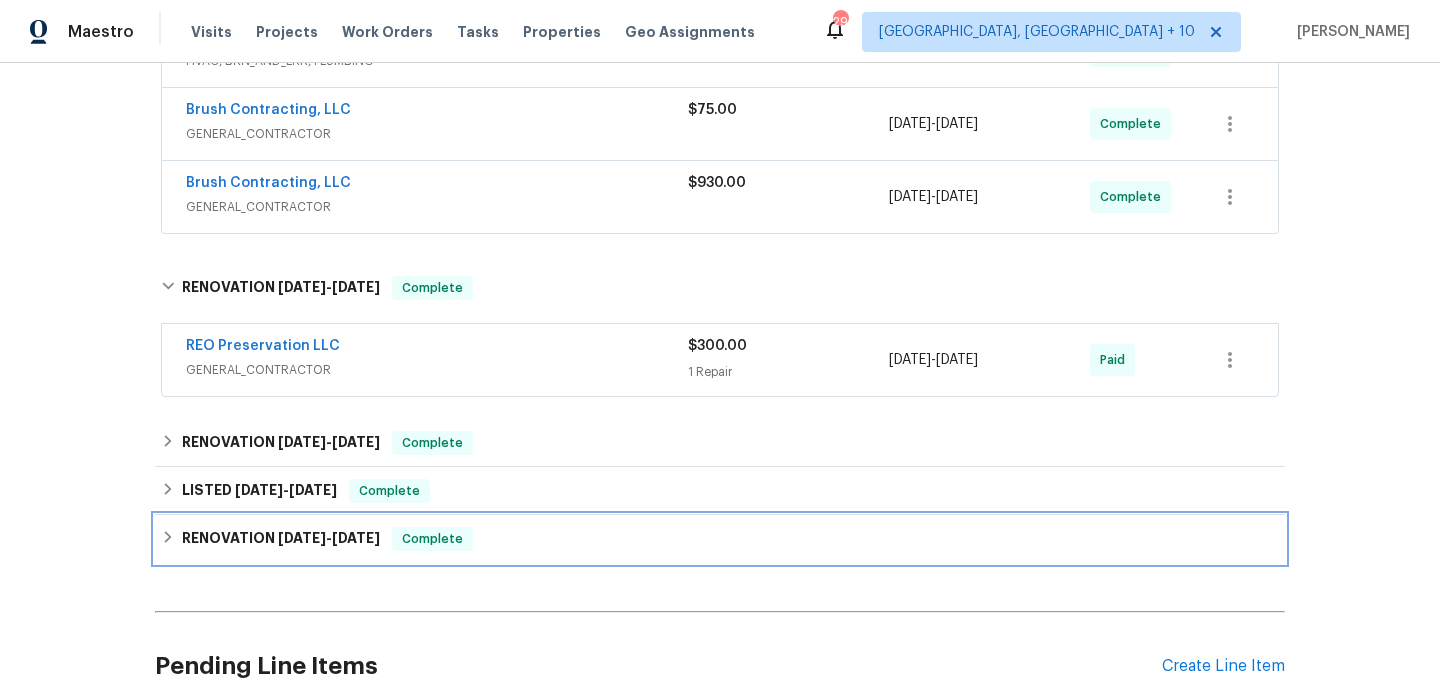 click on "[DATE]" at bounding box center [302, 538] 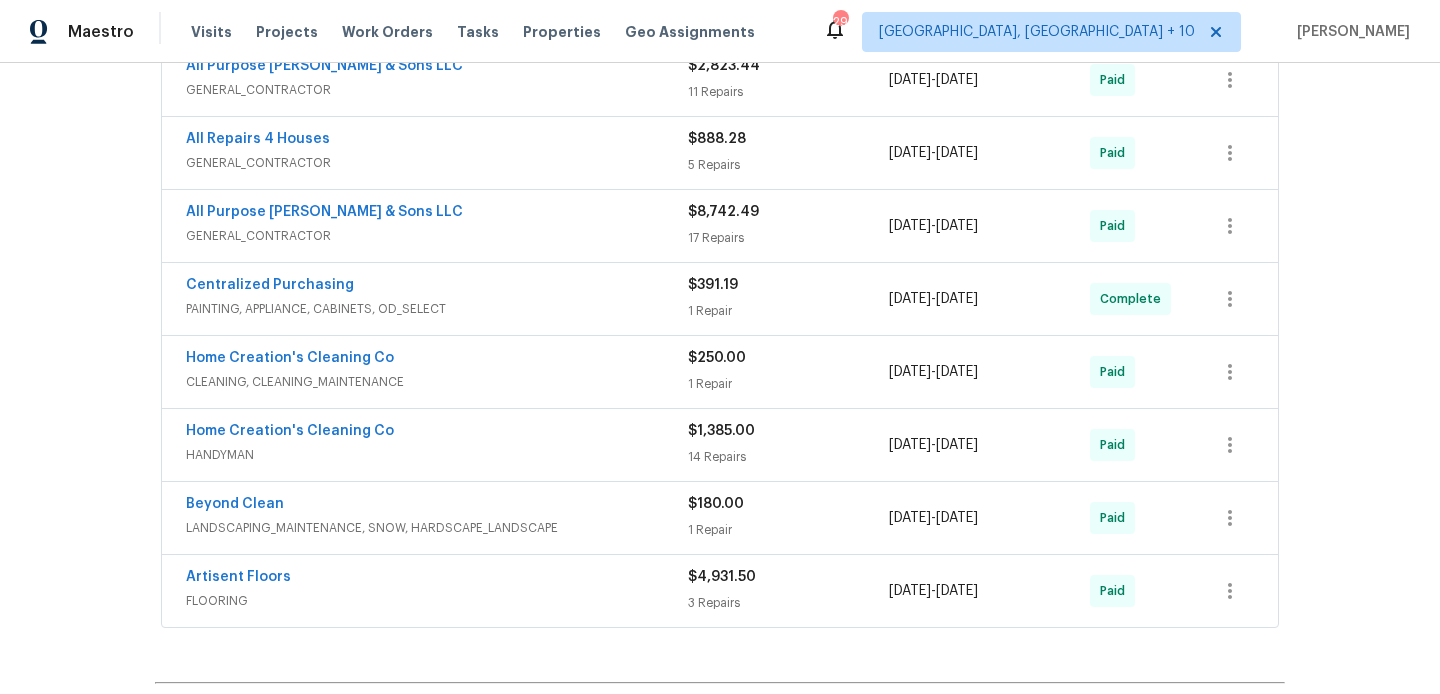 scroll, scrollTop: 1273, scrollLeft: 0, axis: vertical 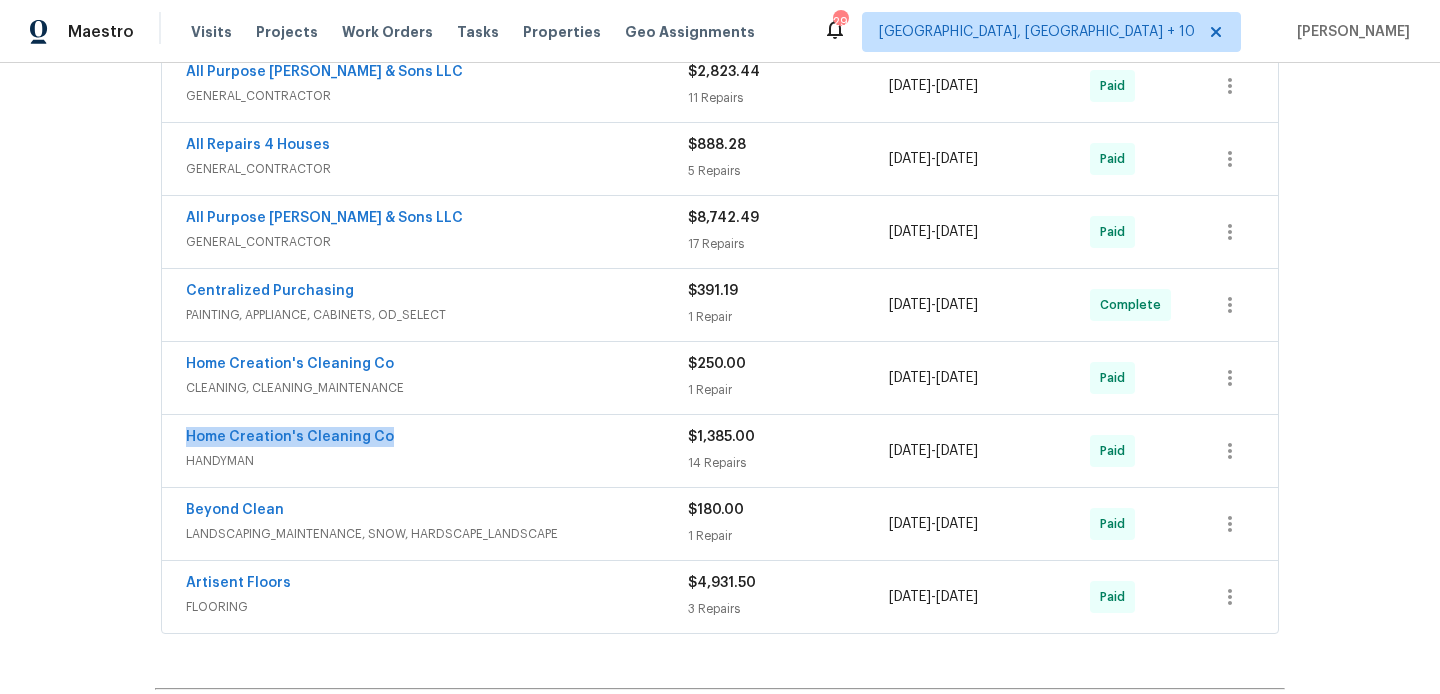 drag, startPoint x: 395, startPoint y: 436, endPoint x: 176, endPoint y: 437, distance: 219.00229 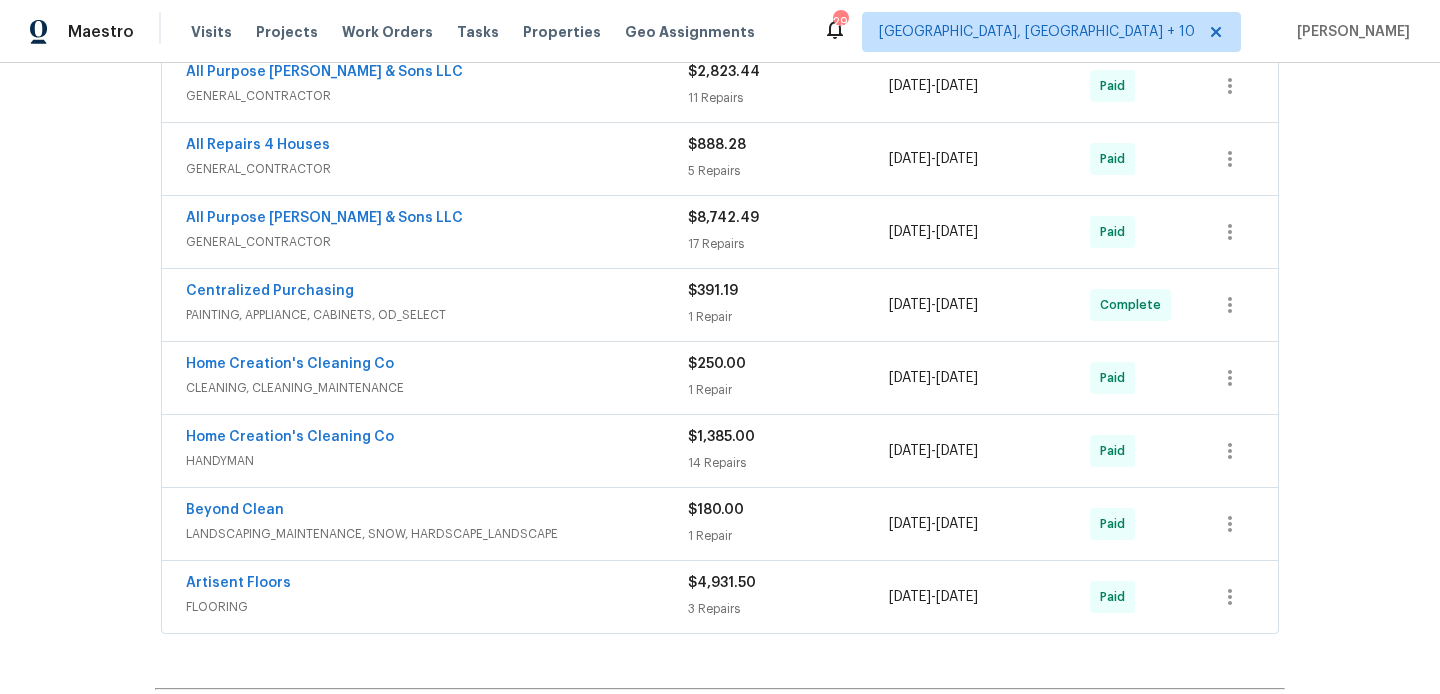 click on "Home Creation's Cleaning Co" at bounding box center [437, 366] 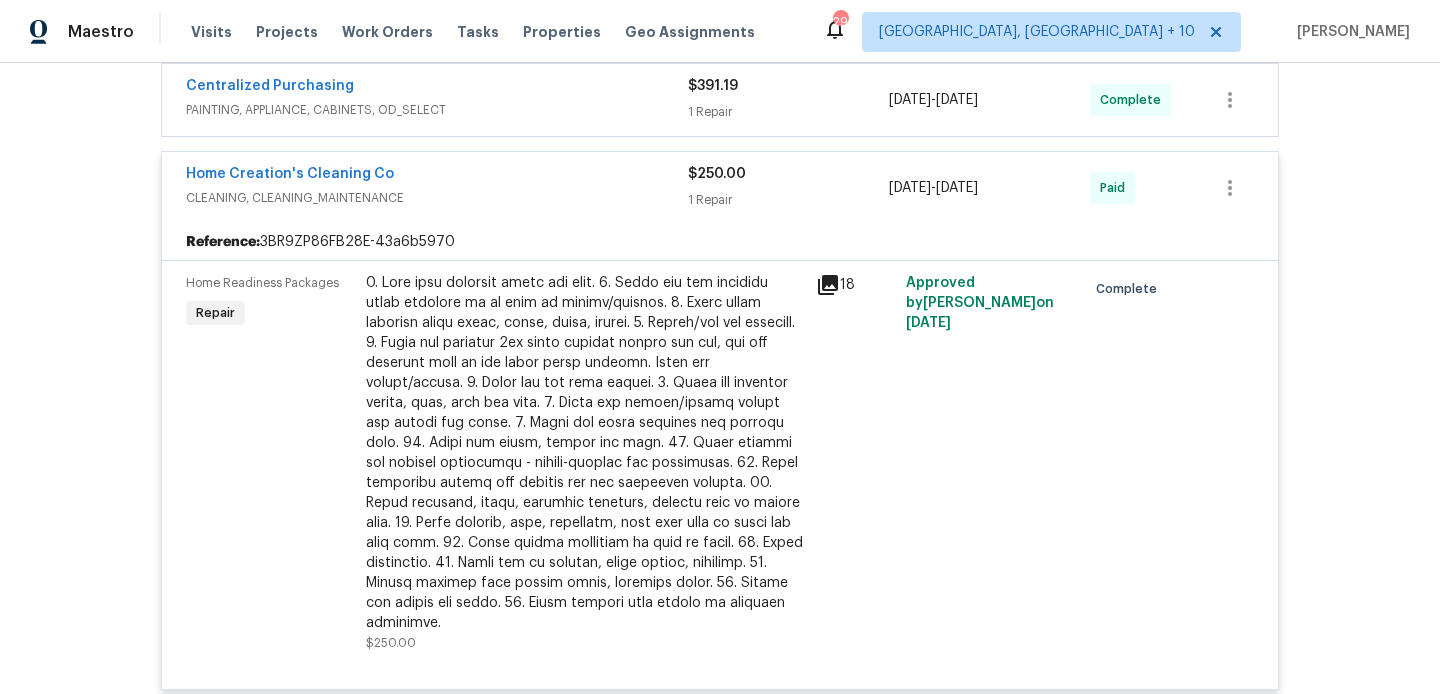 scroll, scrollTop: 1474, scrollLeft: 0, axis: vertical 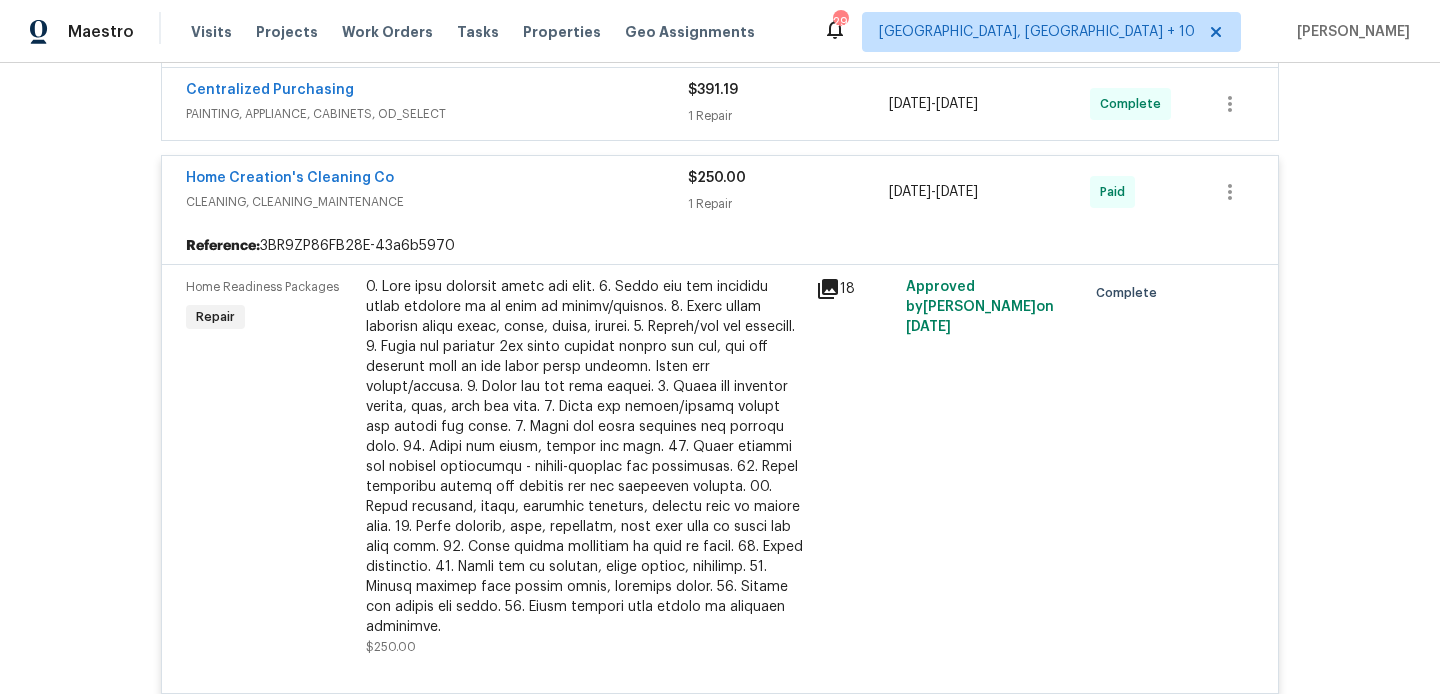 click on "Home Creation's Cleaning Co" at bounding box center [437, 180] 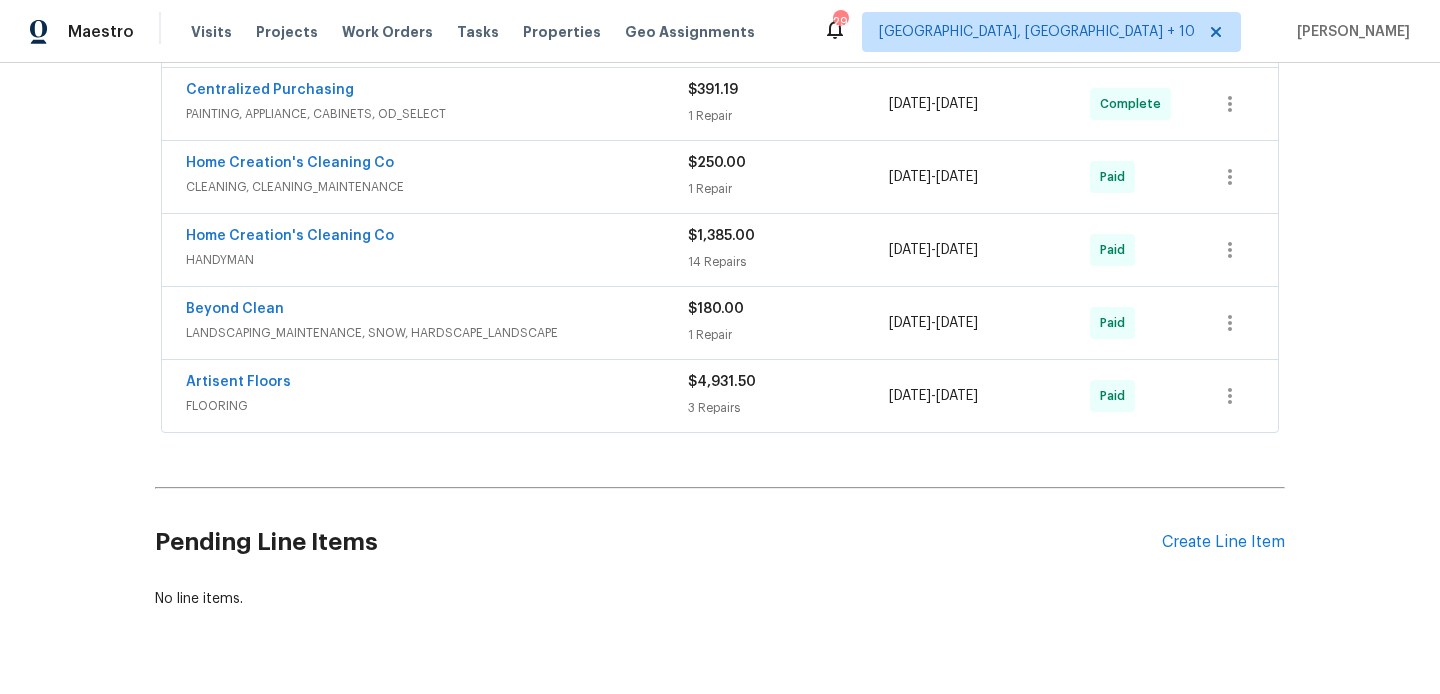 scroll, scrollTop: 1525, scrollLeft: 0, axis: vertical 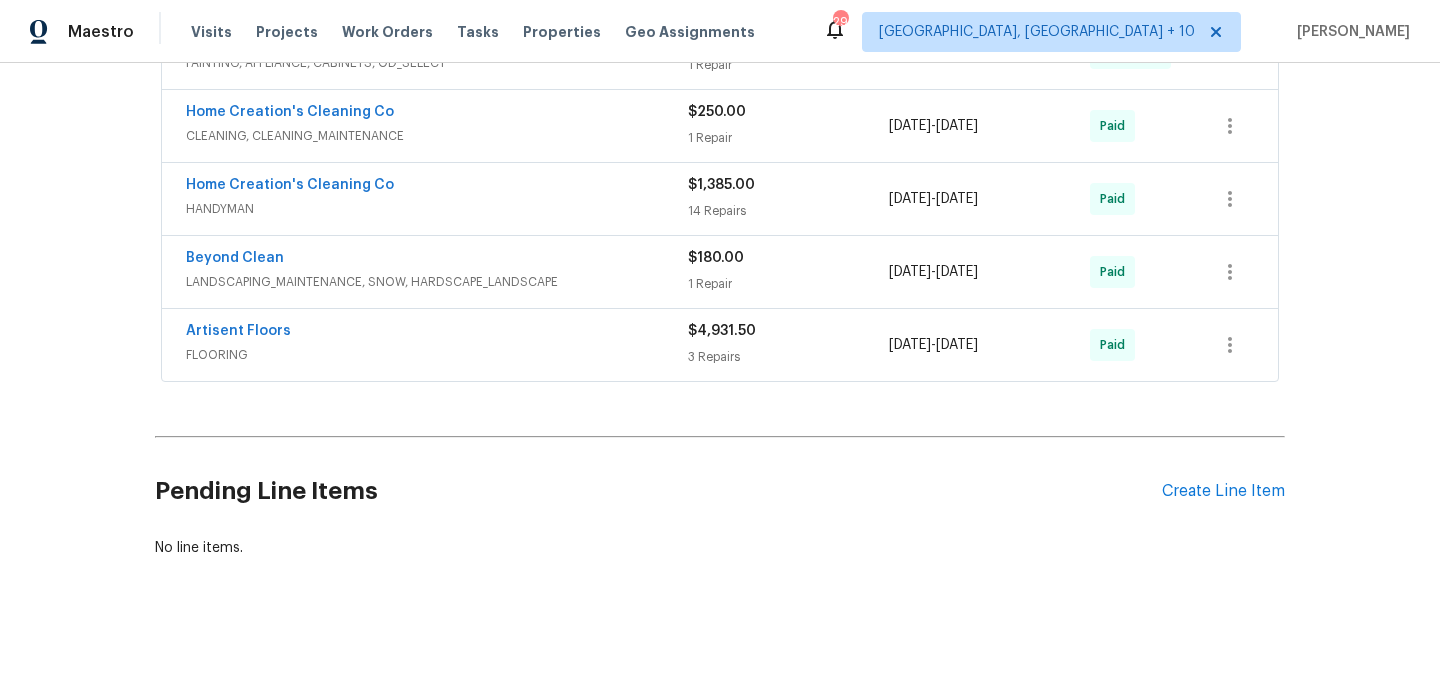click on "FLOORING" at bounding box center [437, 355] 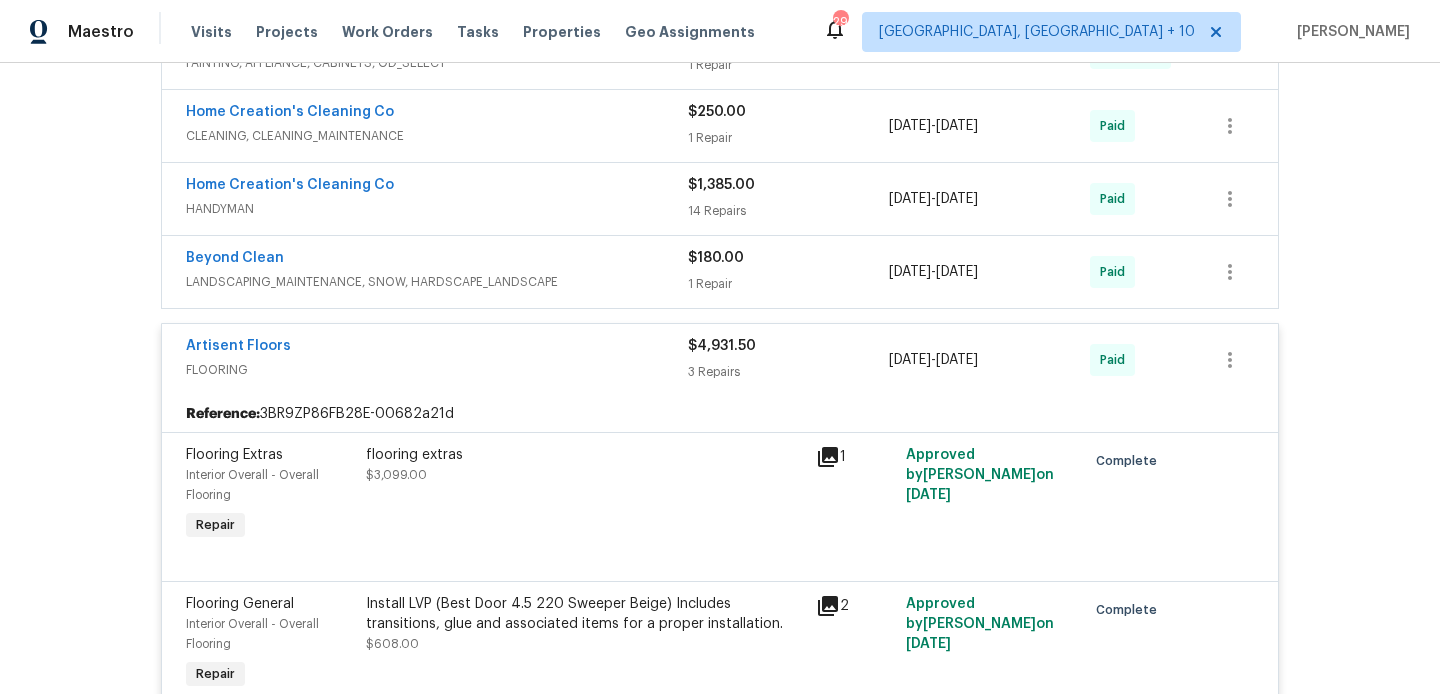 click on "FLOORING" at bounding box center (437, 370) 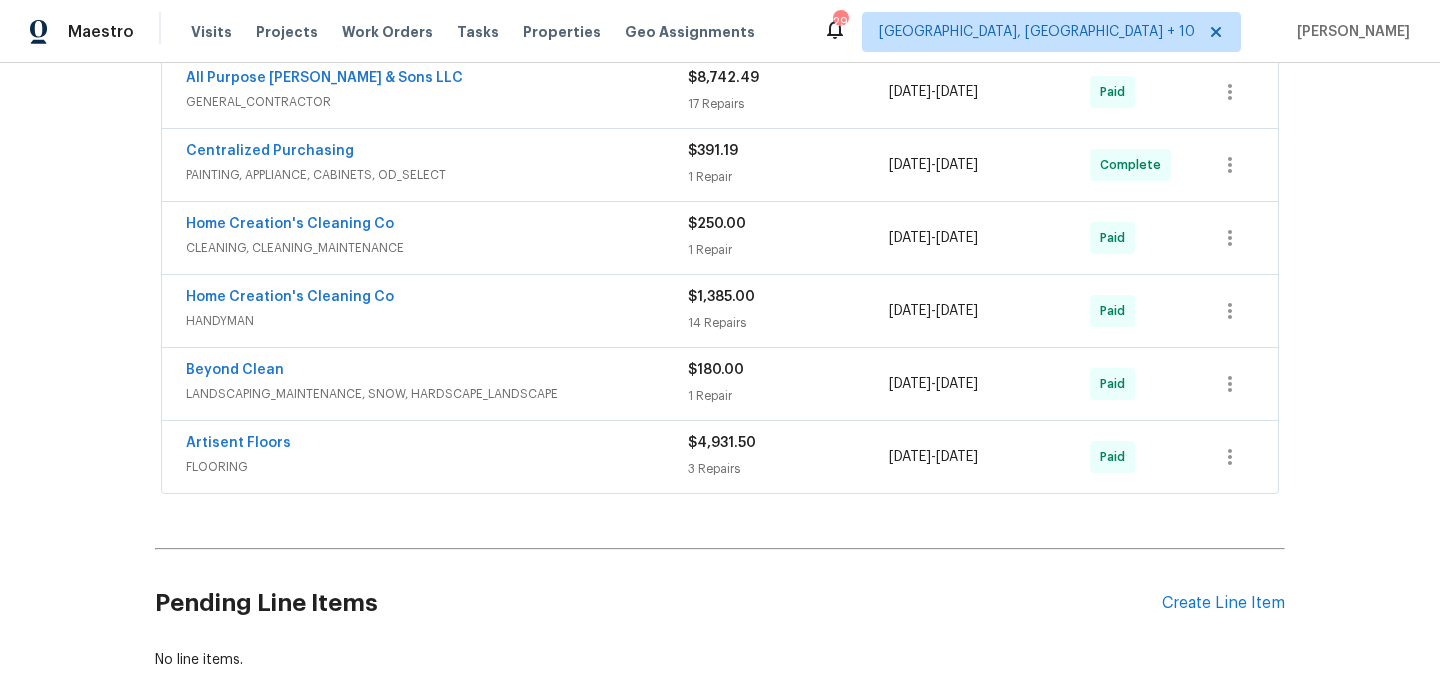 scroll, scrollTop: 1409, scrollLeft: 0, axis: vertical 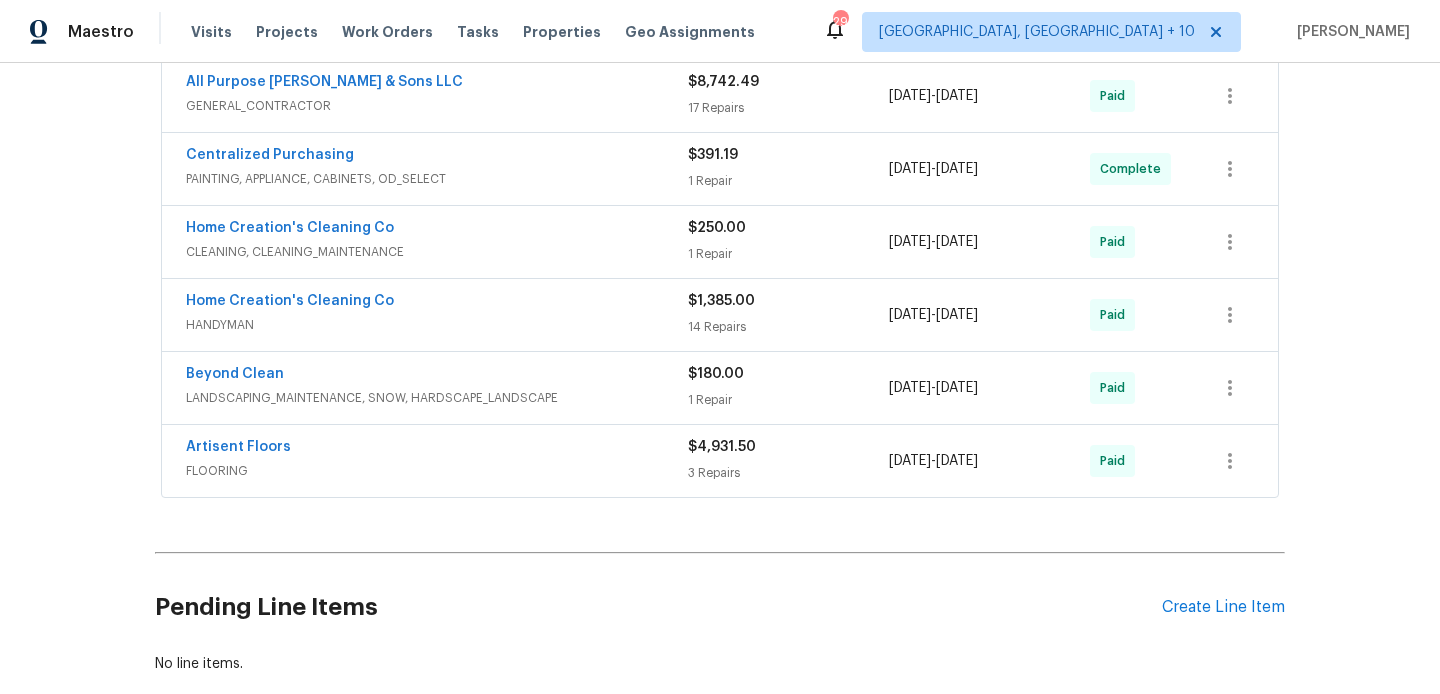 click on "Home Creation's Cleaning Co" at bounding box center (437, 303) 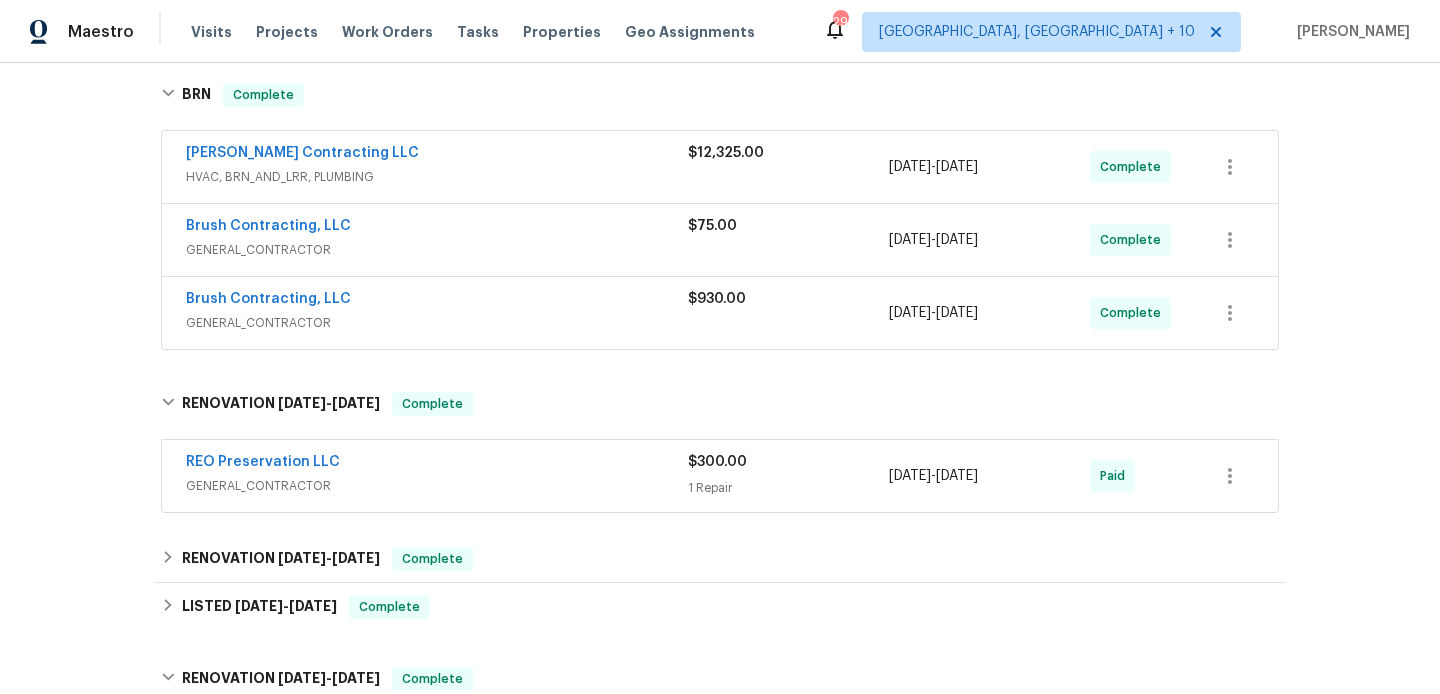 scroll, scrollTop: 316, scrollLeft: 0, axis: vertical 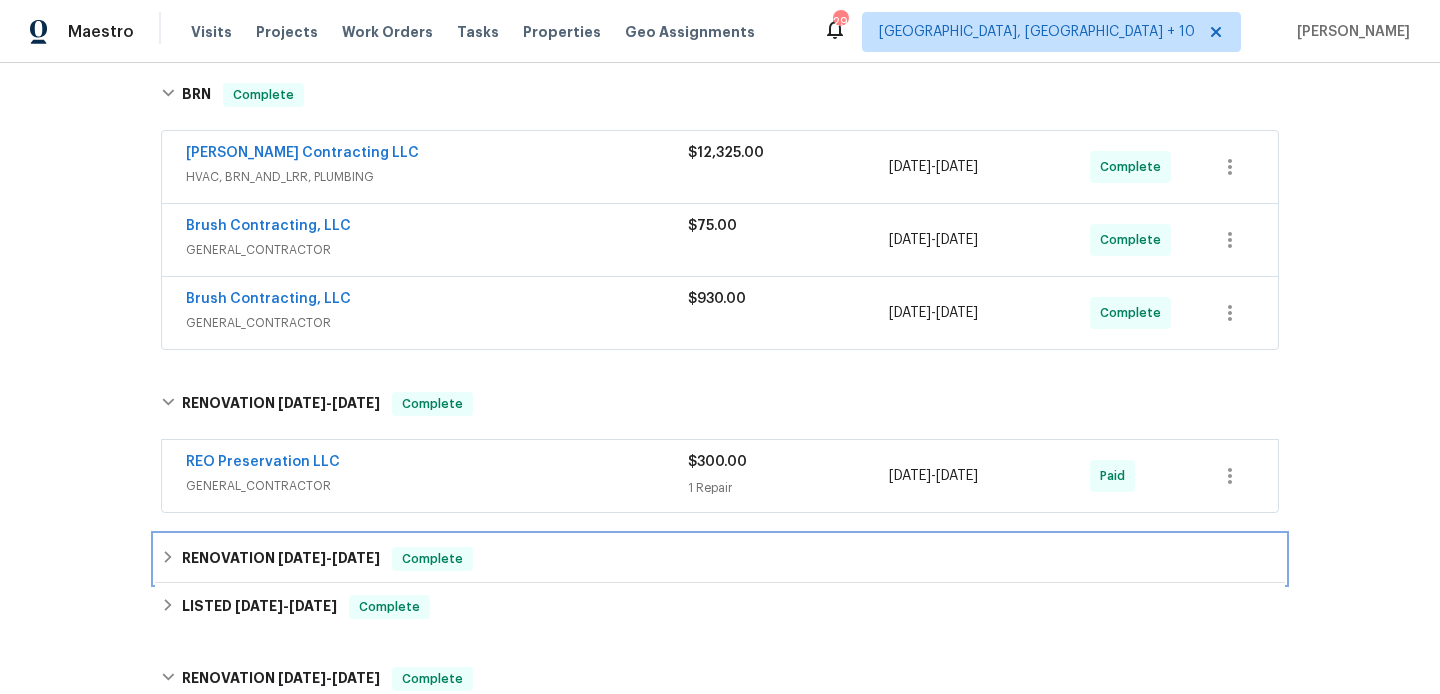 click on "[DATE]" at bounding box center [356, 558] 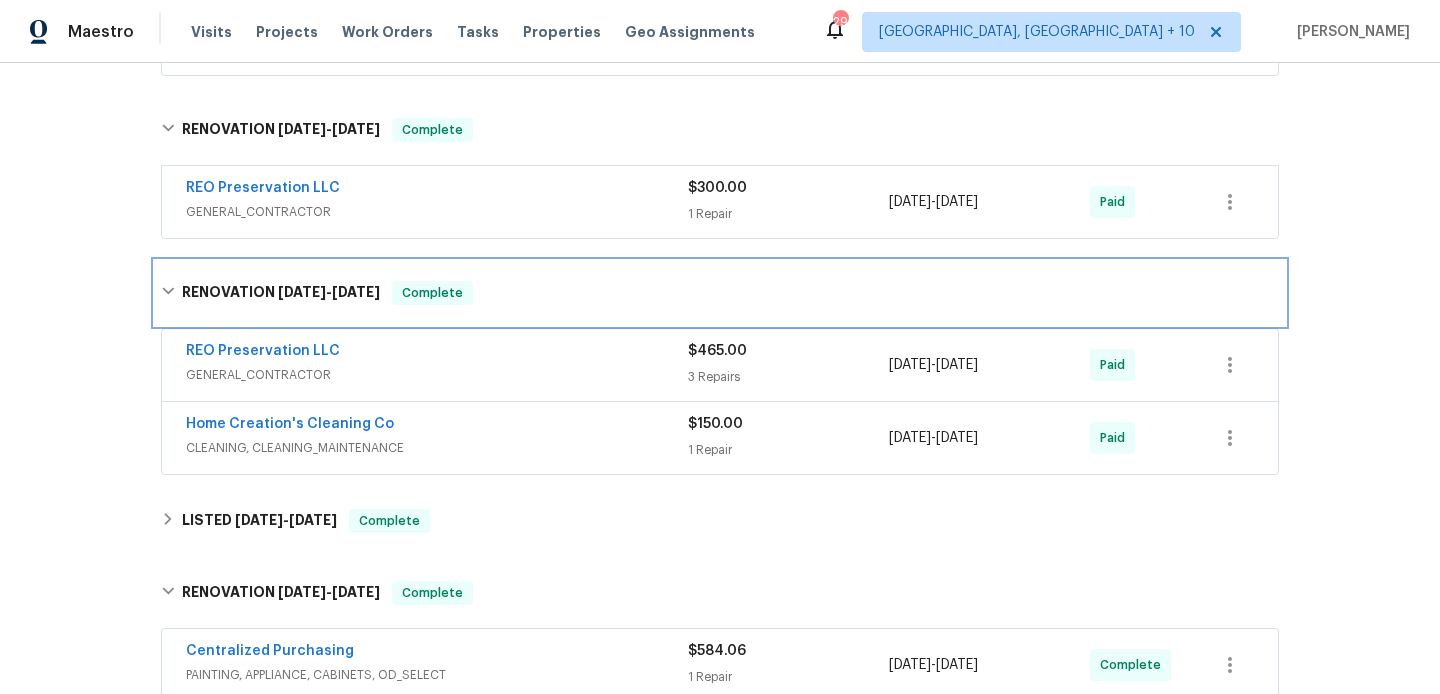 scroll, scrollTop: 591, scrollLeft: 0, axis: vertical 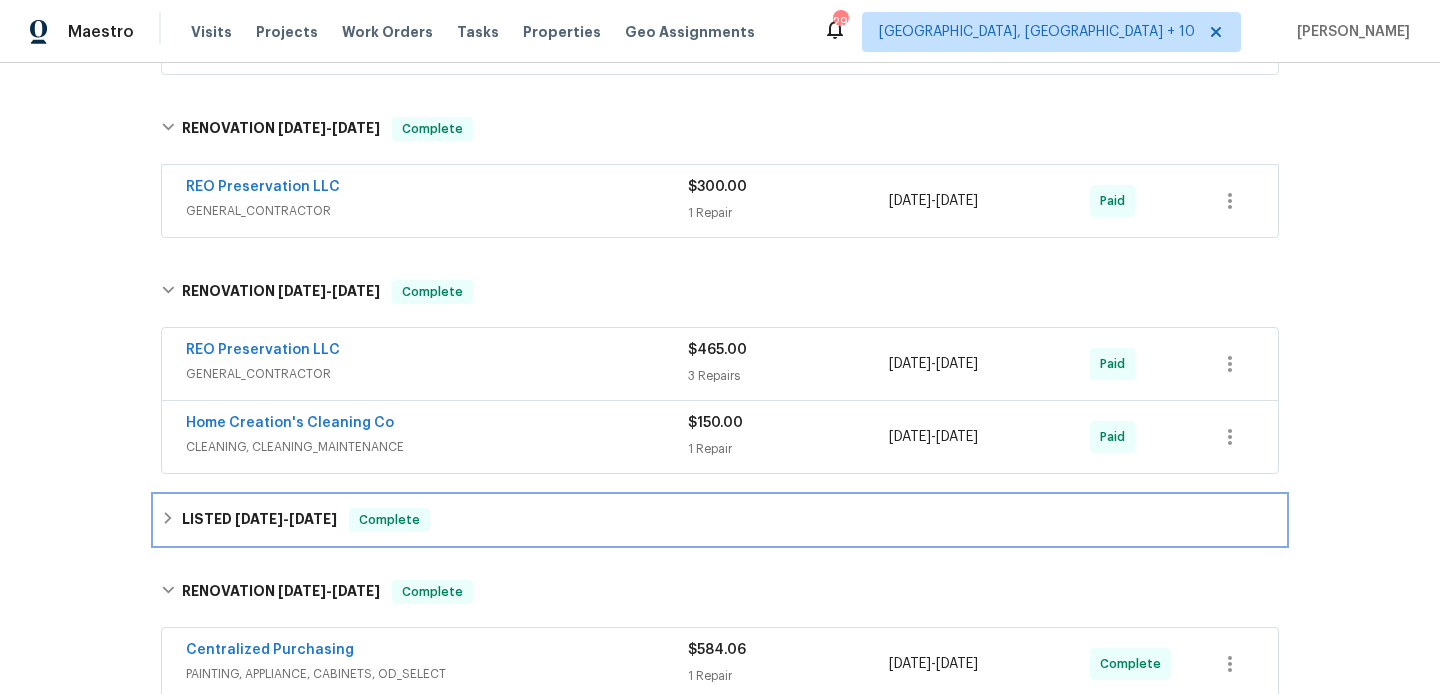 click on "LISTED   [DATE]  -  [DATE]" at bounding box center (259, 520) 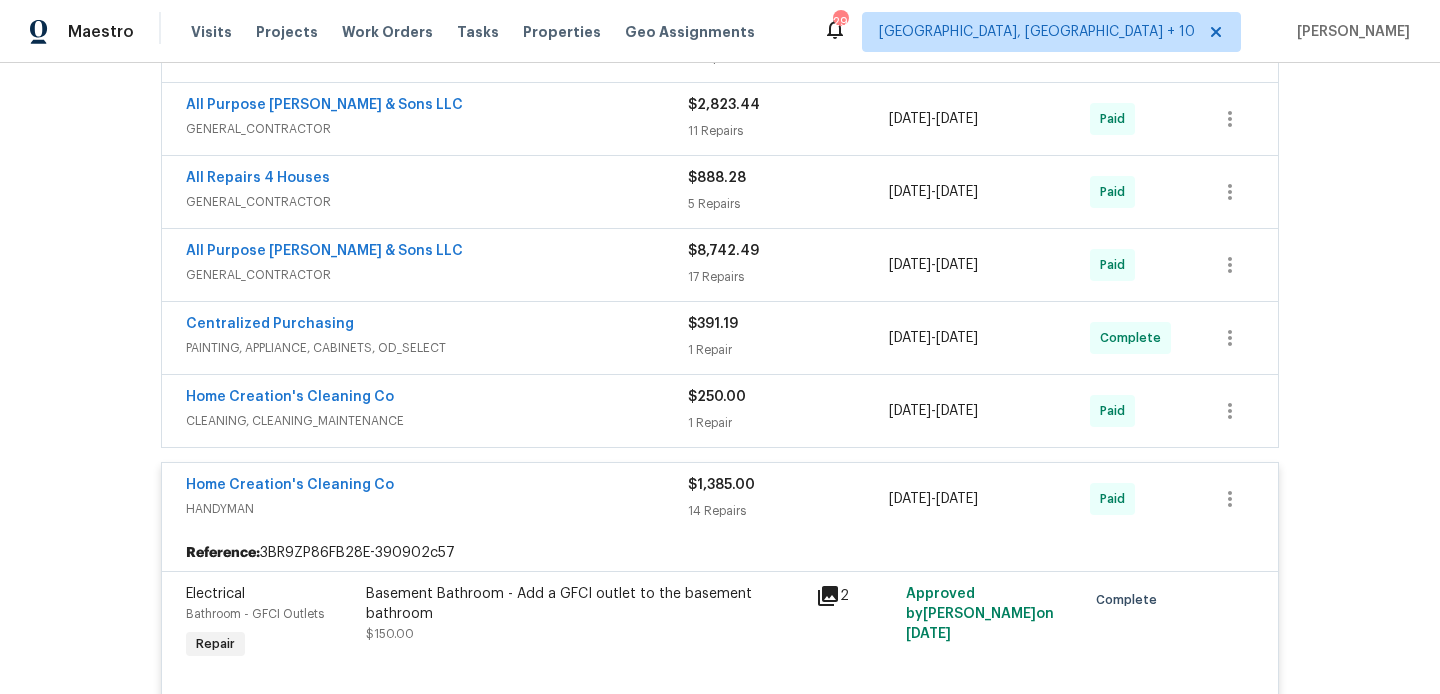 scroll, scrollTop: 1840, scrollLeft: 0, axis: vertical 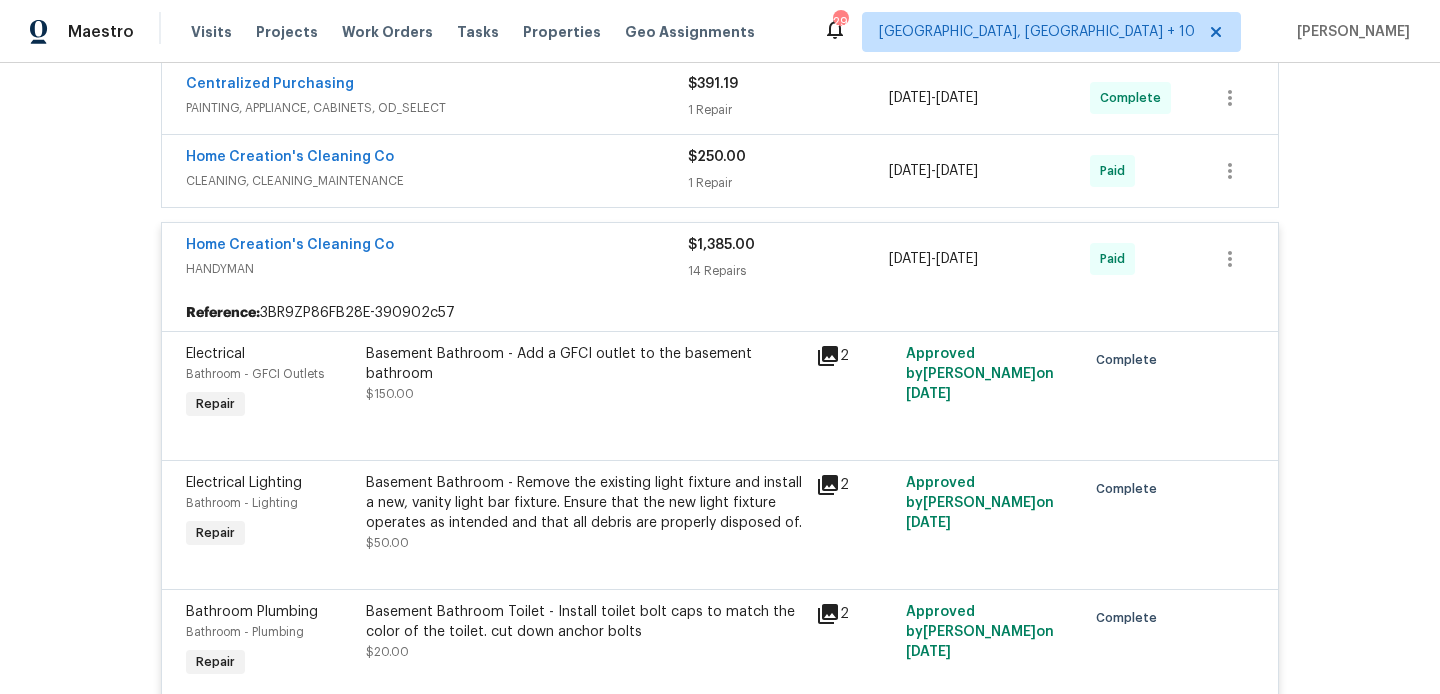 click on "Home Creation's Cleaning Co" at bounding box center (437, 247) 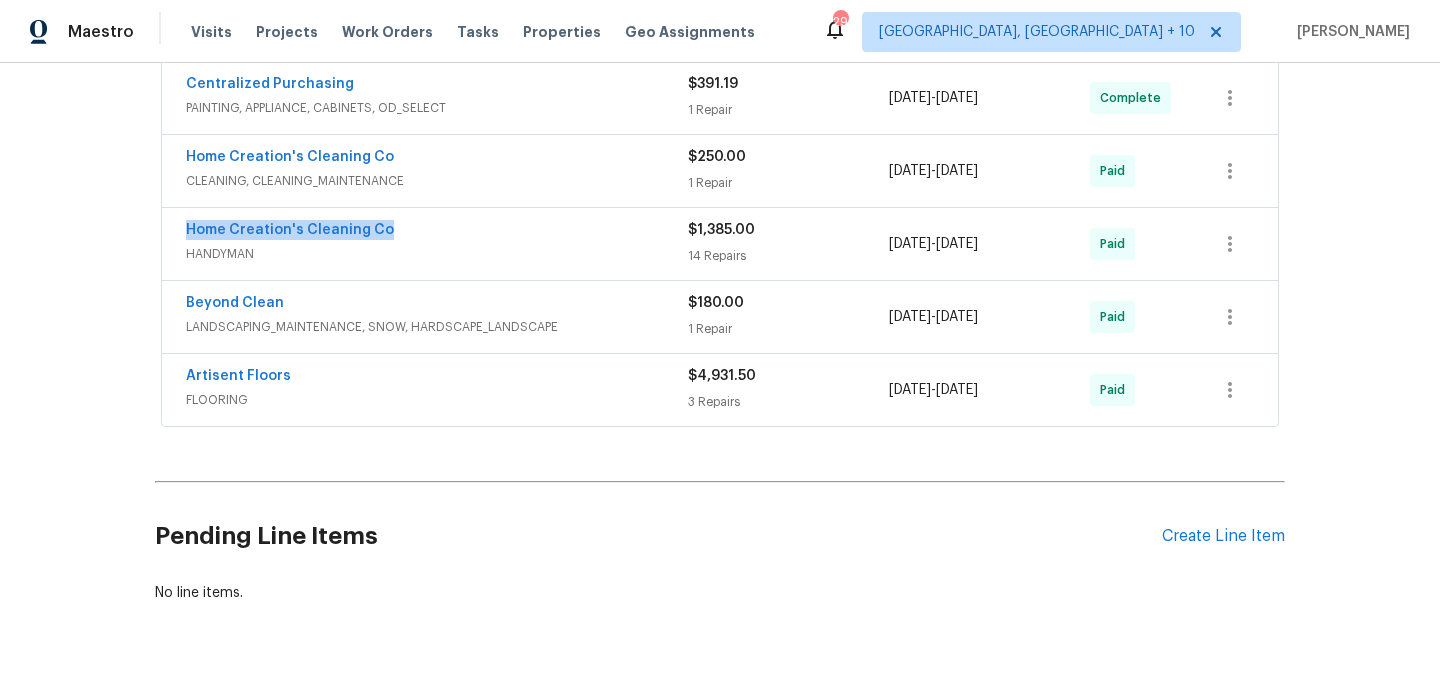 drag, startPoint x: 394, startPoint y: 233, endPoint x: 154, endPoint y: 230, distance: 240.01875 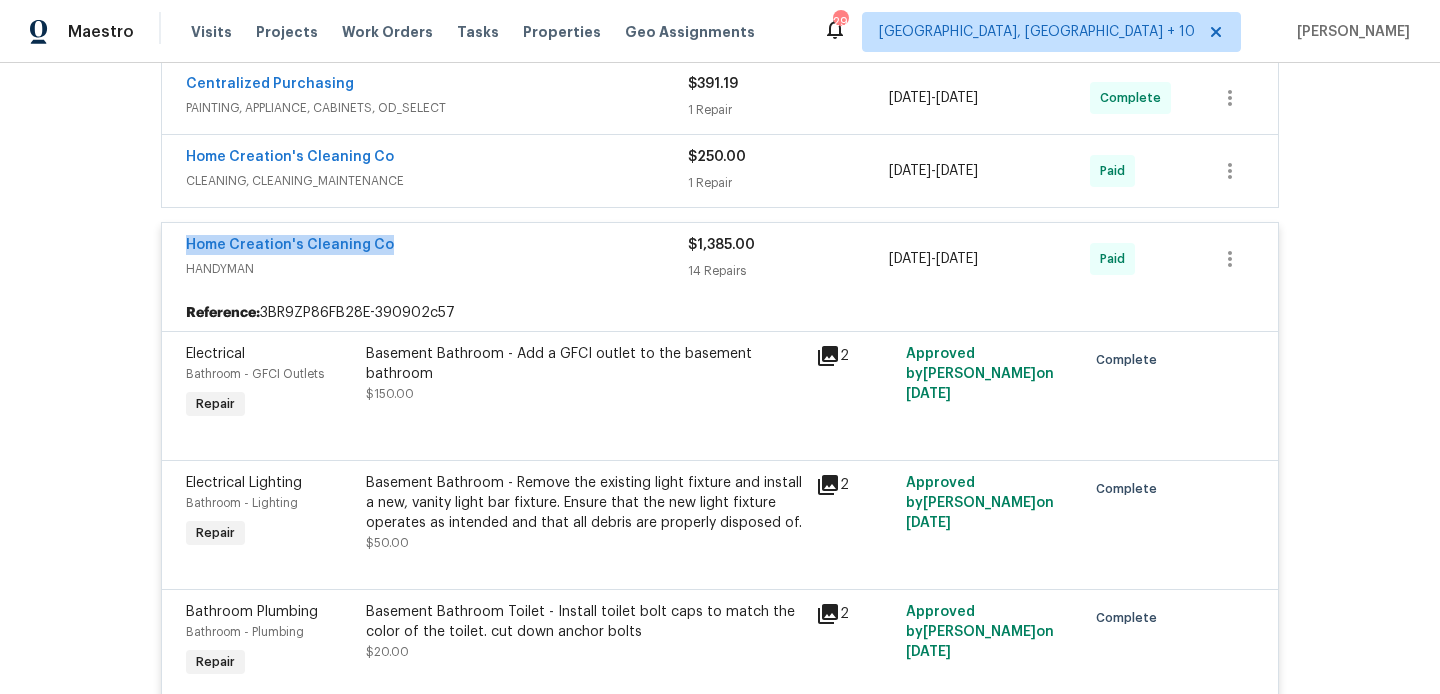 drag, startPoint x: 389, startPoint y: 244, endPoint x: 170, endPoint y: 249, distance: 219.05707 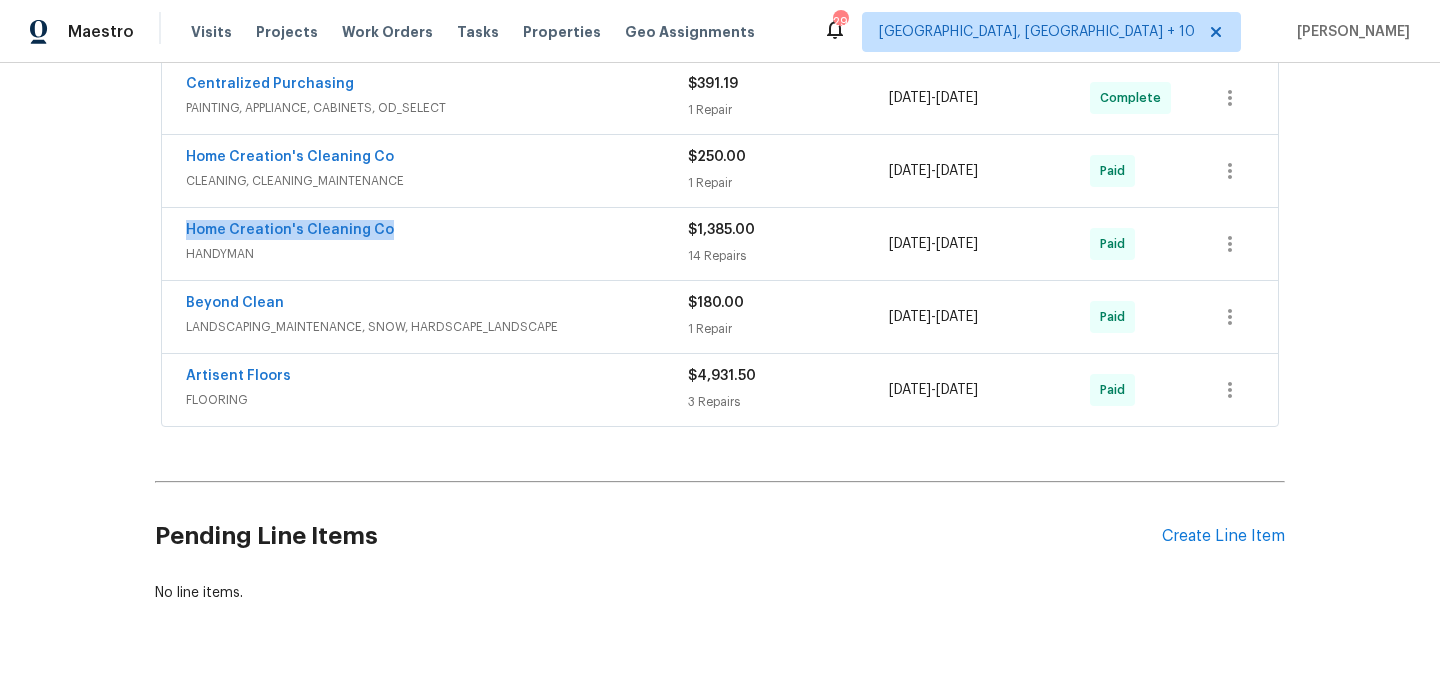 drag, startPoint x: 401, startPoint y: 229, endPoint x: 149, endPoint y: 229, distance: 252 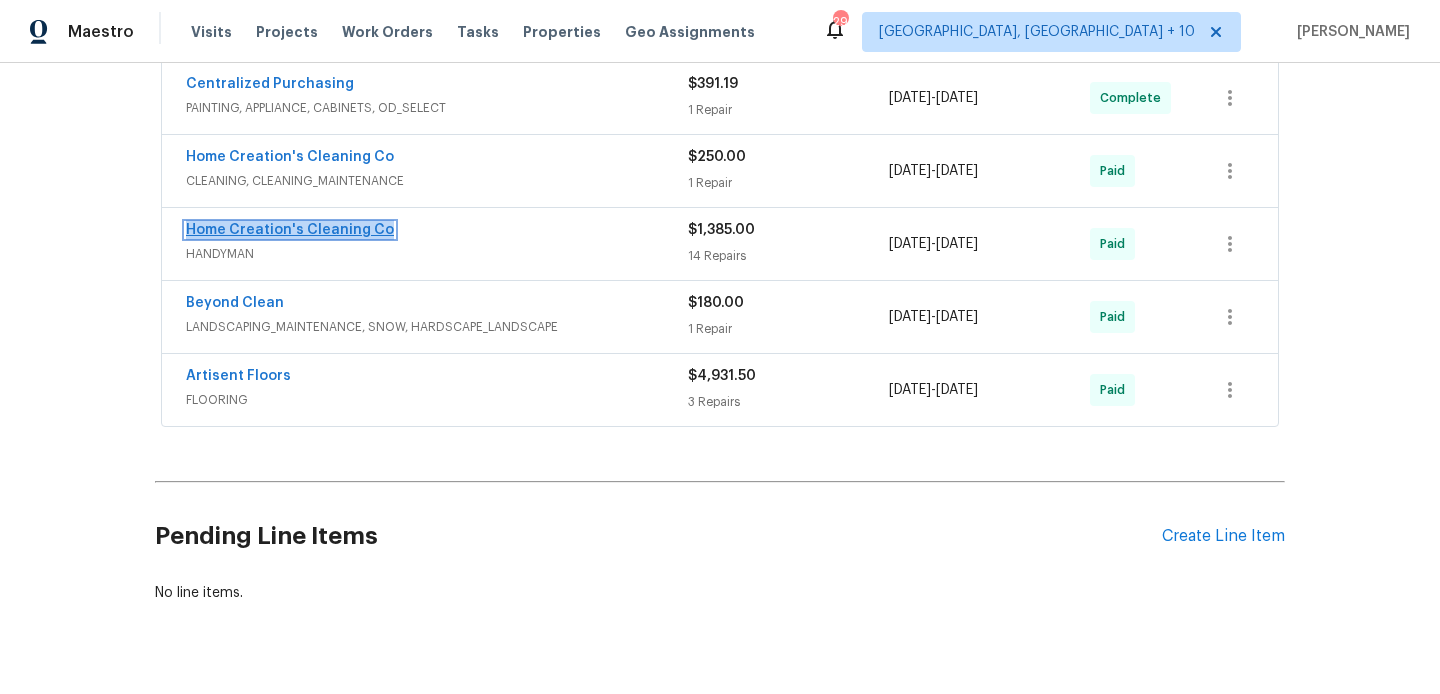 click on "Home Creation's Cleaning Co" at bounding box center (290, 230) 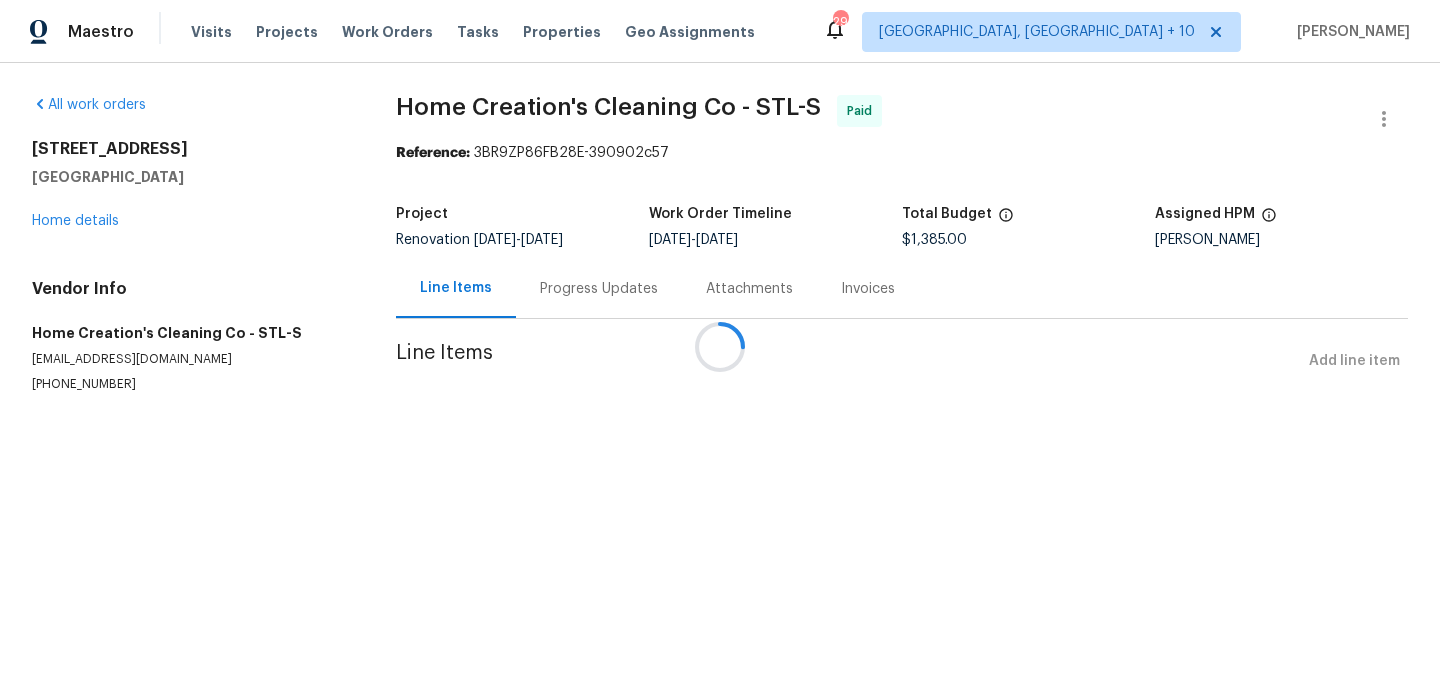 click at bounding box center (720, 347) 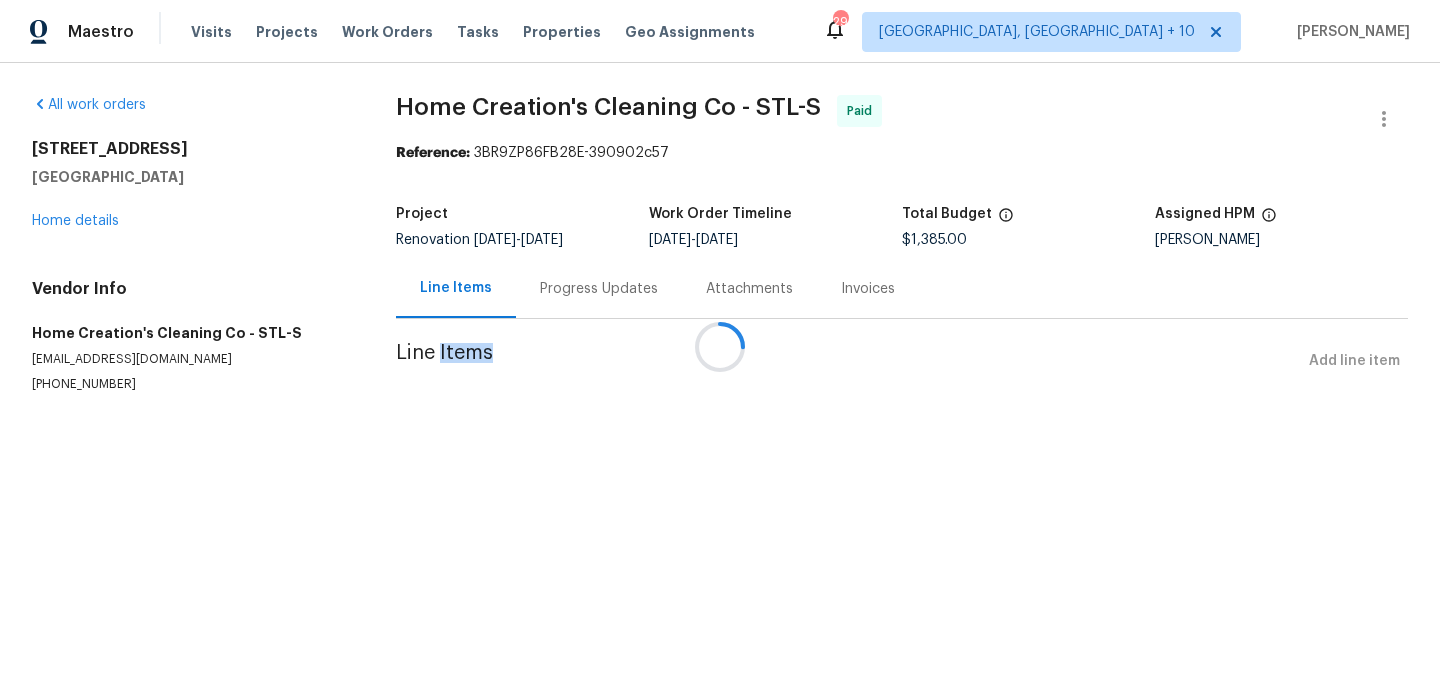 click at bounding box center (720, 347) 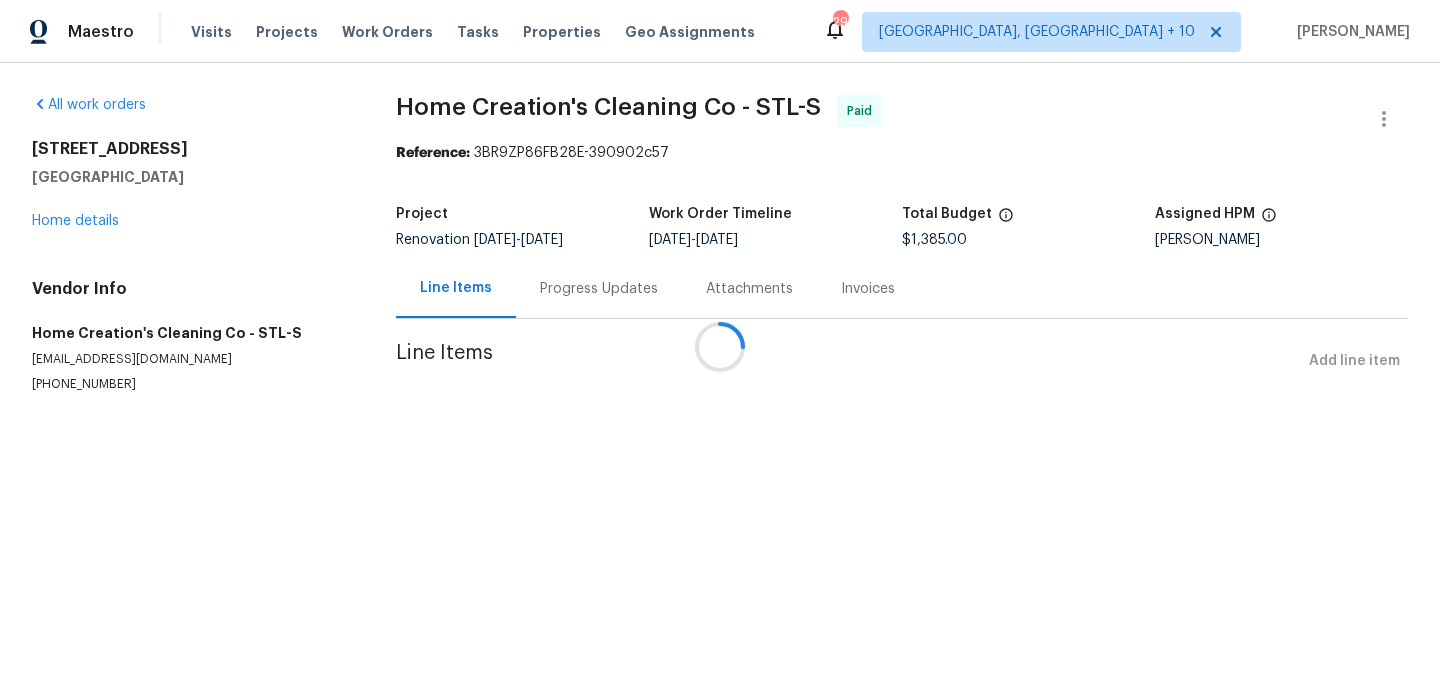 click at bounding box center (720, 347) 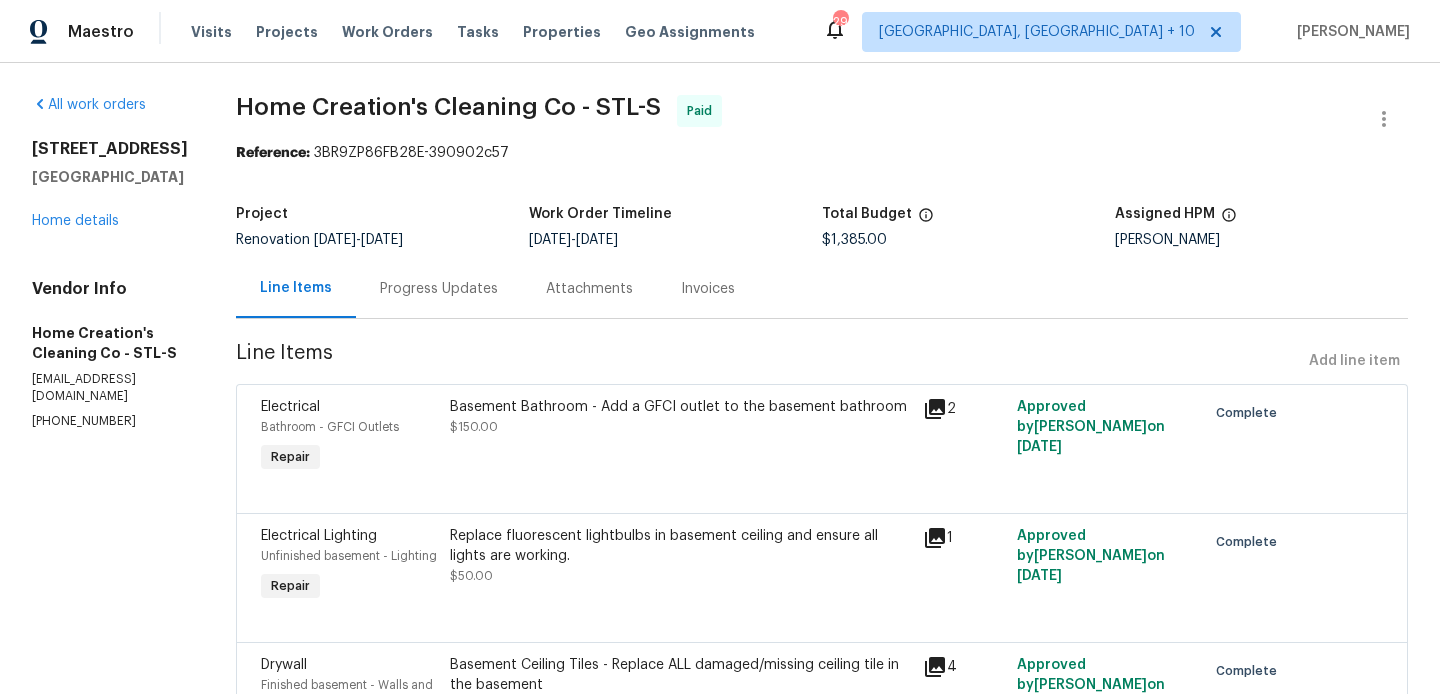 click on "[EMAIL_ADDRESS][DOMAIN_NAME]" at bounding box center (110, 388) 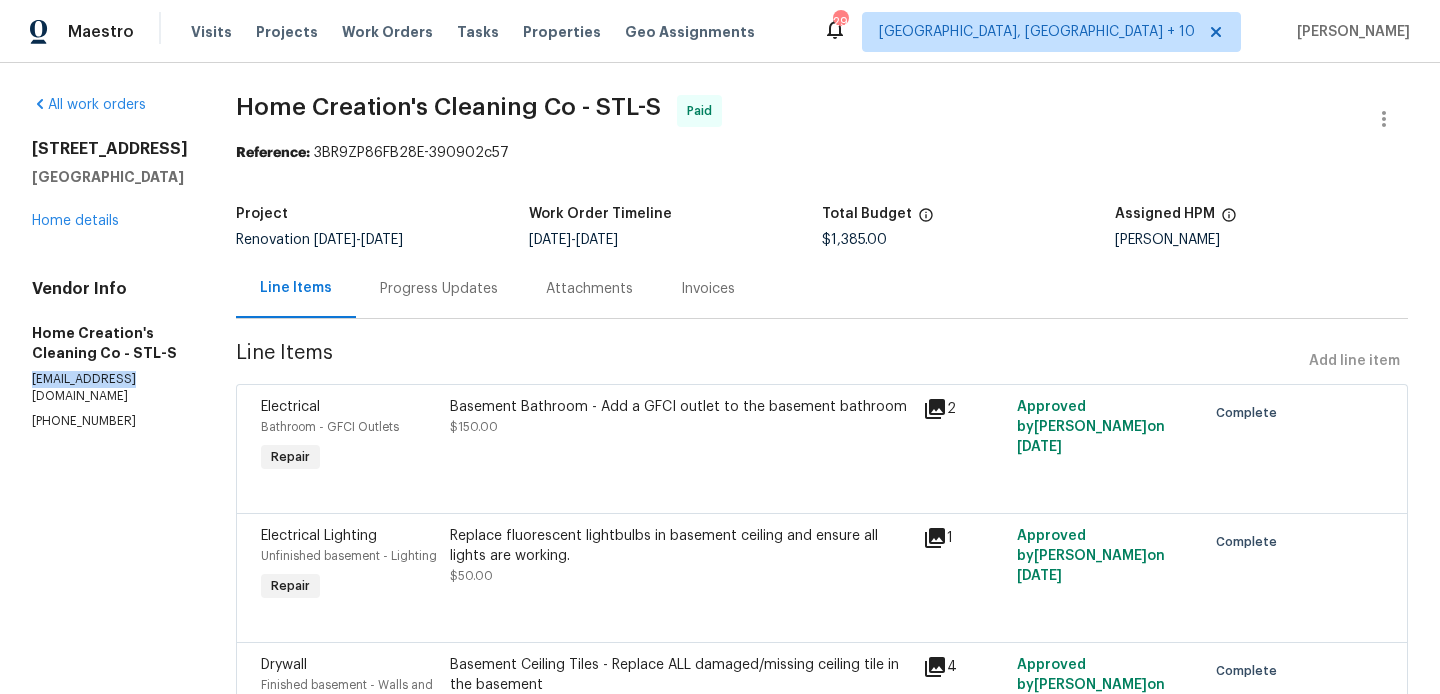 click on "[EMAIL_ADDRESS][DOMAIN_NAME]" at bounding box center [110, 388] 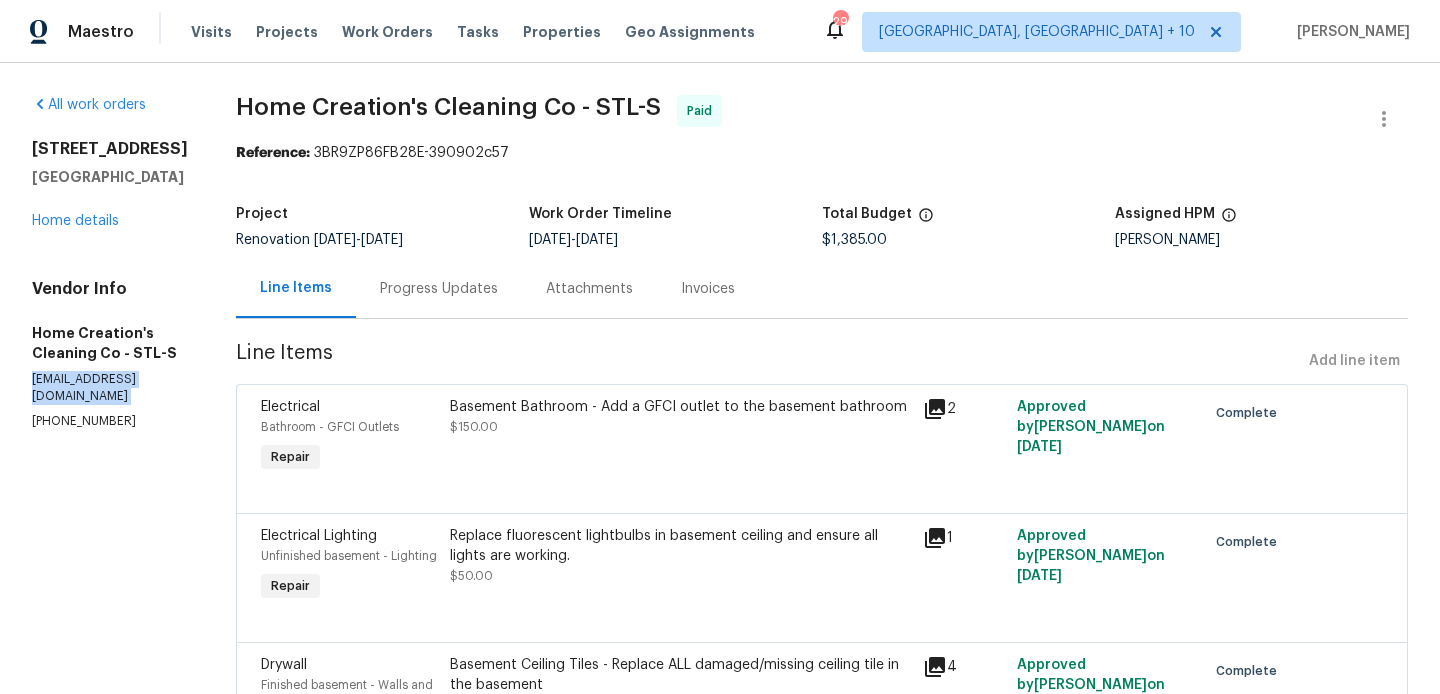 click on "[EMAIL_ADDRESS][DOMAIN_NAME]" at bounding box center (110, 388) 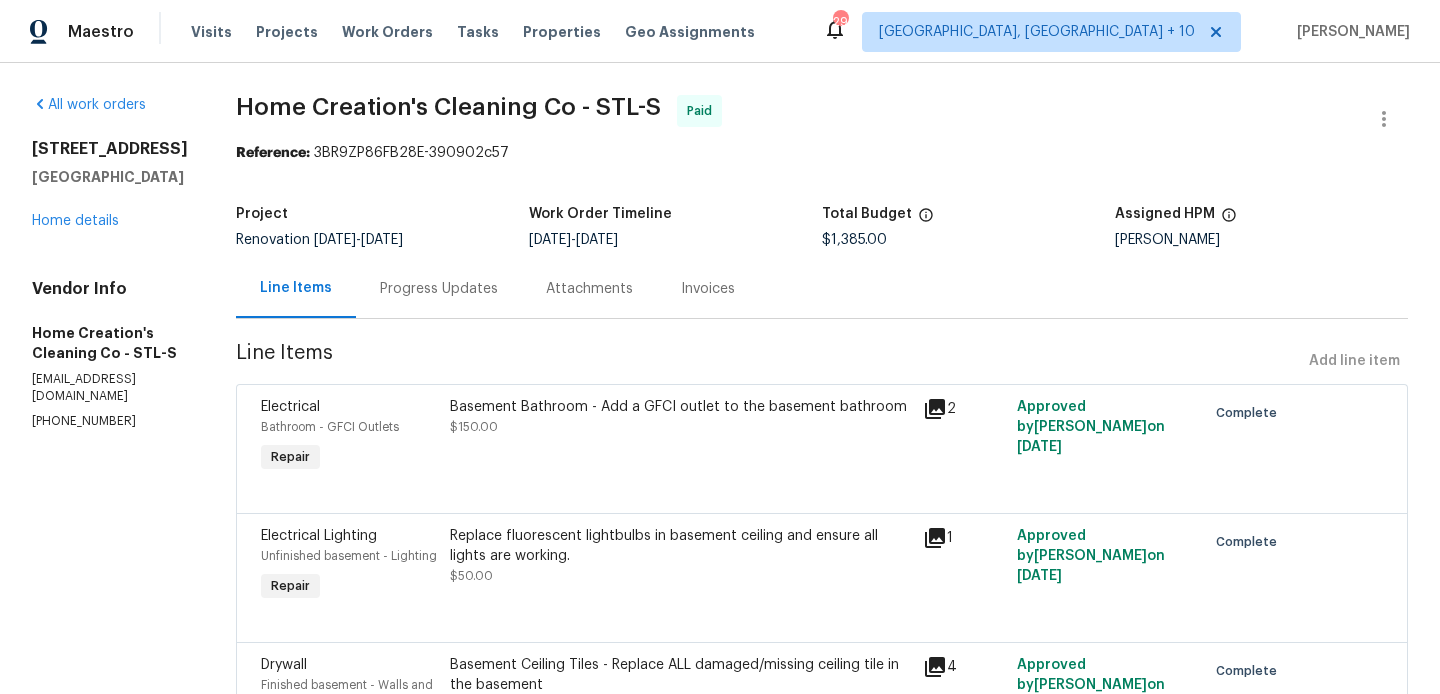 click on "[PHONE_NUMBER]" at bounding box center (110, 421) 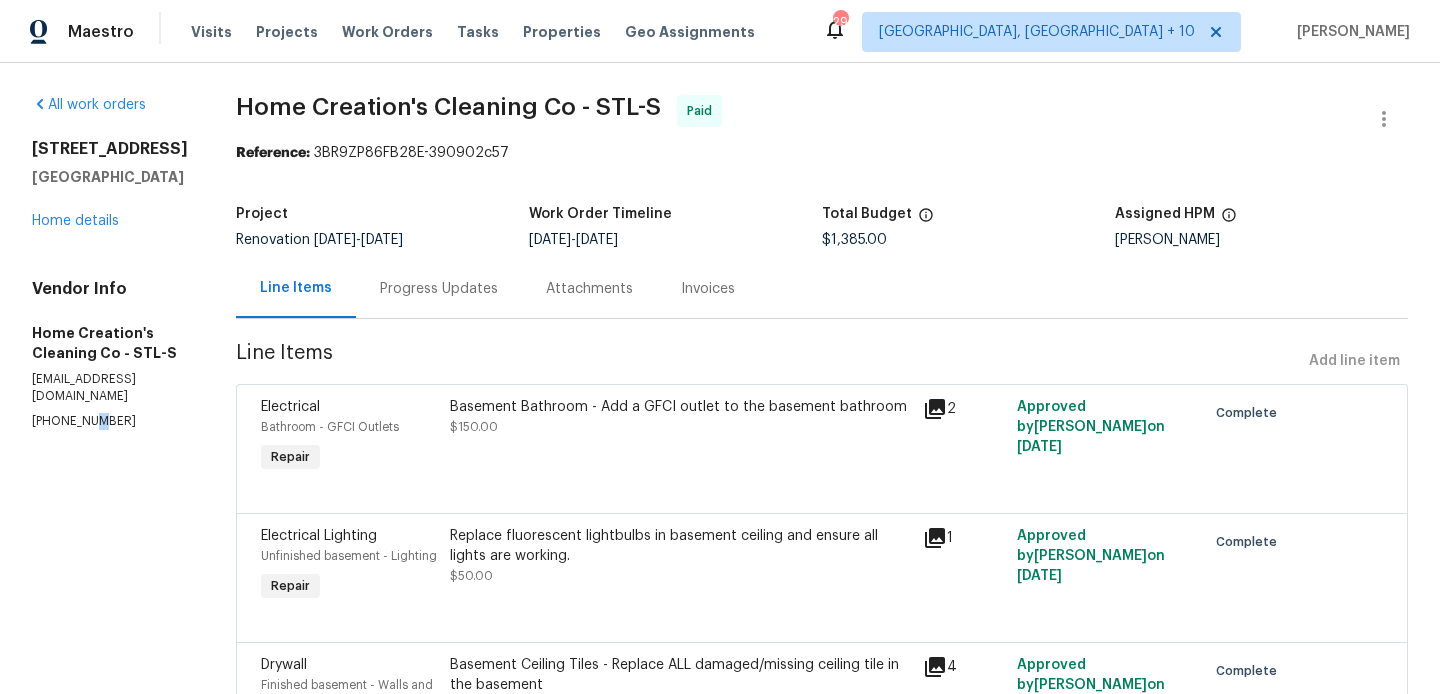 click on "[PHONE_NUMBER]" at bounding box center (110, 421) 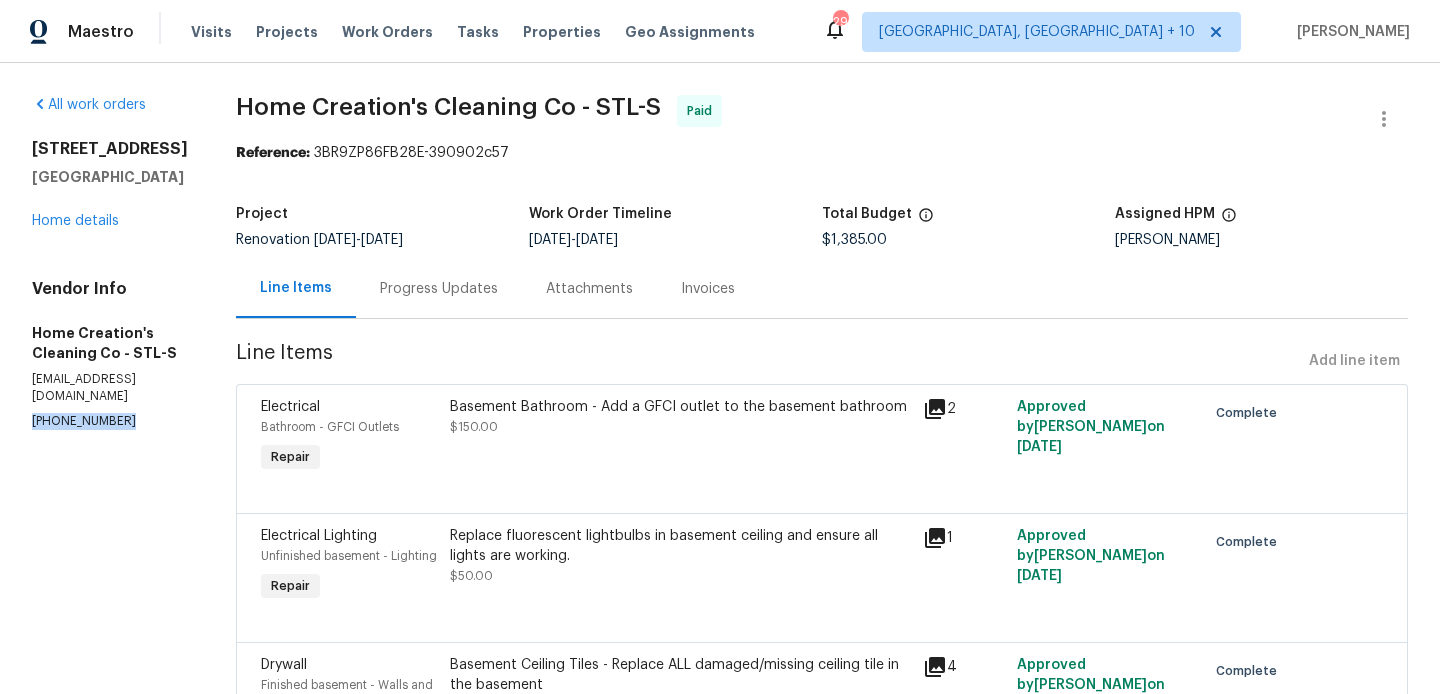 click on "[PHONE_NUMBER]" at bounding box center (110, 421) 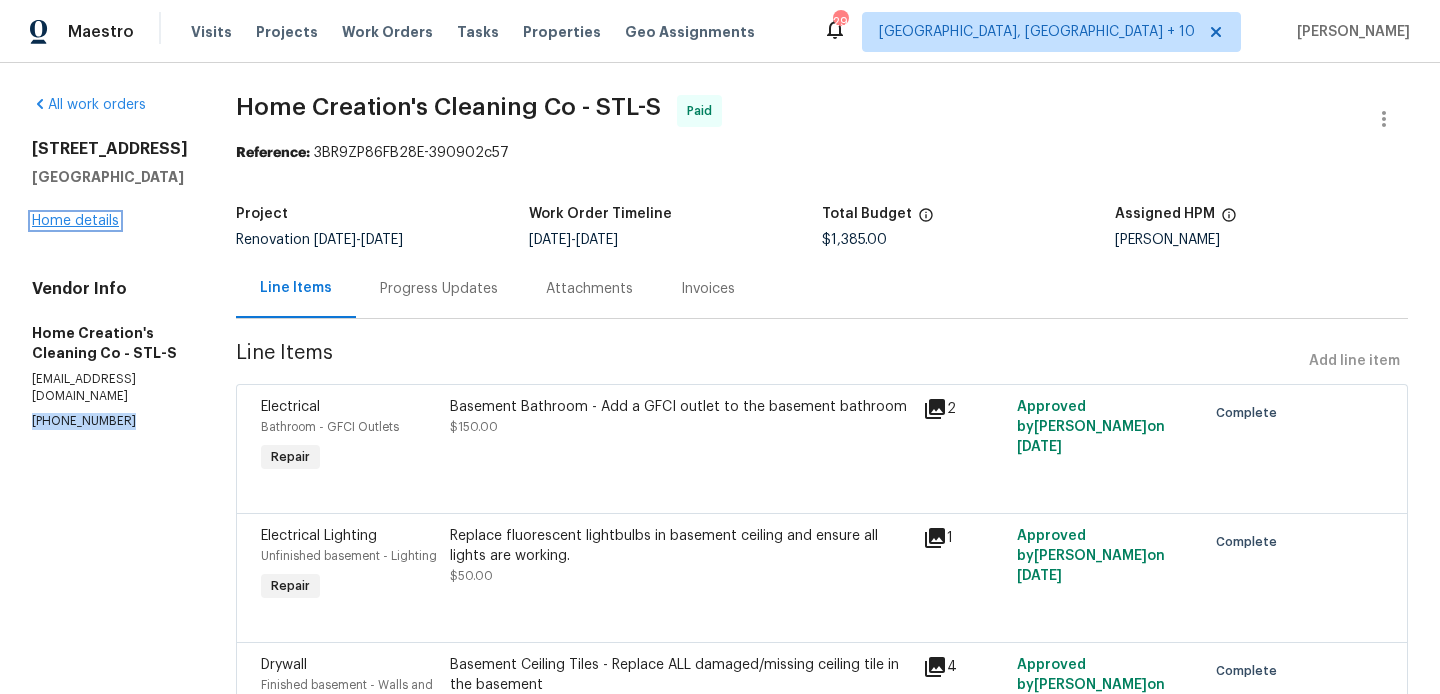 click on "Home details" at bounding box center (75, 221) 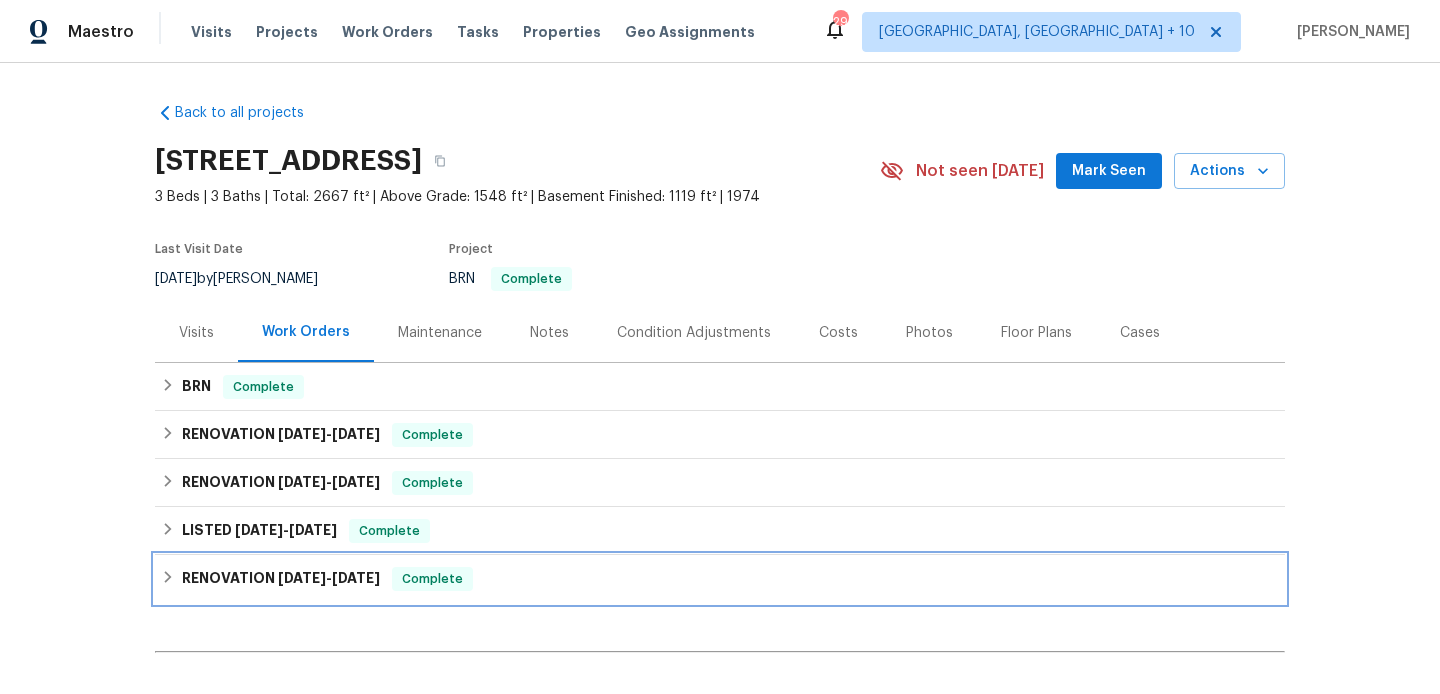 click on "[DATE]" at bounding box center [356, 578] 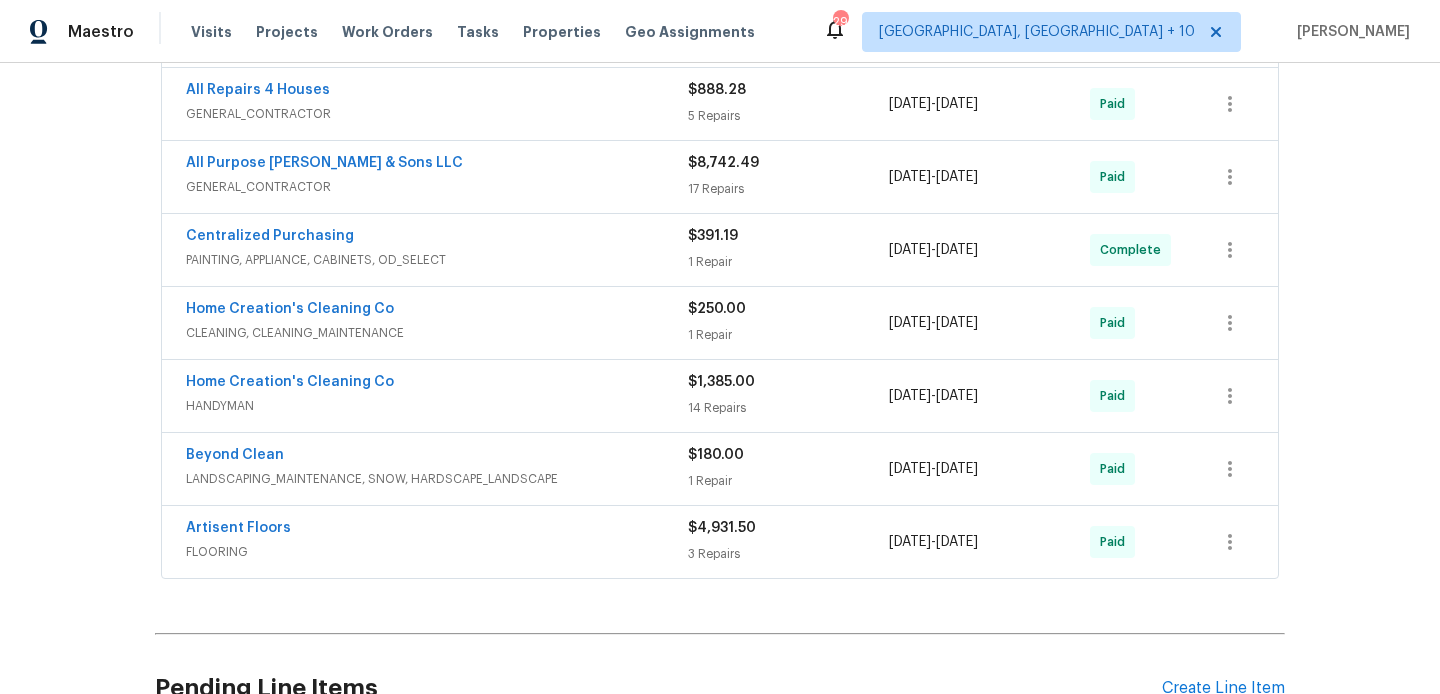 scroll, scrollTop: 931, scrollLeft: 0, axis: vertical 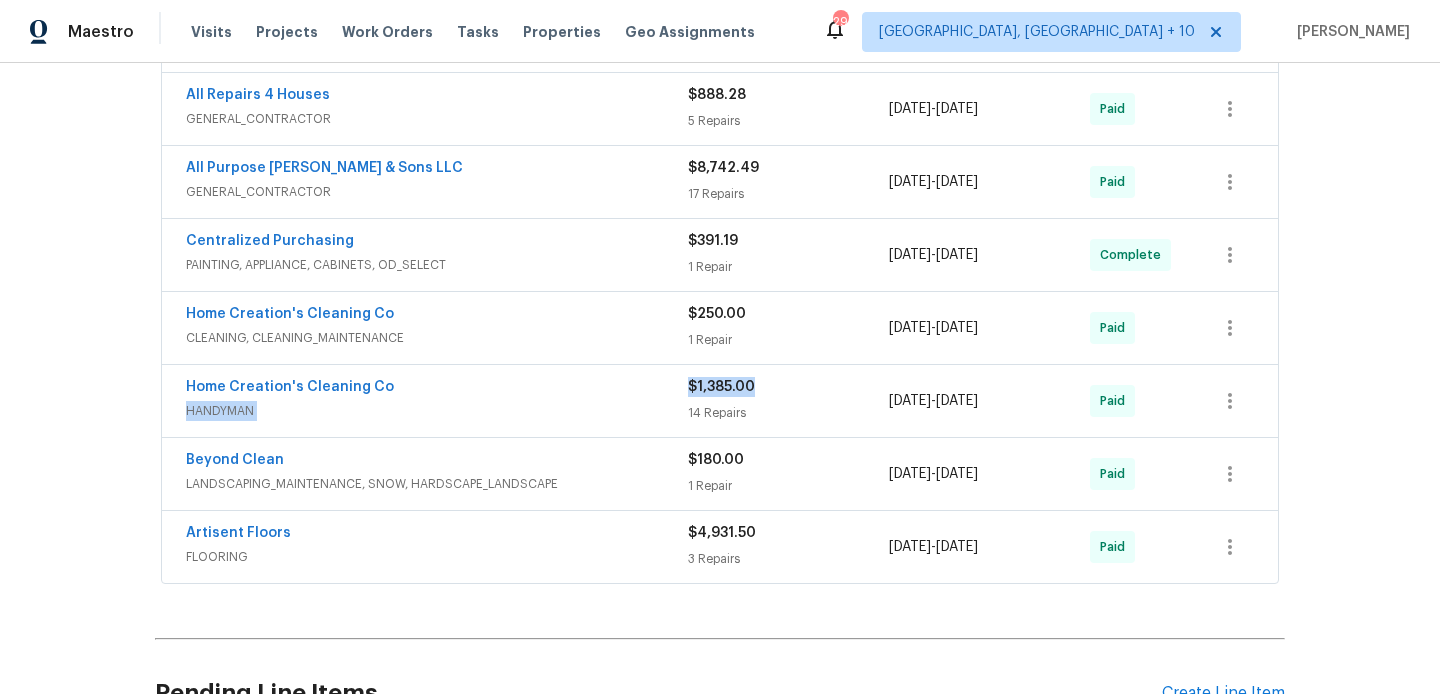 drag, startPoint x: 764, startPoint y: 387, endPoint x: 672, endPoint y: 386, distance: 92.00543 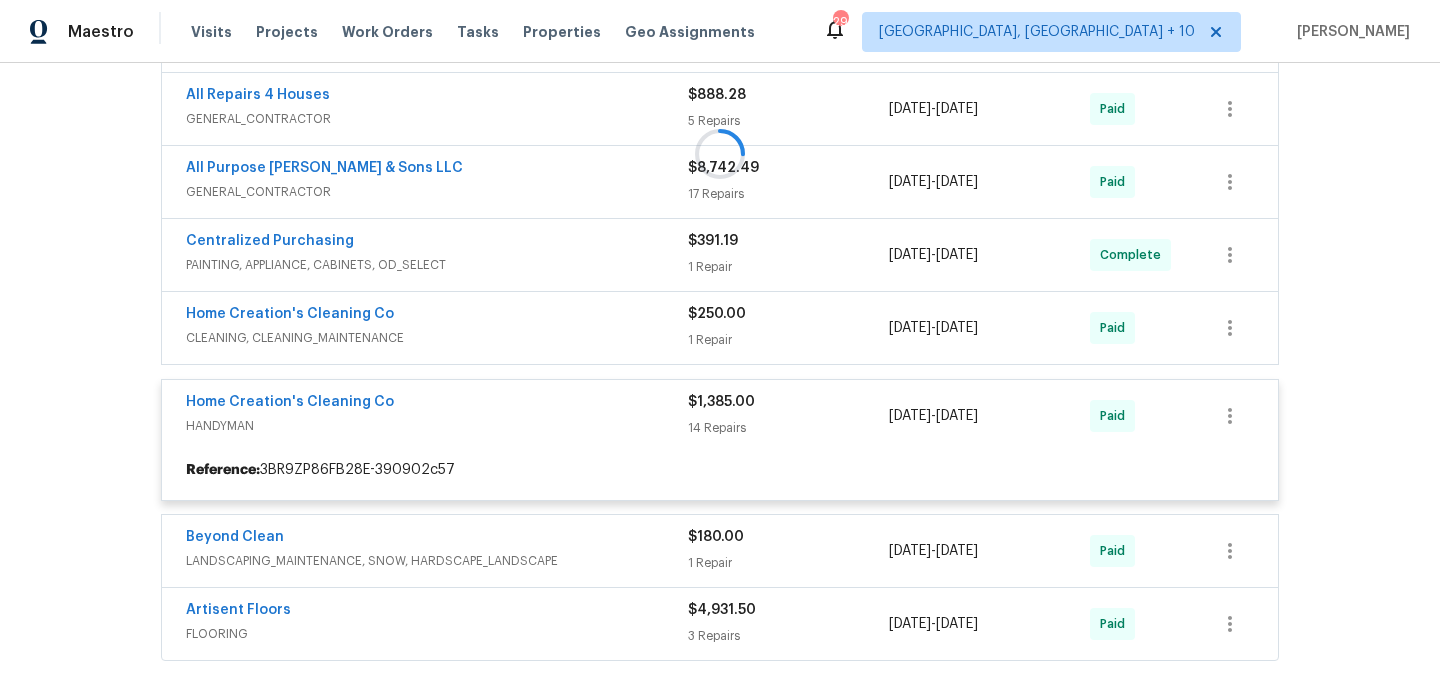 click at bounding box center [720, 153] 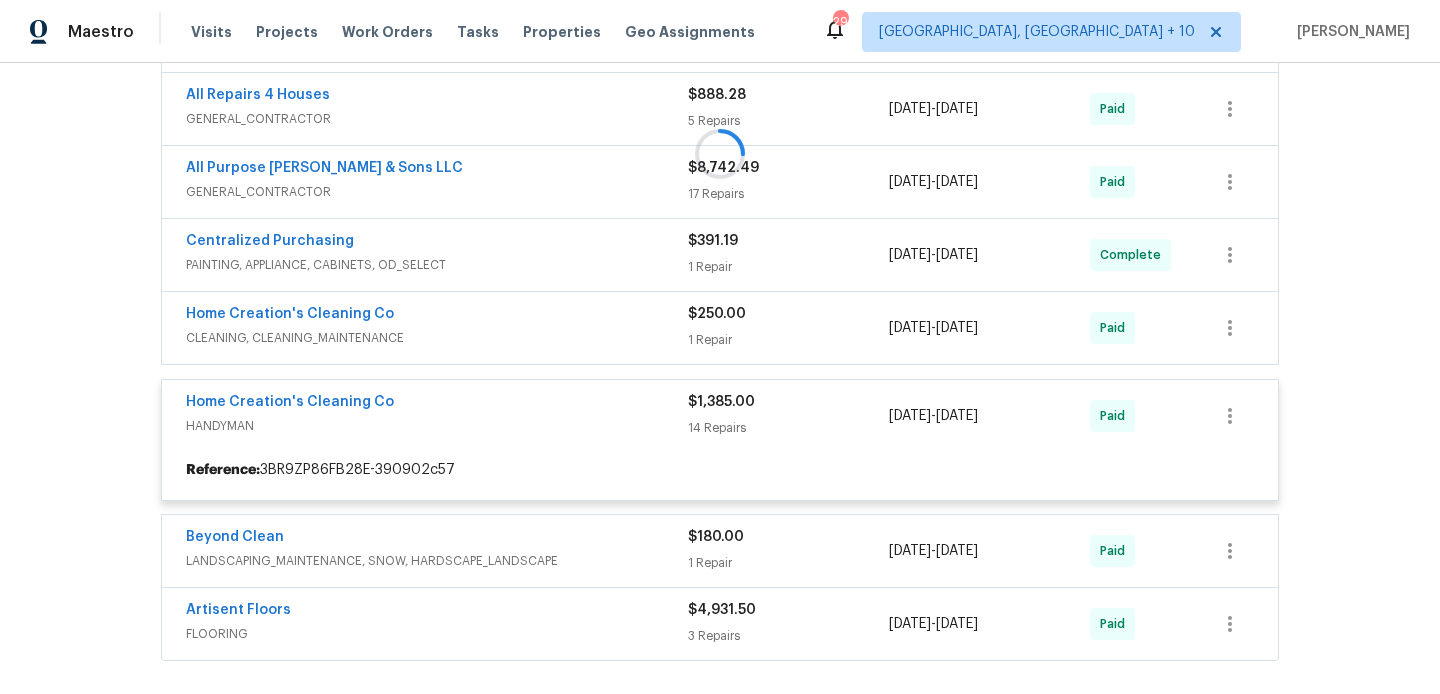 click on "$1,385.00" at bounding box center (721, 402) 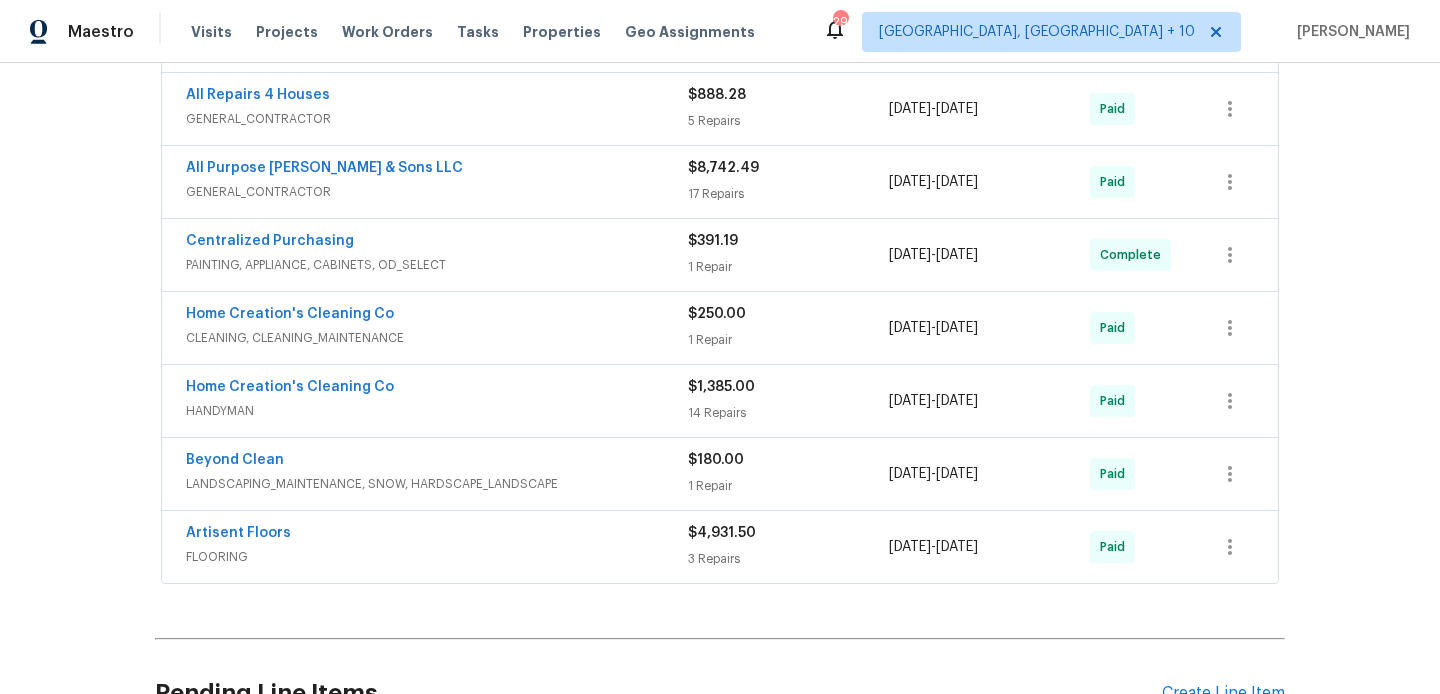 drag, startPoint x: 687, startPoint y: 387, endPoint x: 740, endPoint y: 386, distance: 53.009434 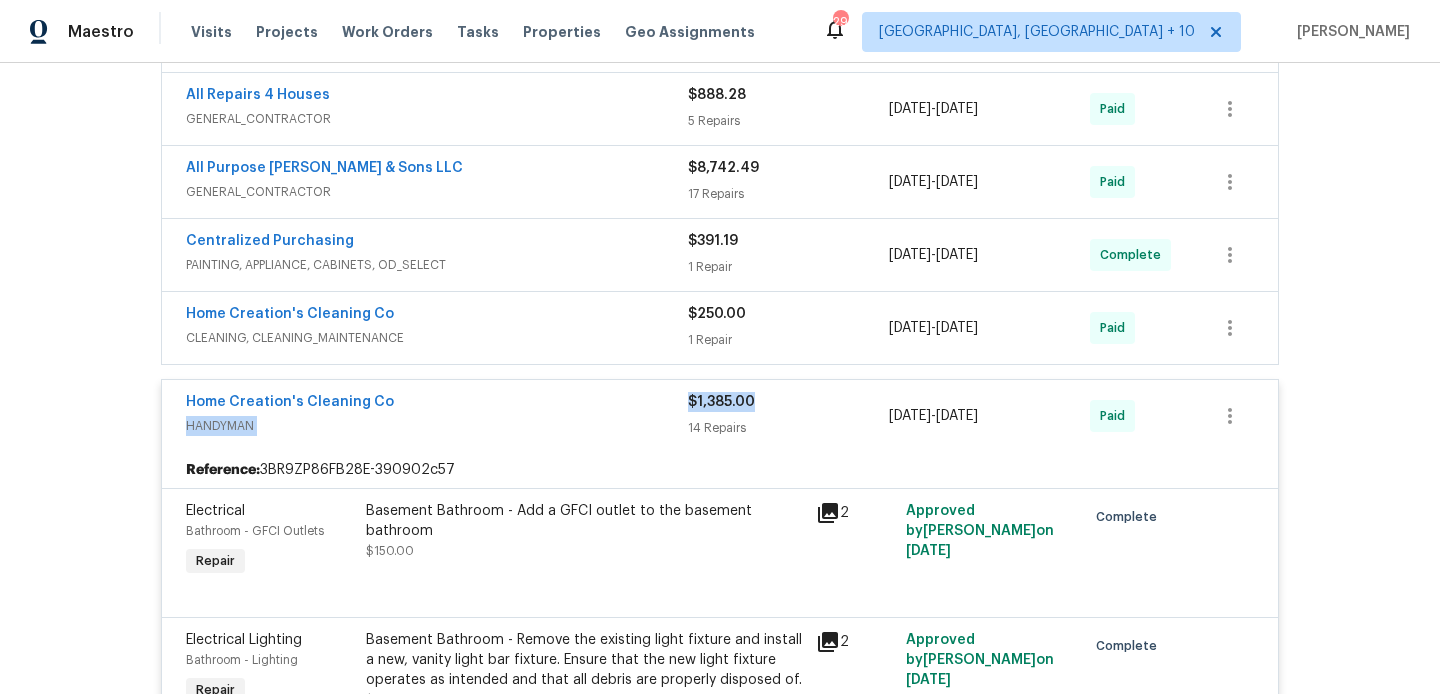 drag, startPoint x: 759, startPoint y: 402, endPoint x: 686, endPoint y: 402, distance: 73 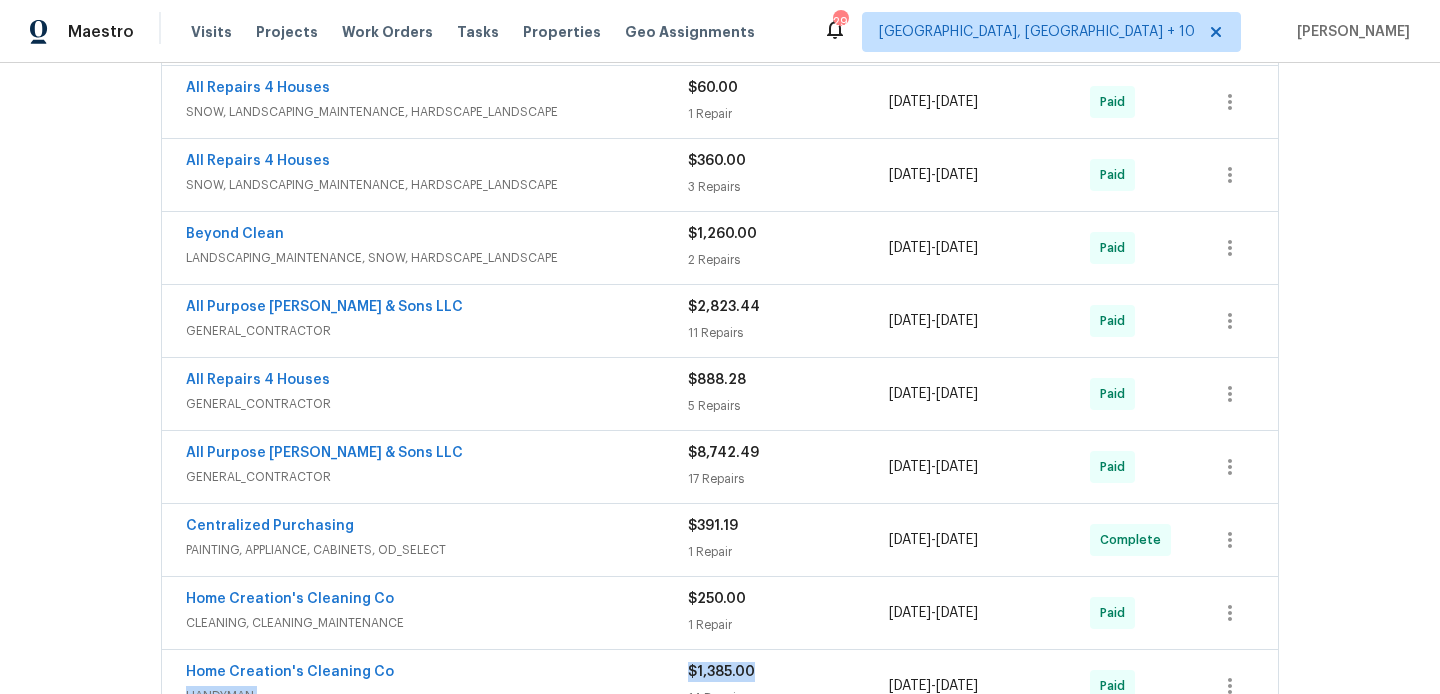 scroll, scrollTop: 641, scrollLeft: 0, axis: vertical 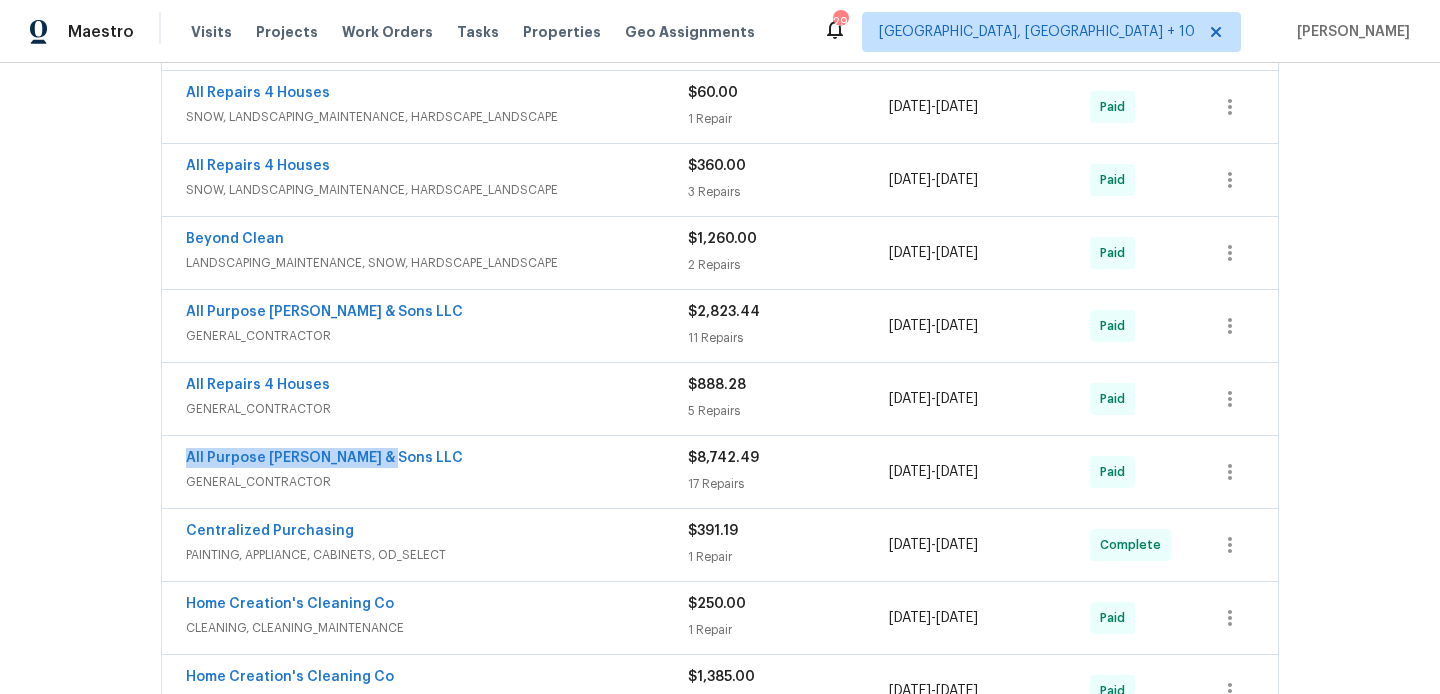 drag, startPoint x: 392, startPoint y: 459, endPoint x: 163, endPoint y: 459, distance: 229 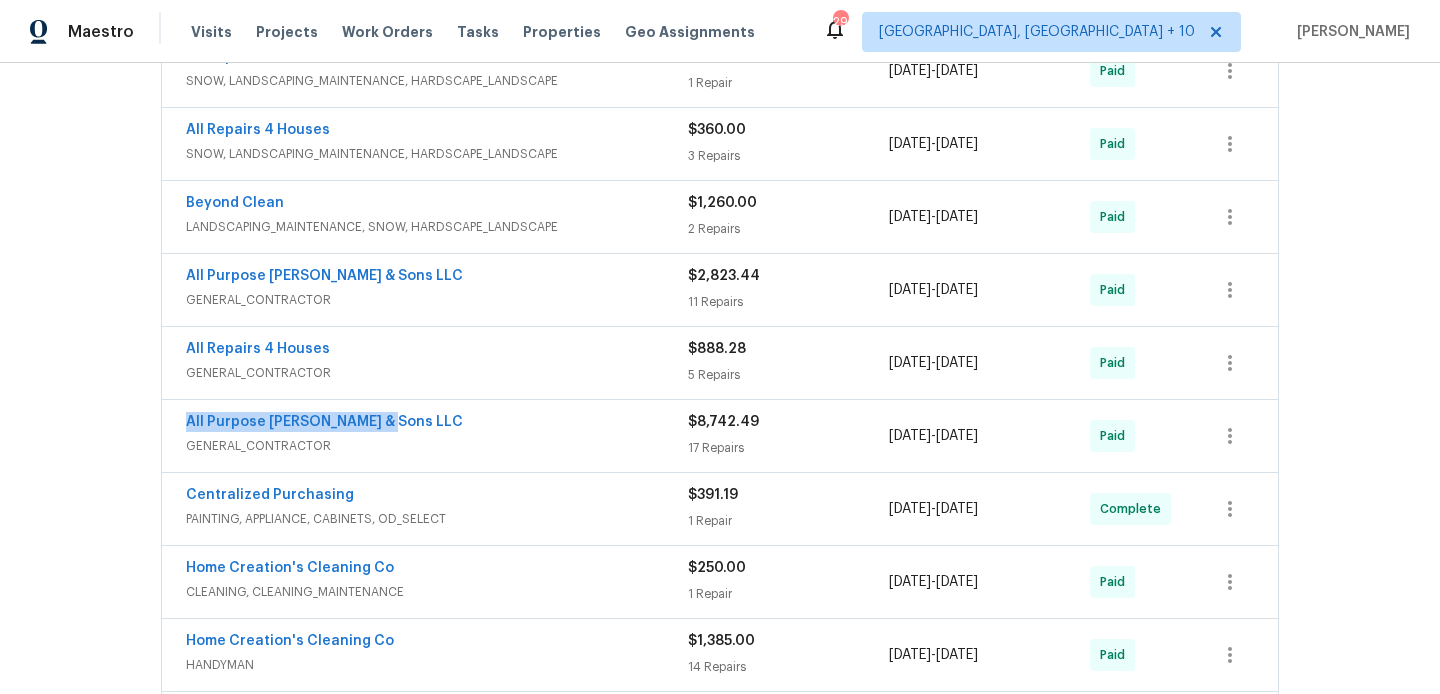 scroll, scrollTop: 663, scrollLeft: 0, axis: vertical 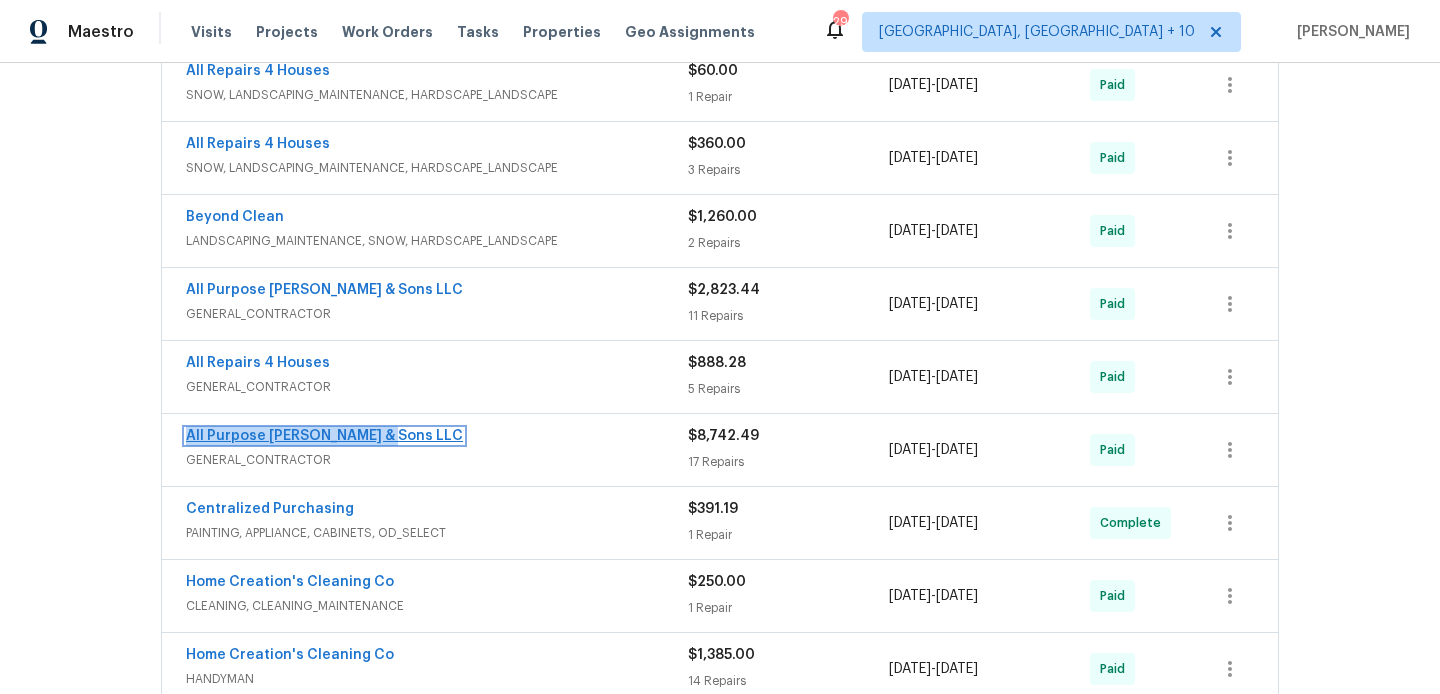 click on "All Purpose [PERSON_NAME] & Sons LLC" at bounding box center [324, 436] 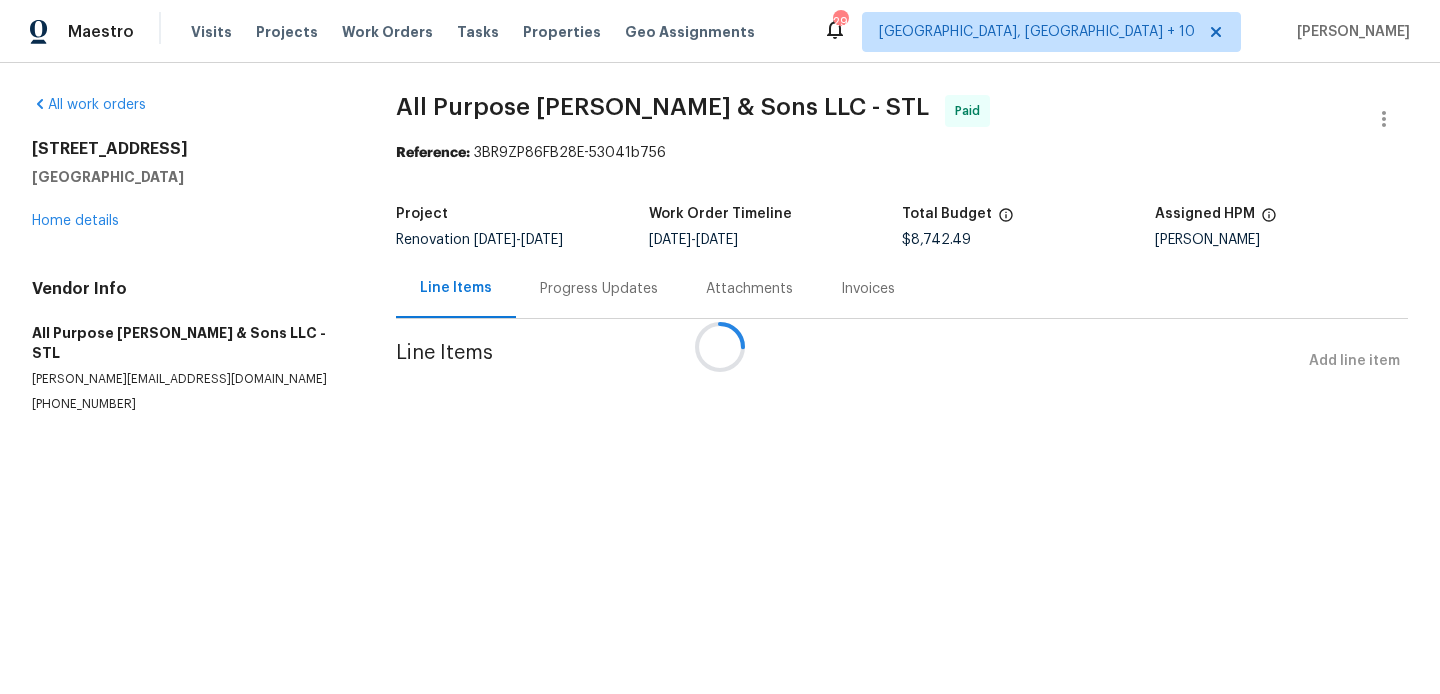 click on "All work orders [STREET_ADDRESS] Home details Vendor Info All Purpose [PERSON_NAME] & Sons LLC - STL [PERSON_NAME][EMAIL_ADDRESS][DOMAIN_NAME] [PHONE_NUMBER] All Purpose [PERSON_NAME] & Sons LLC - STL Paid Reference:   3BR9ZP86FB28E-53041b756 Project Renovation   [DATE]  -  [DATE] Work Order Timeline [DATE]  -  [DATE] Total Budget $8,742.49 Assigned HPM [PERSON_NAME] Line Items Progress Updates Attachments Invoices Line Items Add line item" at bounding box center (720, 278) 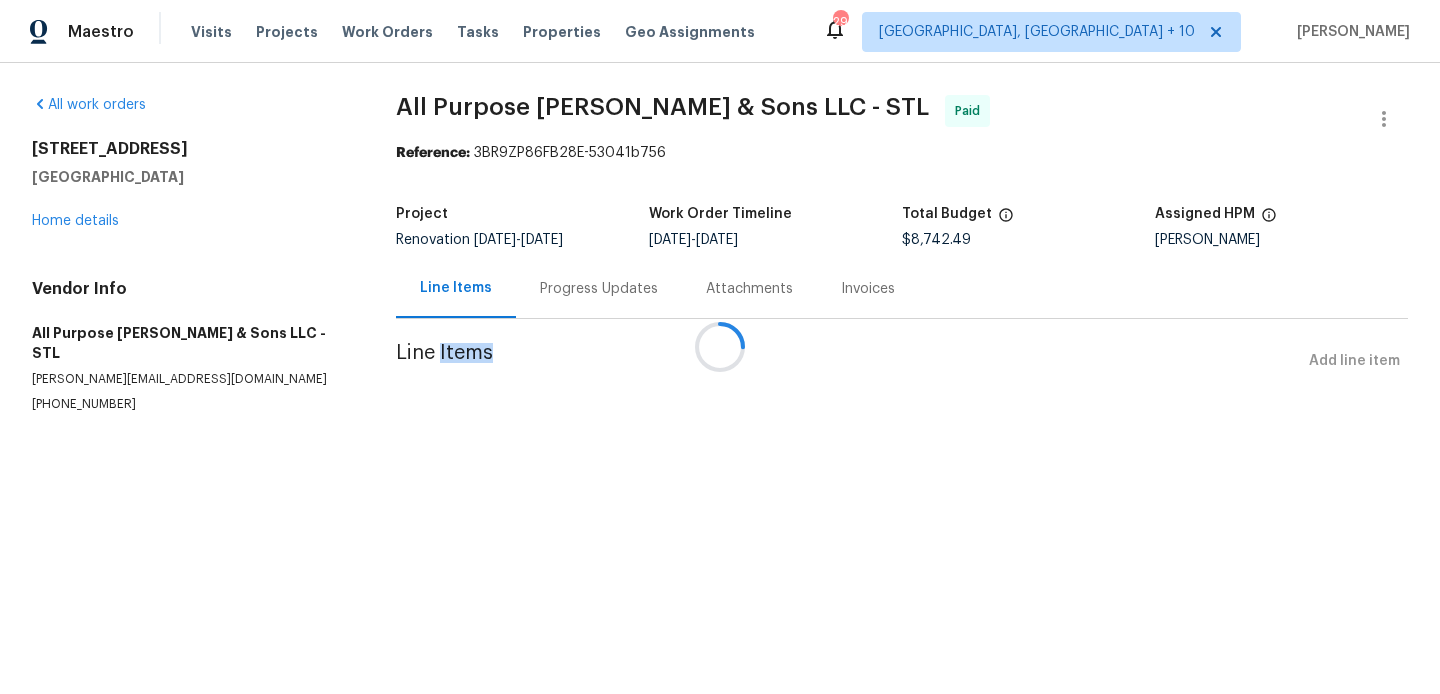click at bounding box center [720, 347] 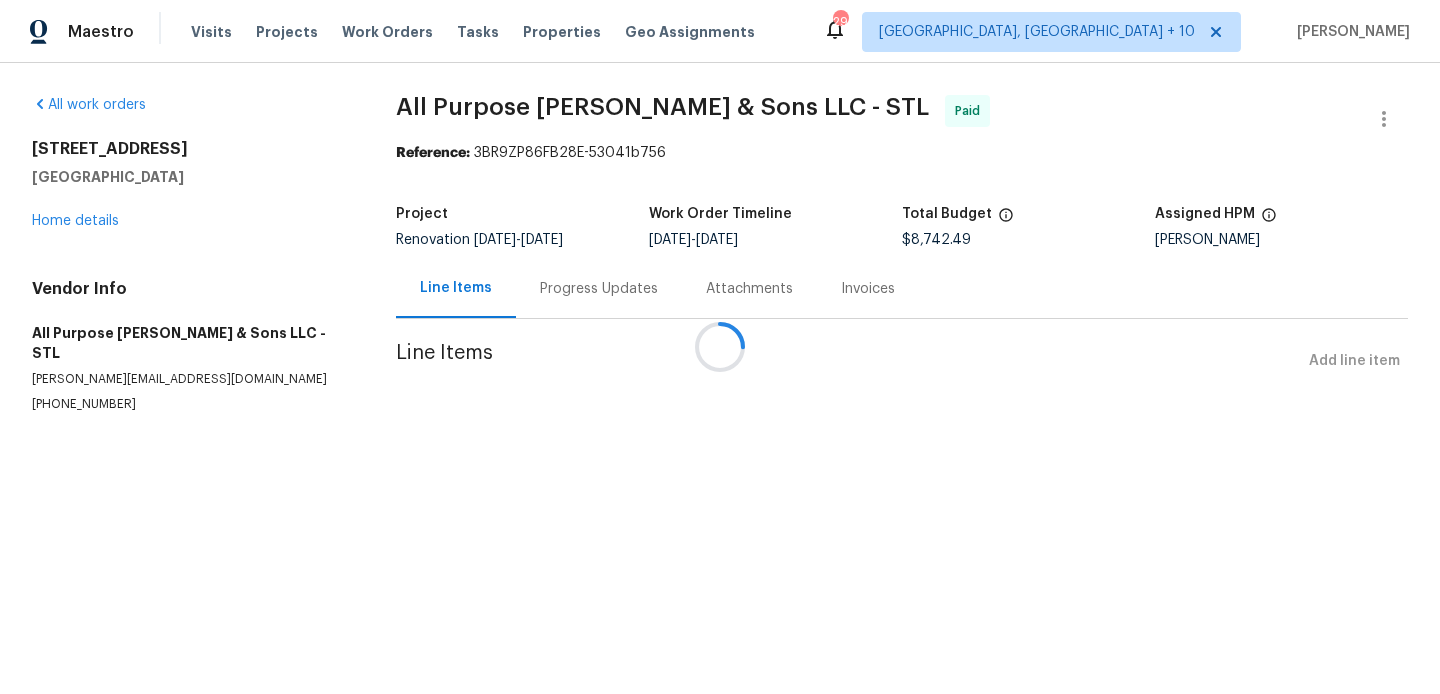 click at bounding box center (720, 347) 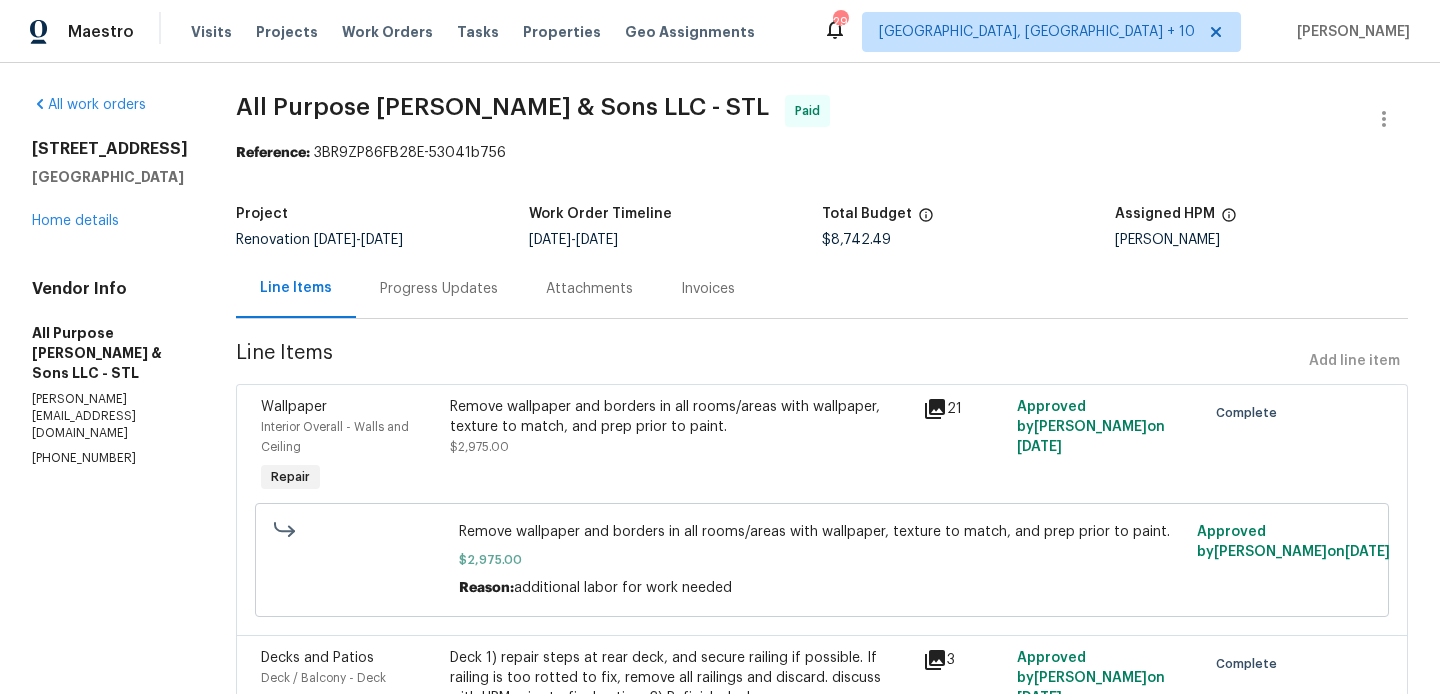 click on "All Purpose [PERSON_NAME] & Sons LLC - STL" at bounding box center (110, 353) 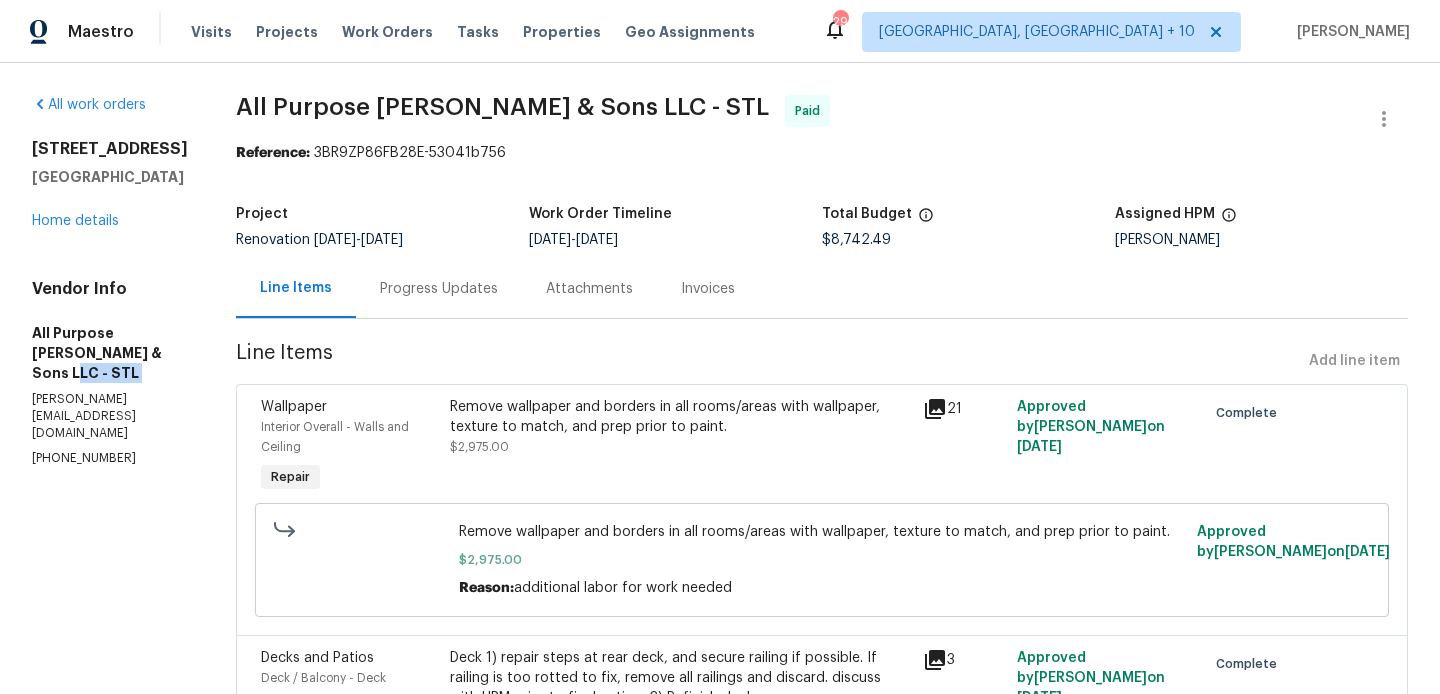 click on "All Purpose [PERSON_NAME] & Sons LLC - STL" at bounding box center (110, 353) 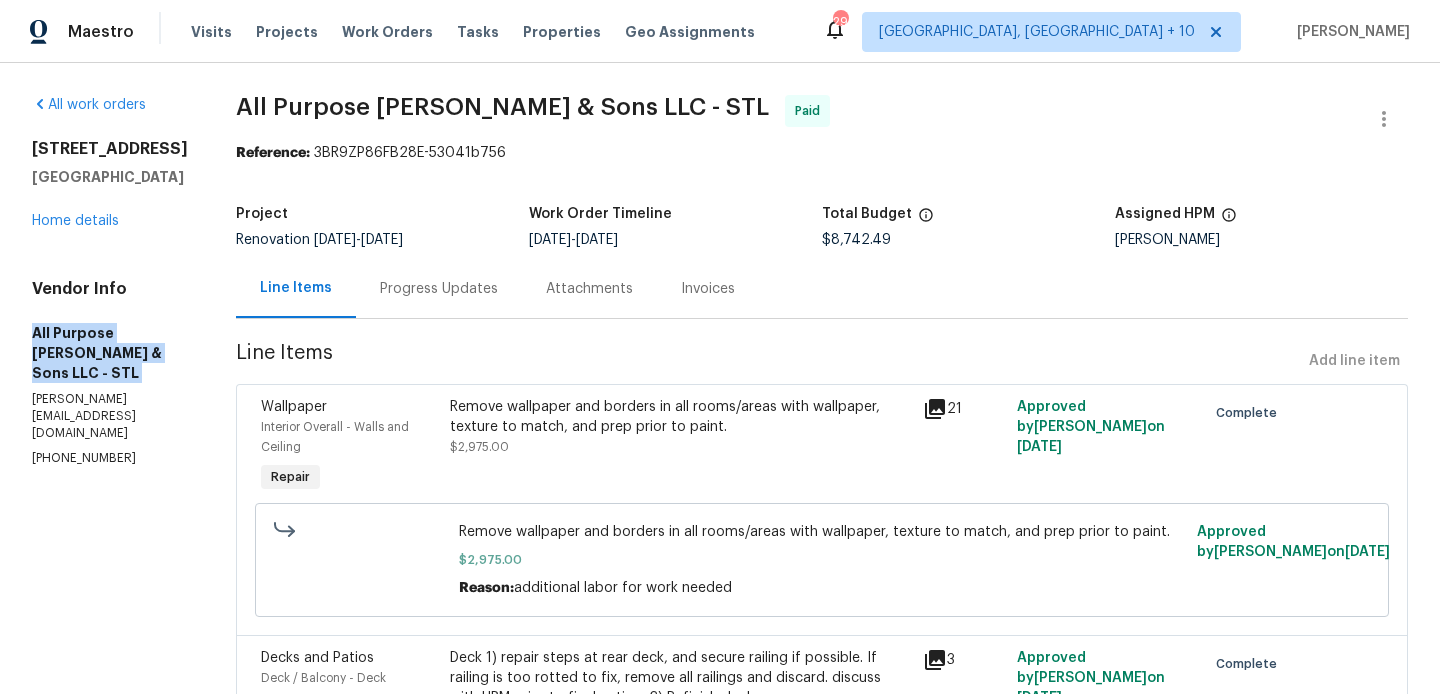 click on "All Purpose [PERSON_NAME] & Sons LLC - STL" at bounding box center [110, 353] 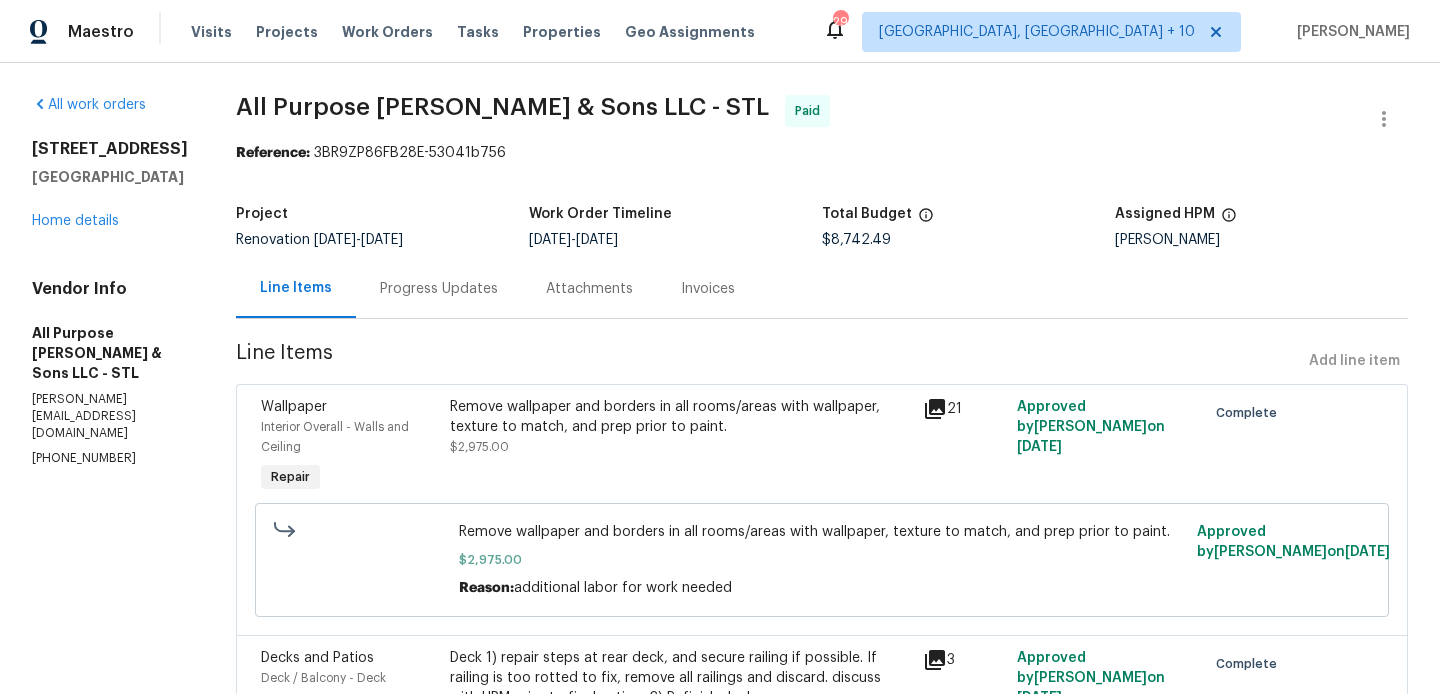click on "[PERSON_NAME][EMAIL_ADDRESS][DOMAIN_NAME]" at bounding box center [110, 416] 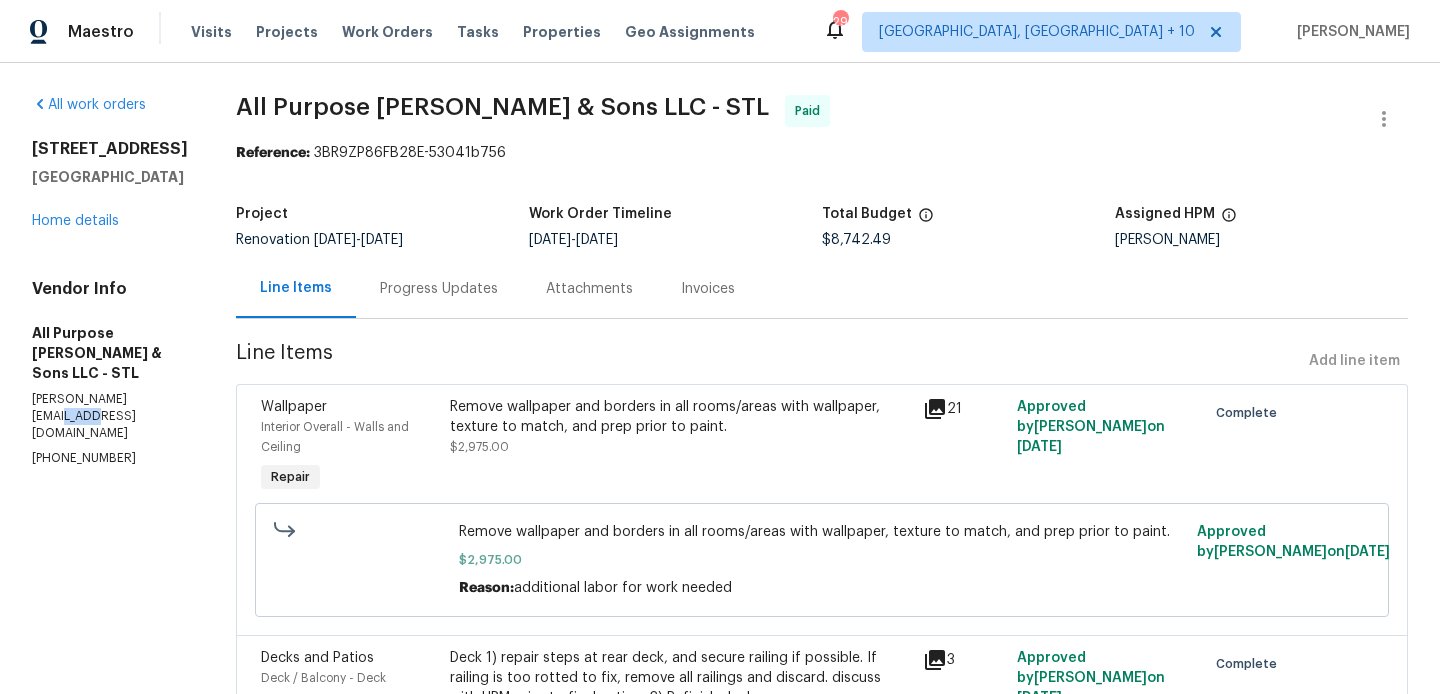click on "[PERSON_NAME][EMAIL_ADDRESS][DOMAIN_NAME]" at bounding box center (110, 416) 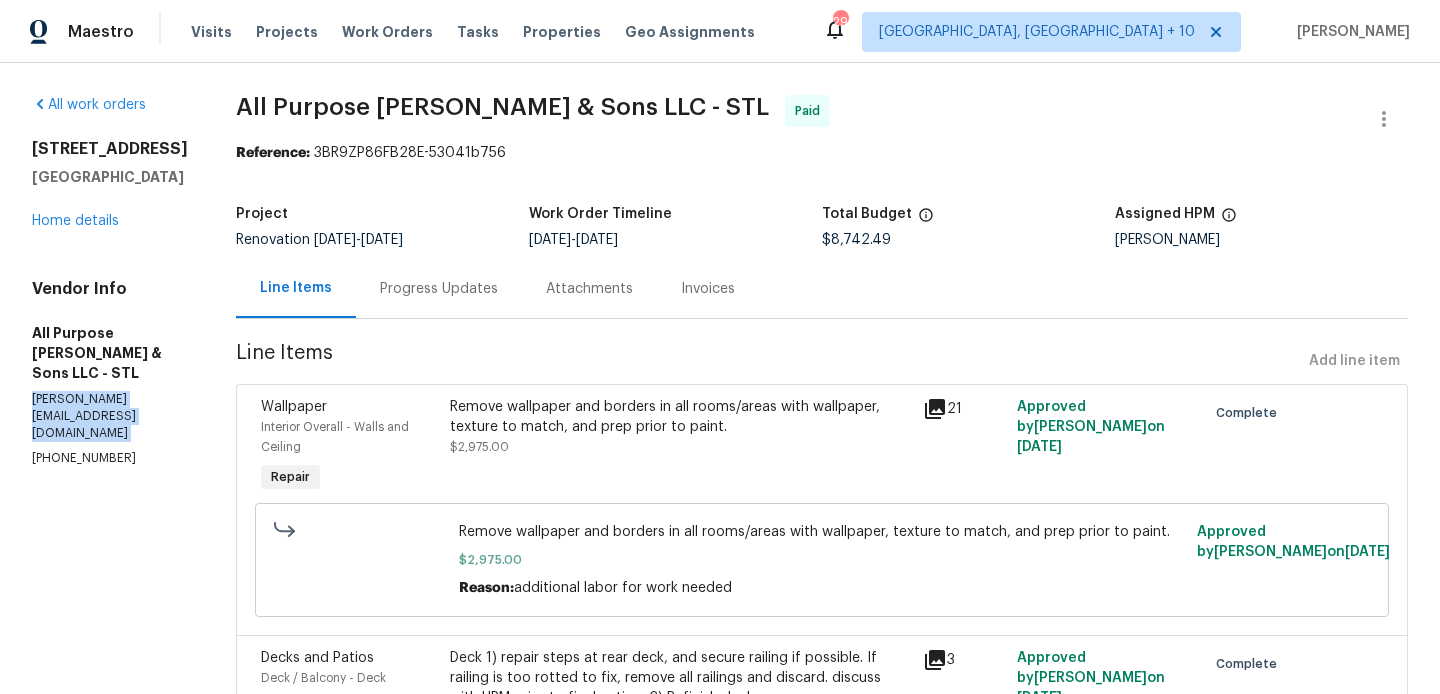 click on "[PERSON_NAME][EMAIL_ADDRESS][DOMAIN_NAME]" at bounding box center (110, 416) 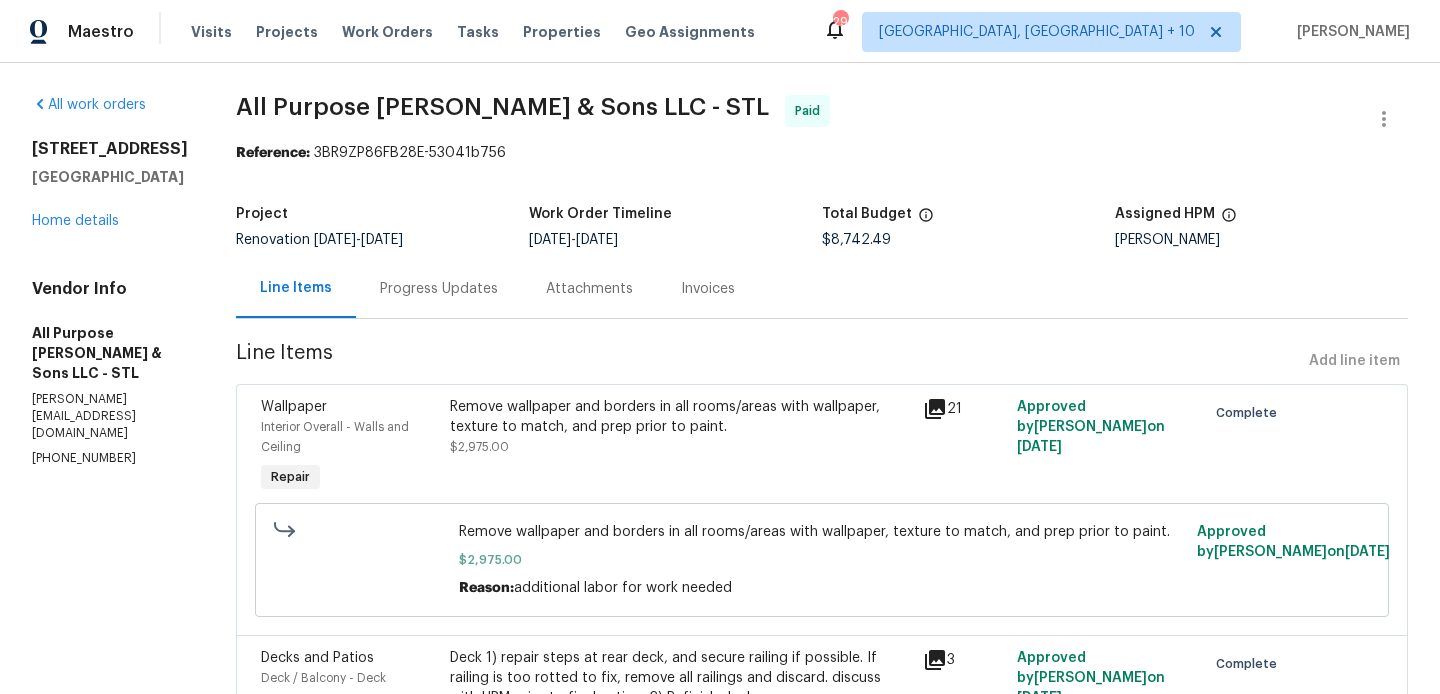 click on "[PHONE_NUMBER]" at bounding box center (110, 458) 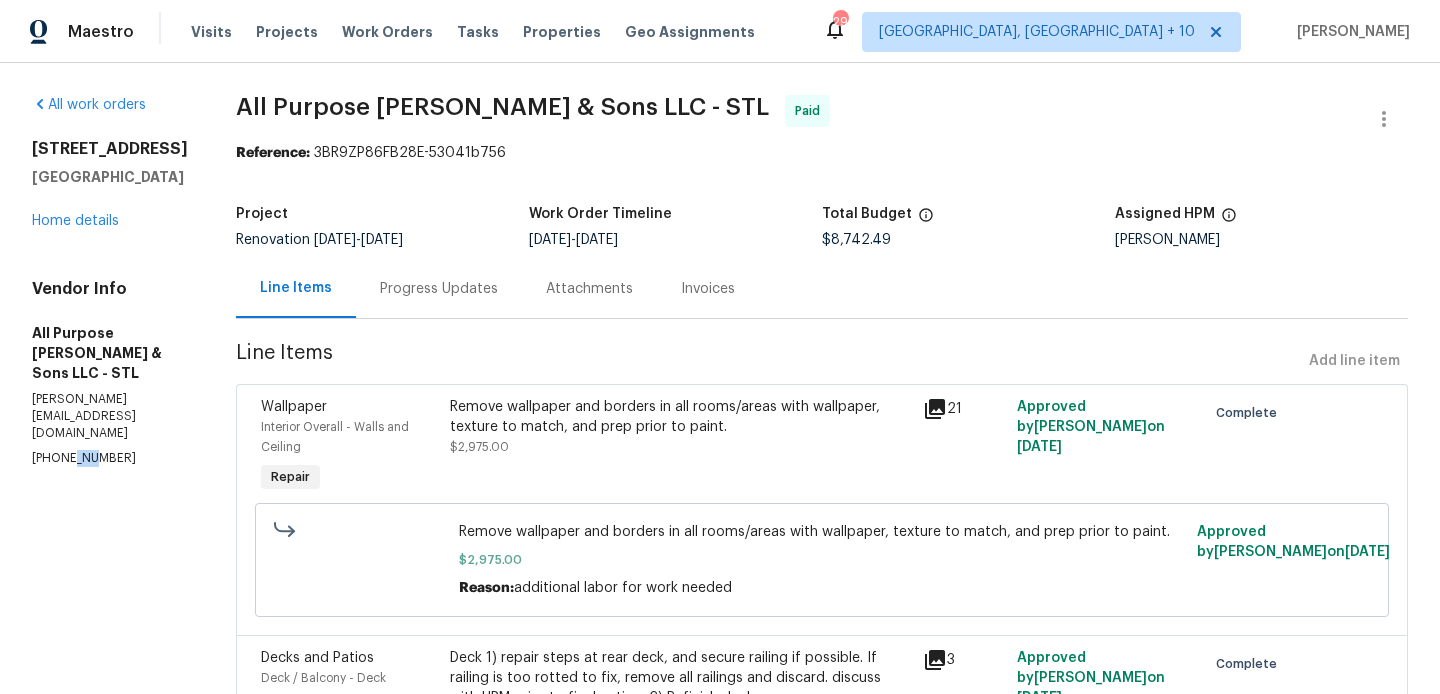 click on "[PHONE_NUMBER]" at bounding box center [110, 458] 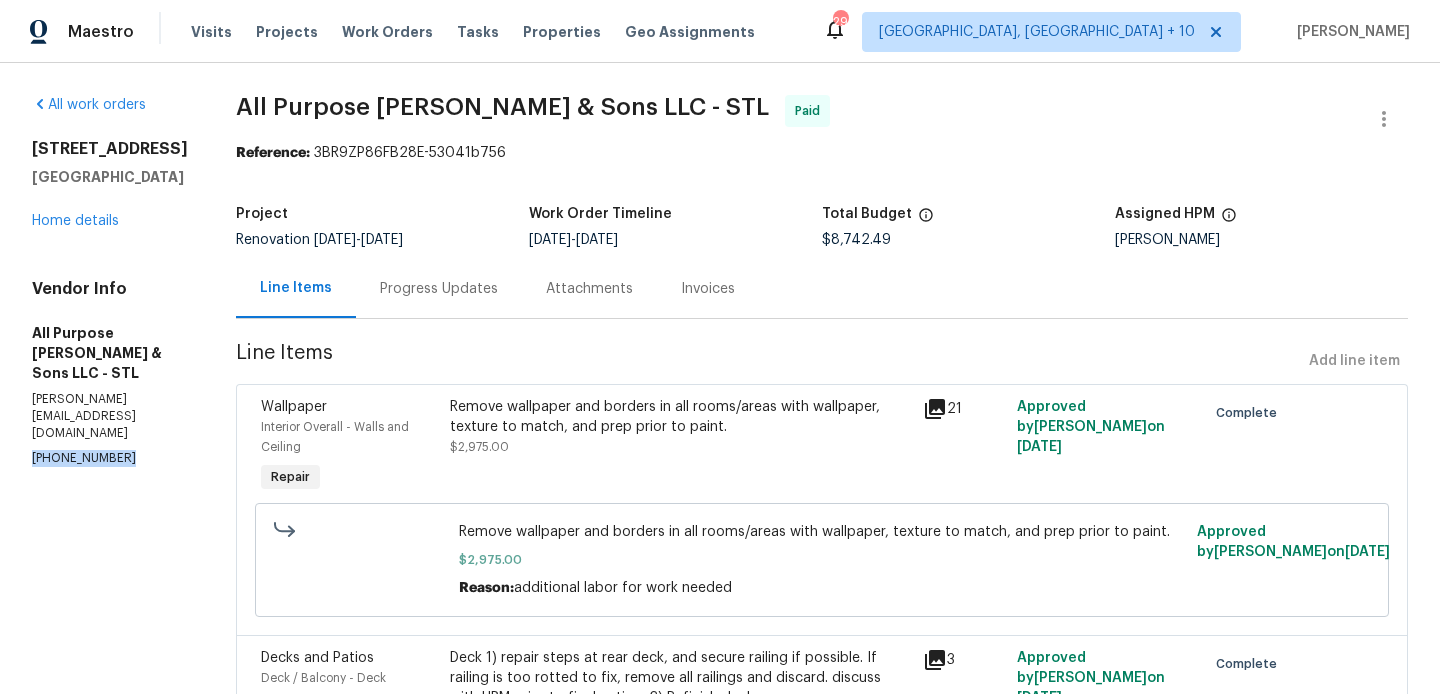 click on "[PHONE_NUMBER]" at bounding box center [110, 458] 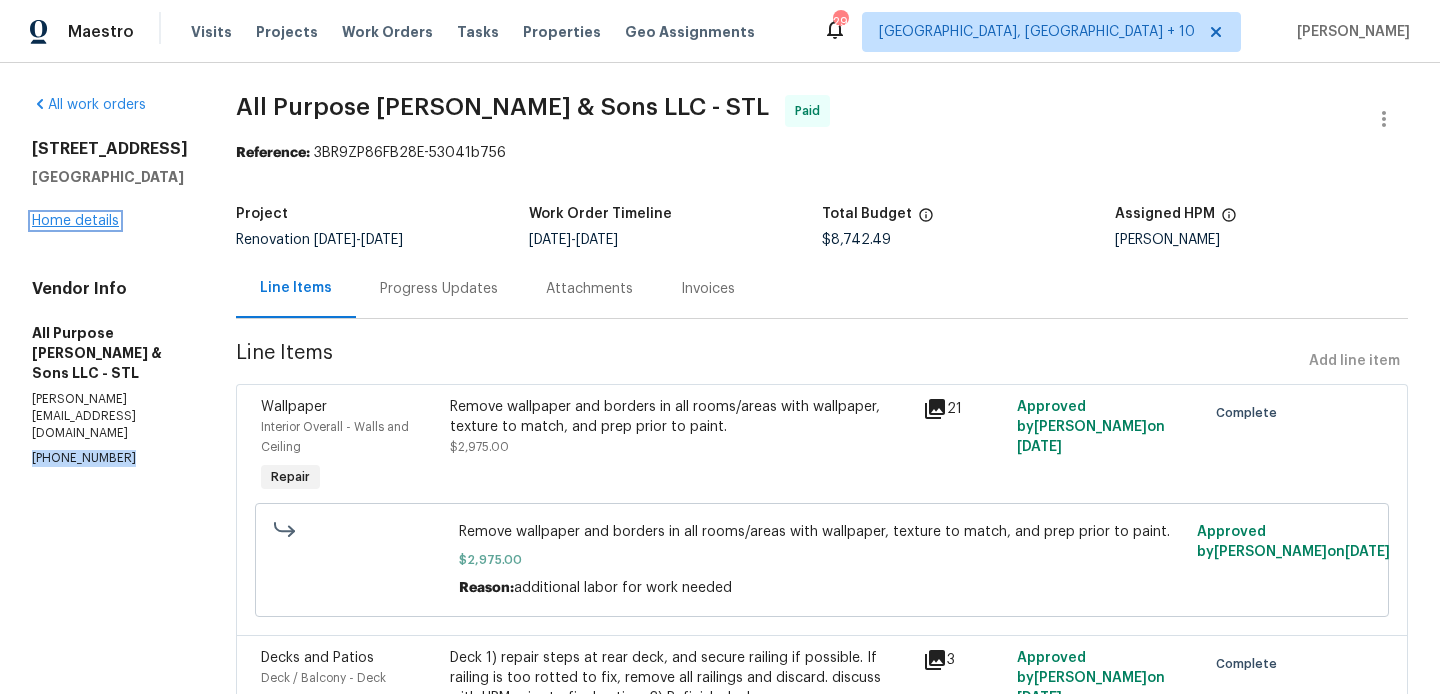 click on "Home details" at bounding box center (75, 221) 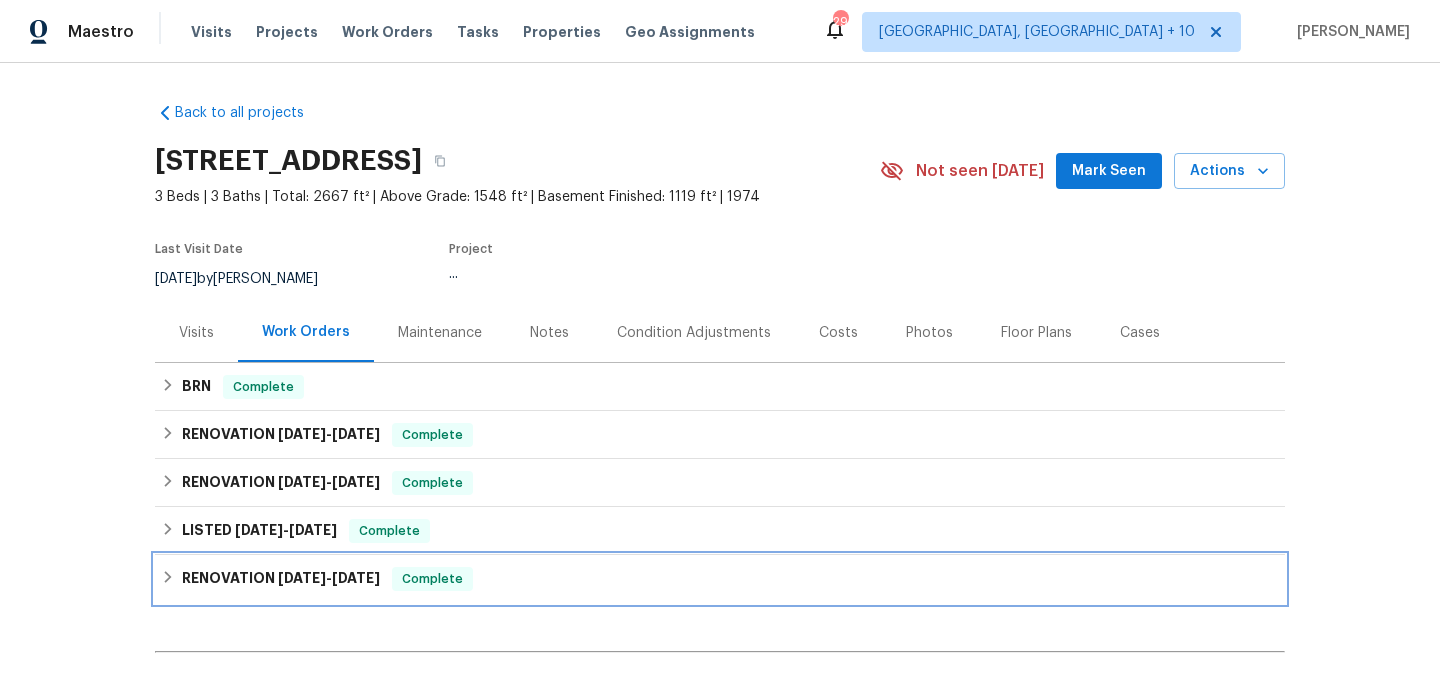 click on "RENOVATION   [DATE]  -  [DATE]" at bounding box center [281, 579] 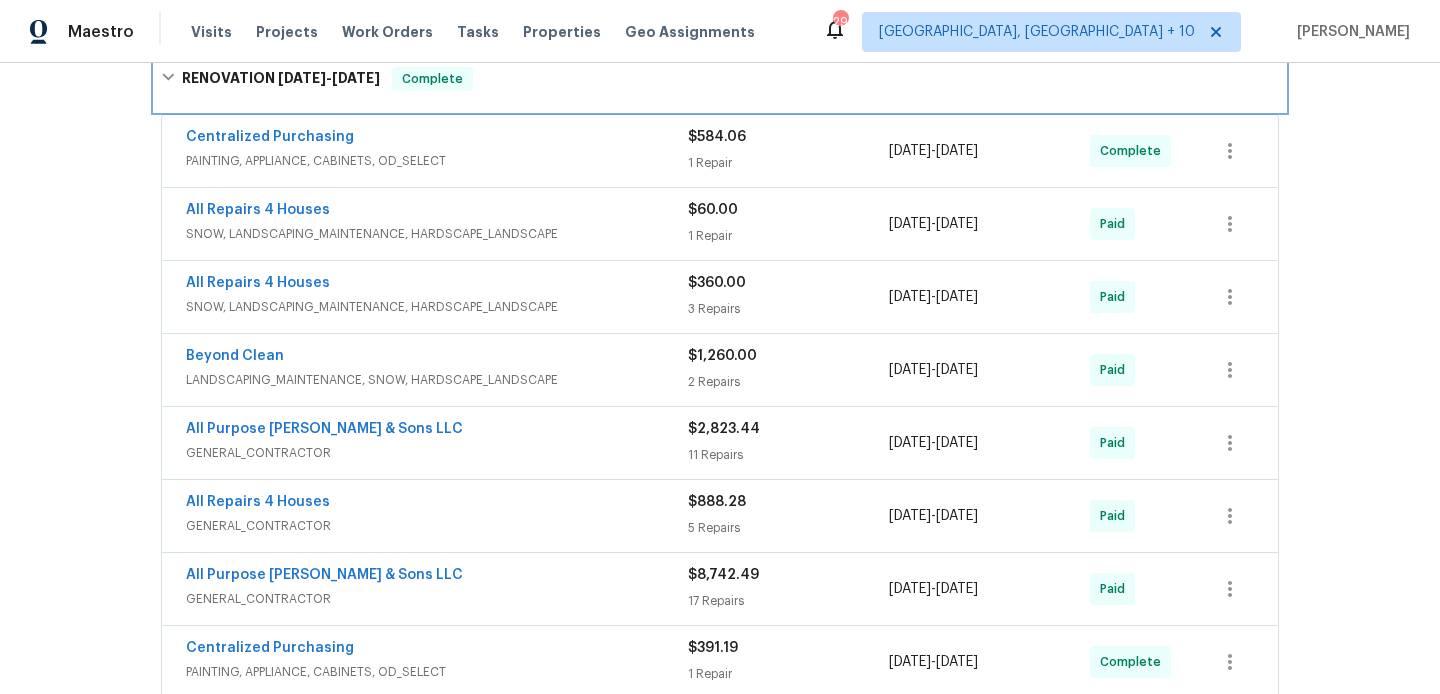 scroll, scrollTop: 516, scrollLeft: 0, axis: vertical 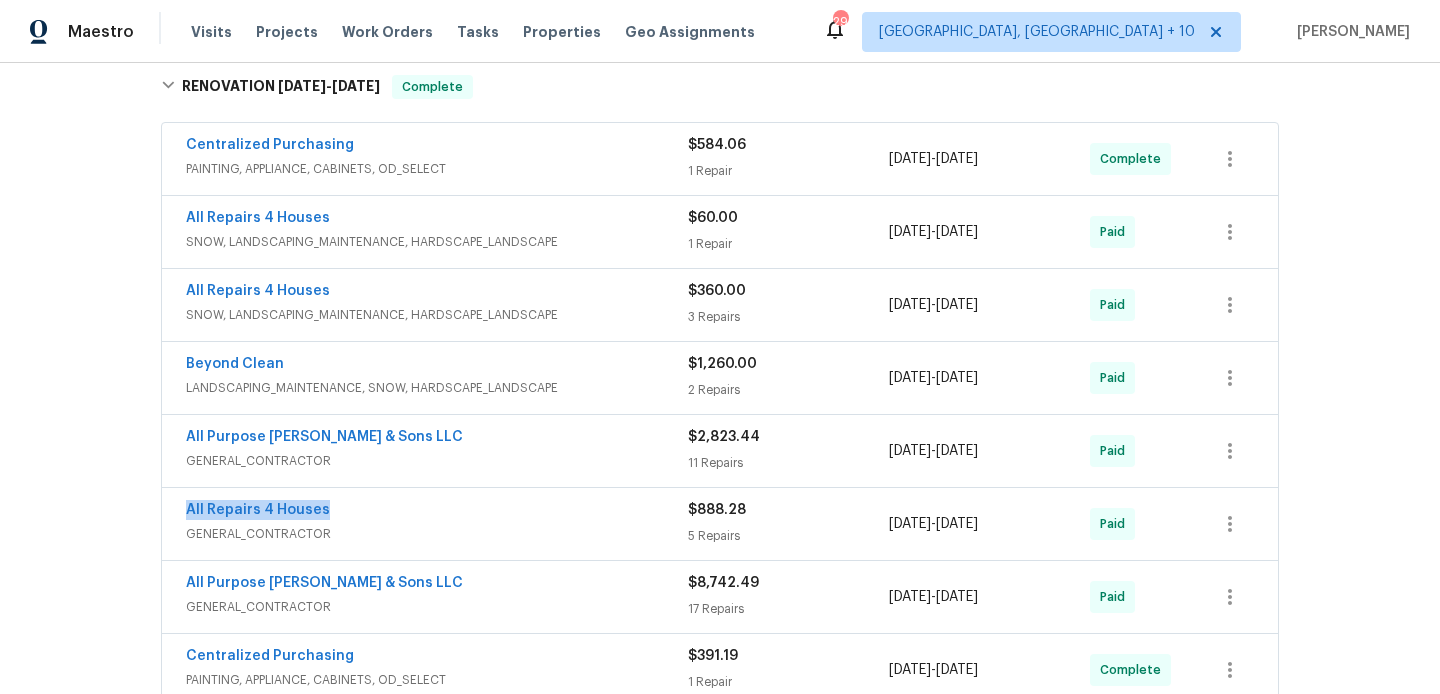 drag, startPoint x: 335, startPoint y: 510, endPoint x: 171, endPoint y: 510, distance: 164 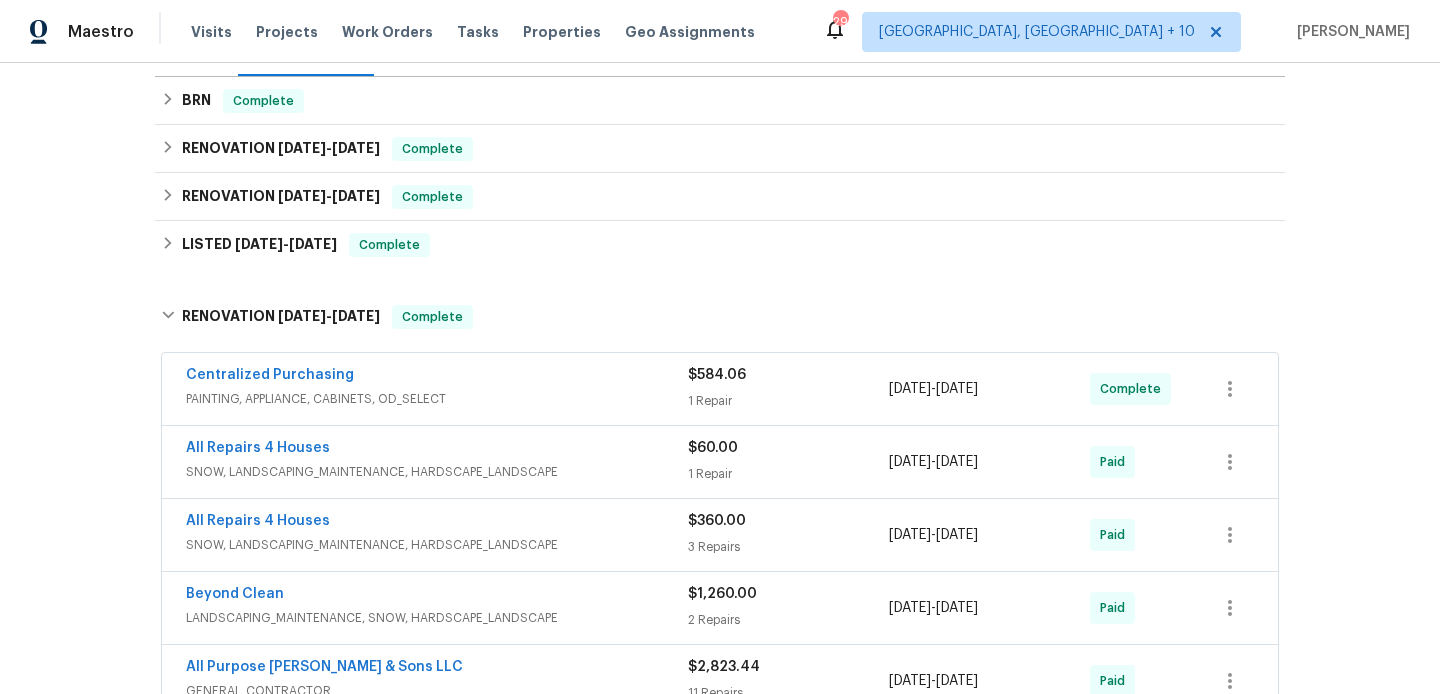 scroll, scrollTop: 281, scrollLeft: 0, axis: vertical 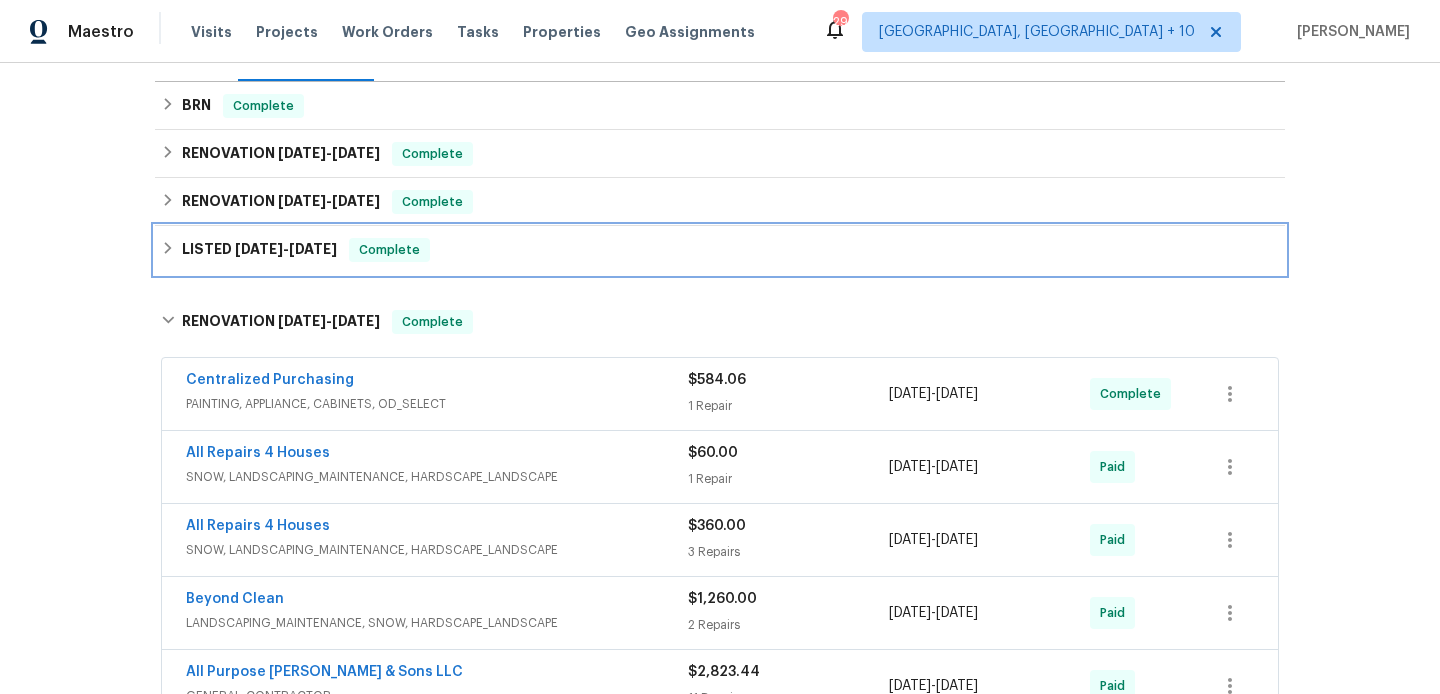 click on "LISTED   [DATE]  -  [DATE] Complete" at bounding box center [720, 250] 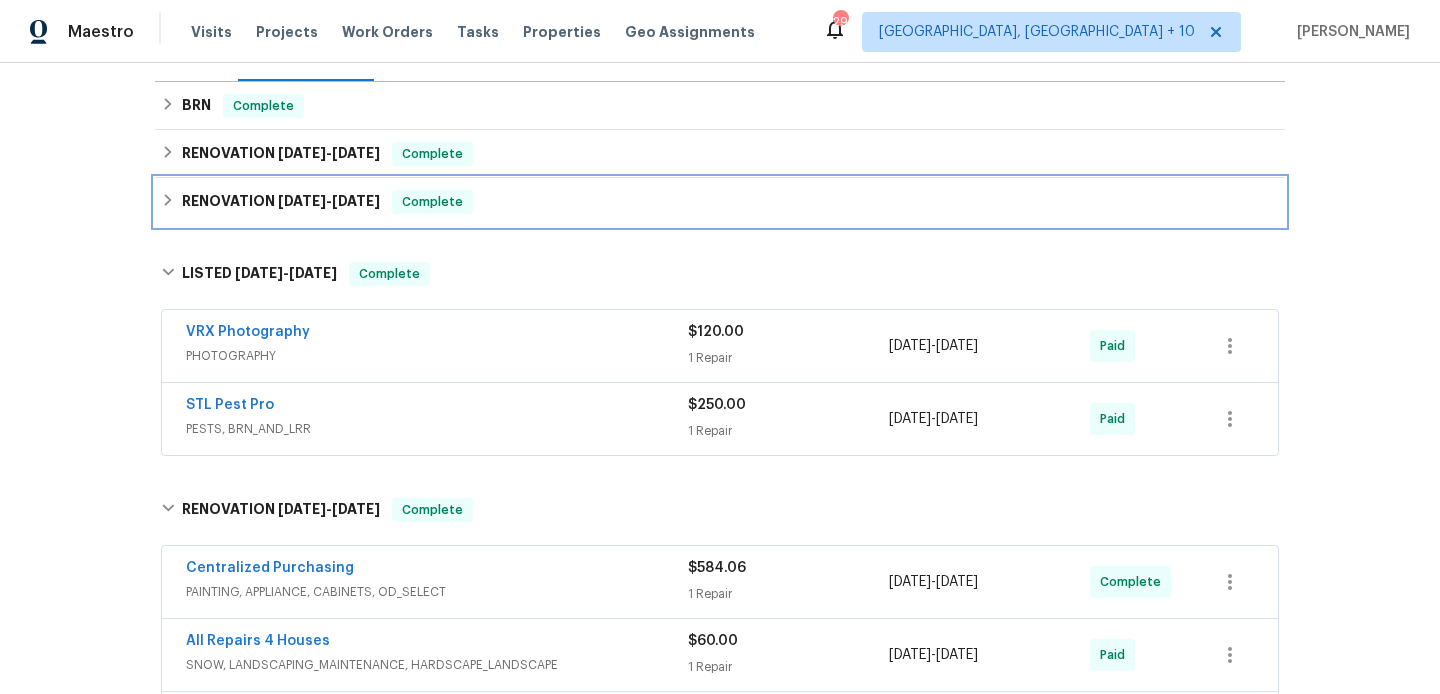 click on "[DATE]" at bounding box center (356, 201) 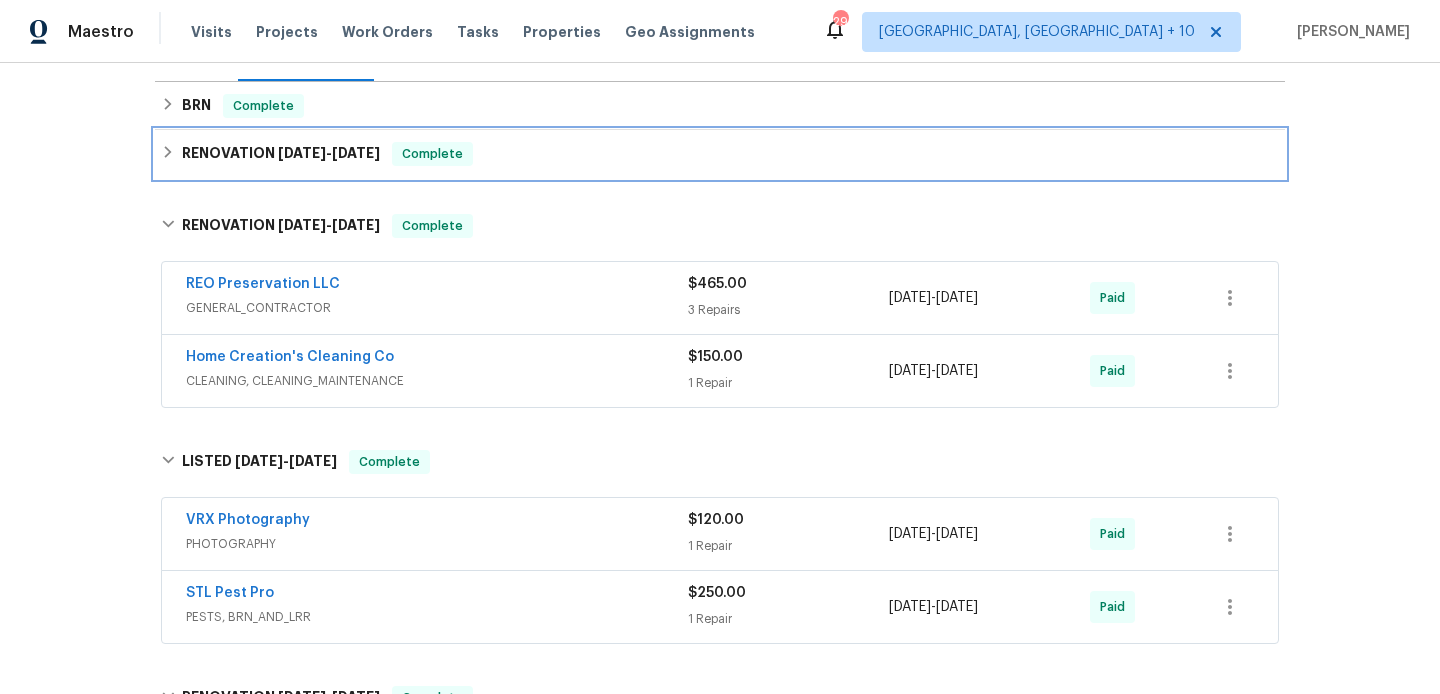 click on "RENOVATION   [DATE]  -  [DATE] Complete" at bounding box center [720, 154] 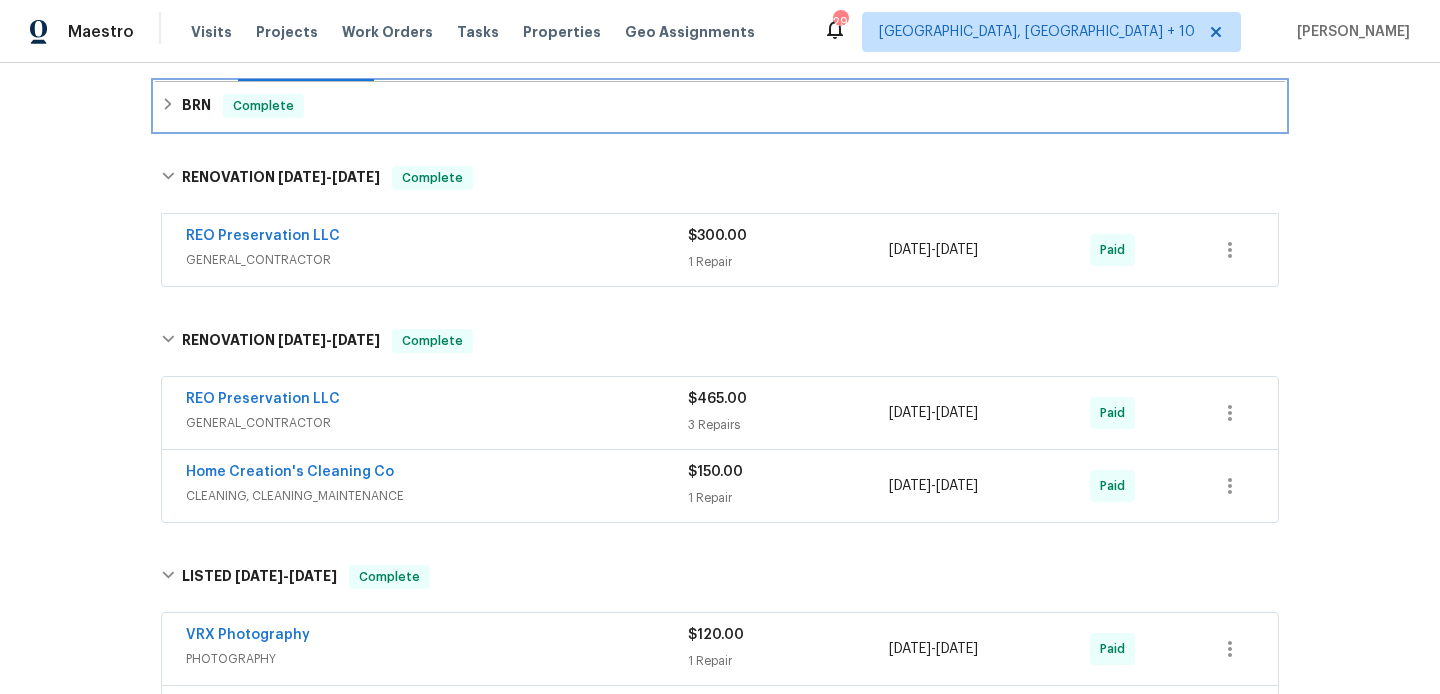 click on "BRN   Complete" at bounding box center (720, 106) 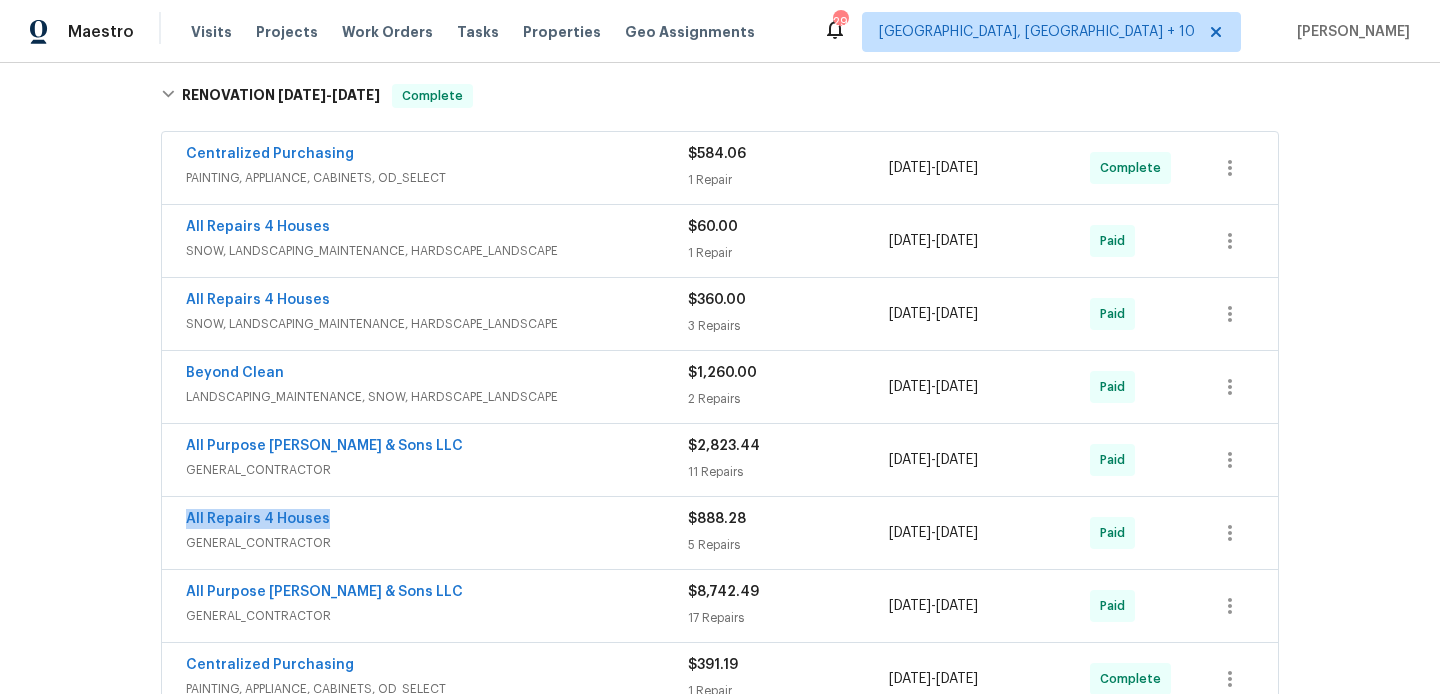 scroll, scrollTop: 1252, scrollLeft: 0, axis: vertical 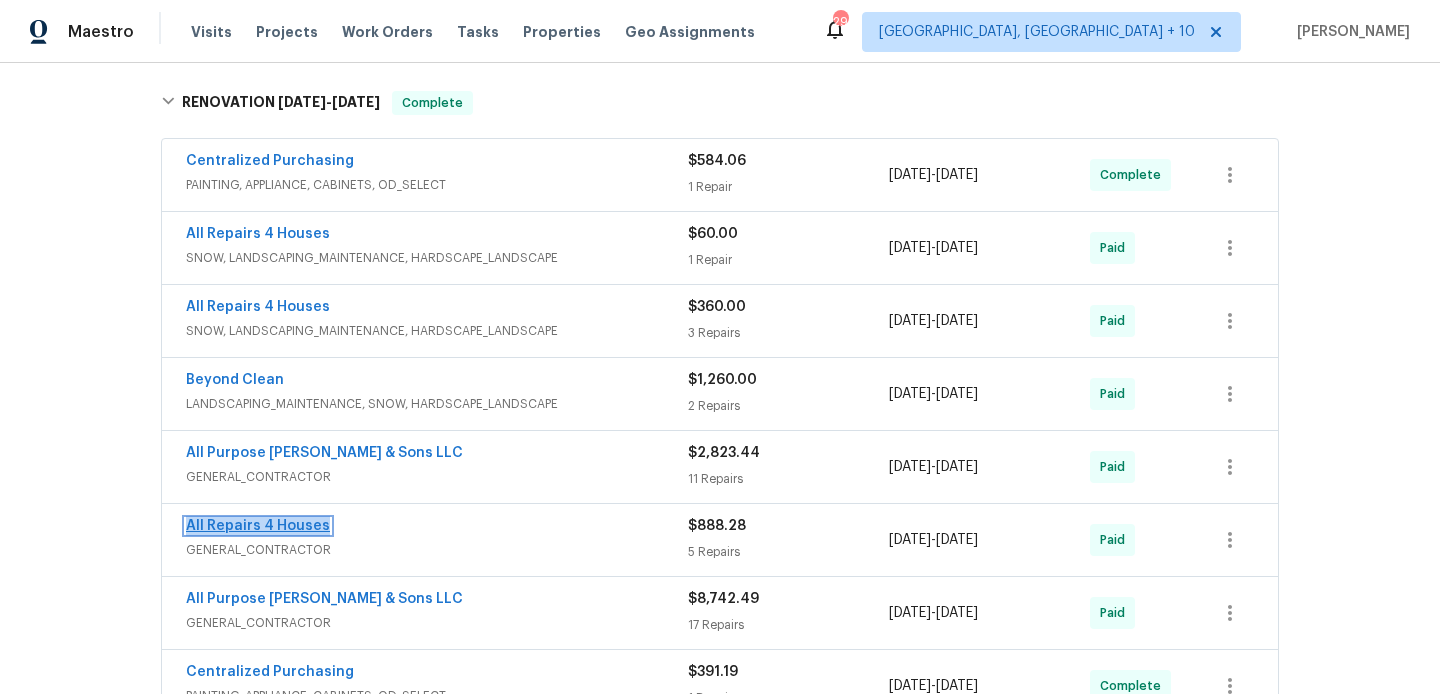 click on "All Repairs 4 Houses" at bounding box center (258, 526) 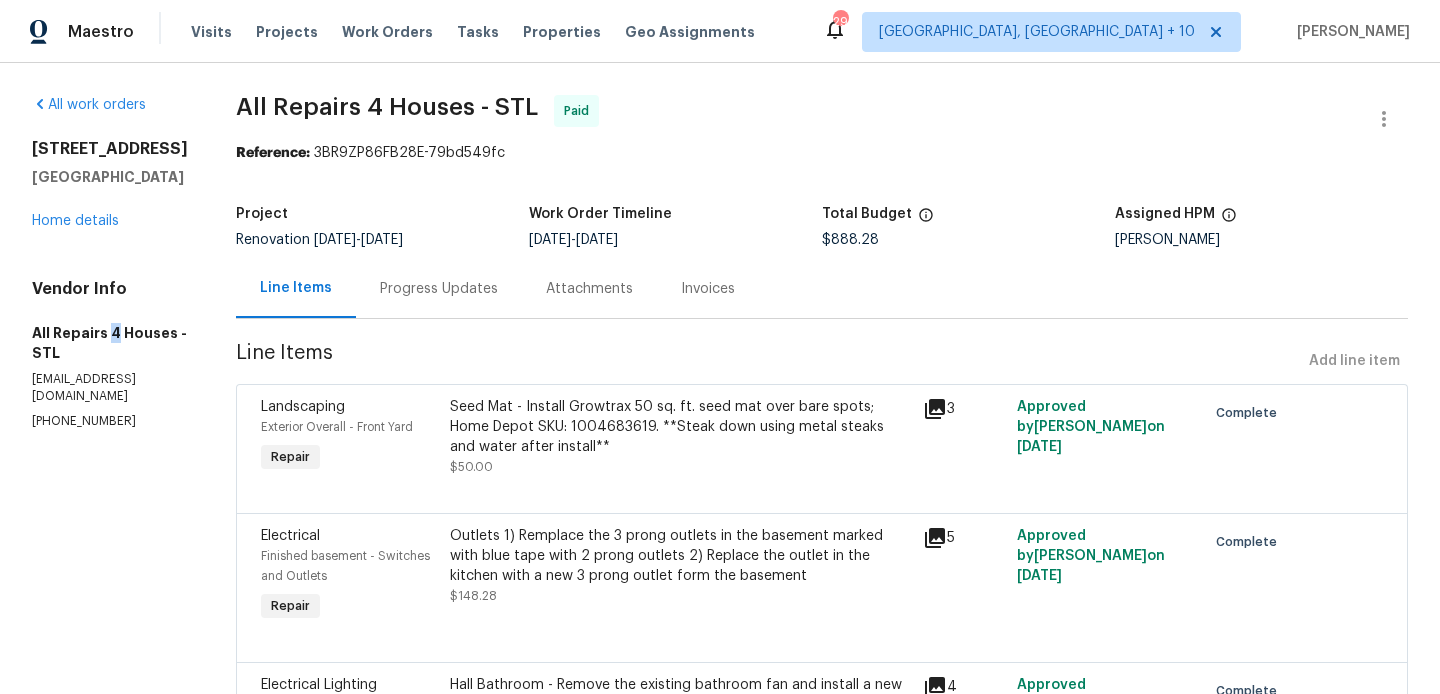 click on "All Repairs 4 Houses - STL" at bounding box center [110, 343] 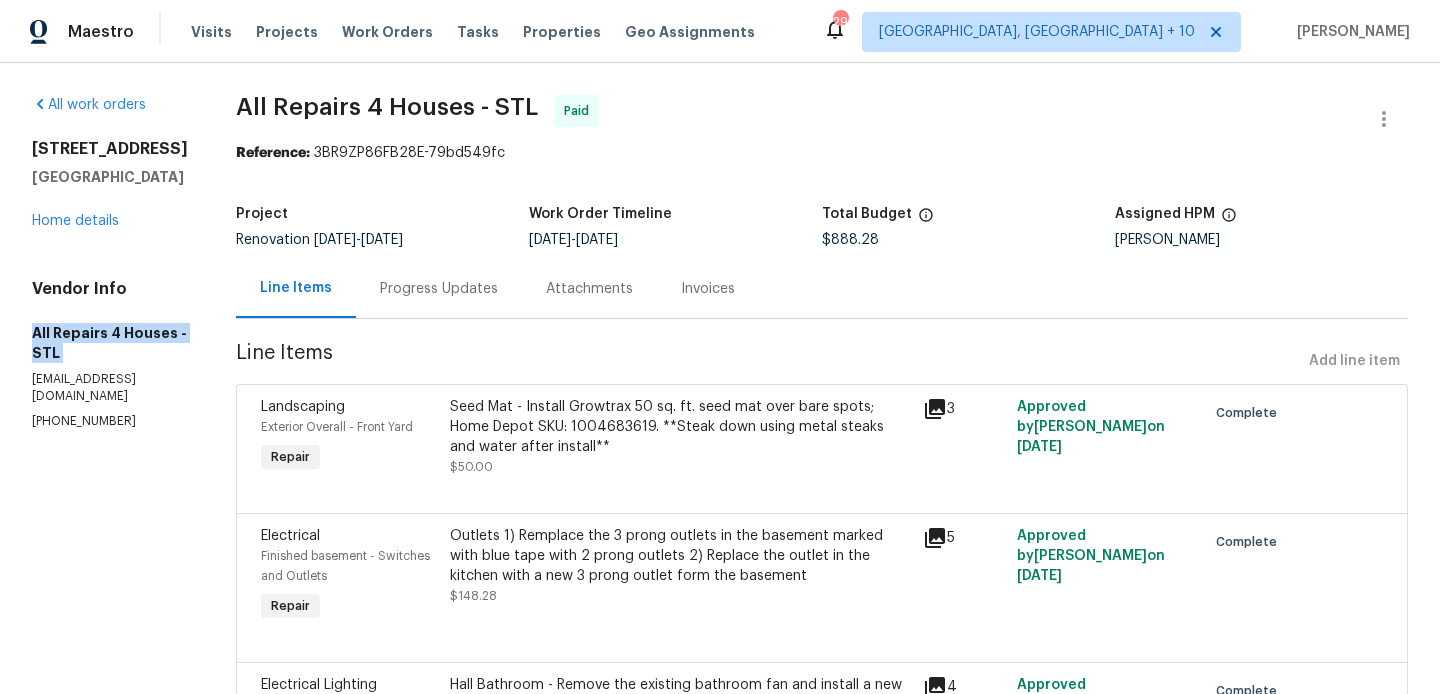 click on "All Repairs 4 Houses - STL" at bounding box center [110, 343] 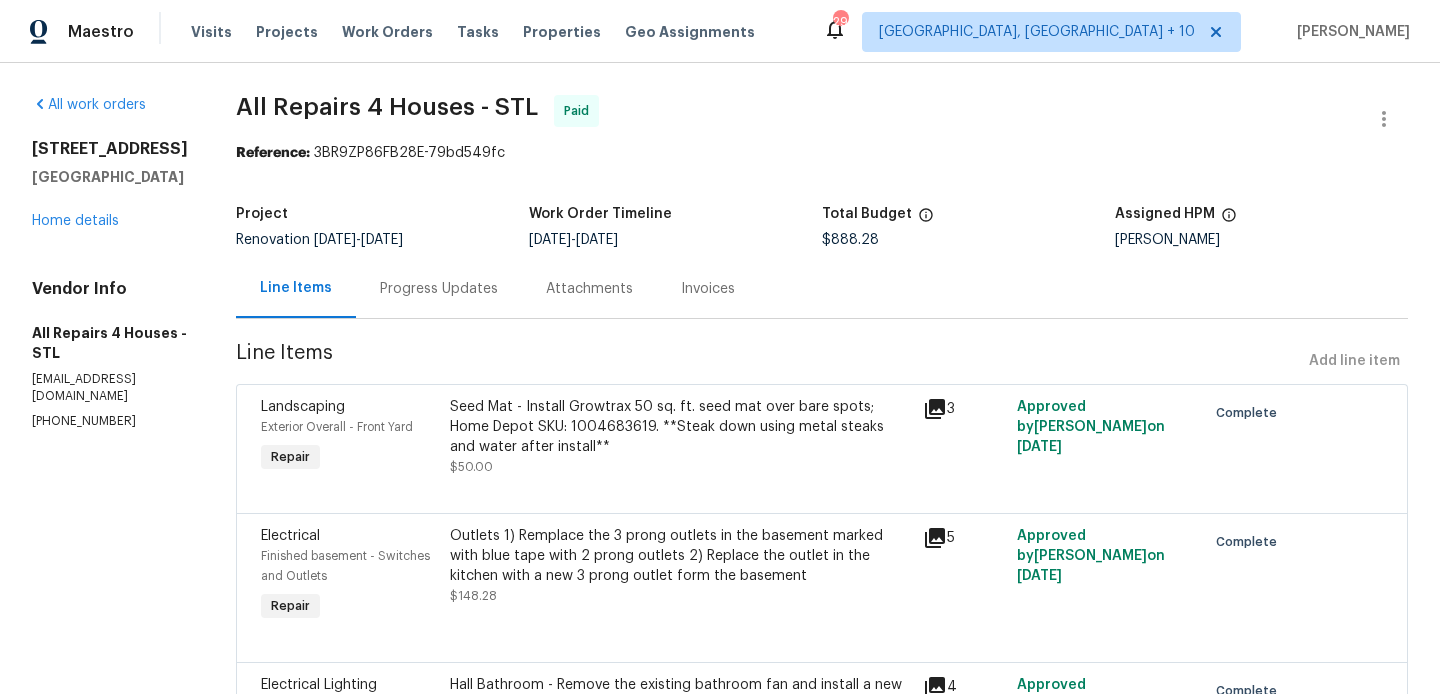 click on "[EMAIL_ADDRESS][DOMAIN_NAME]" at bounding box center [110, 388] 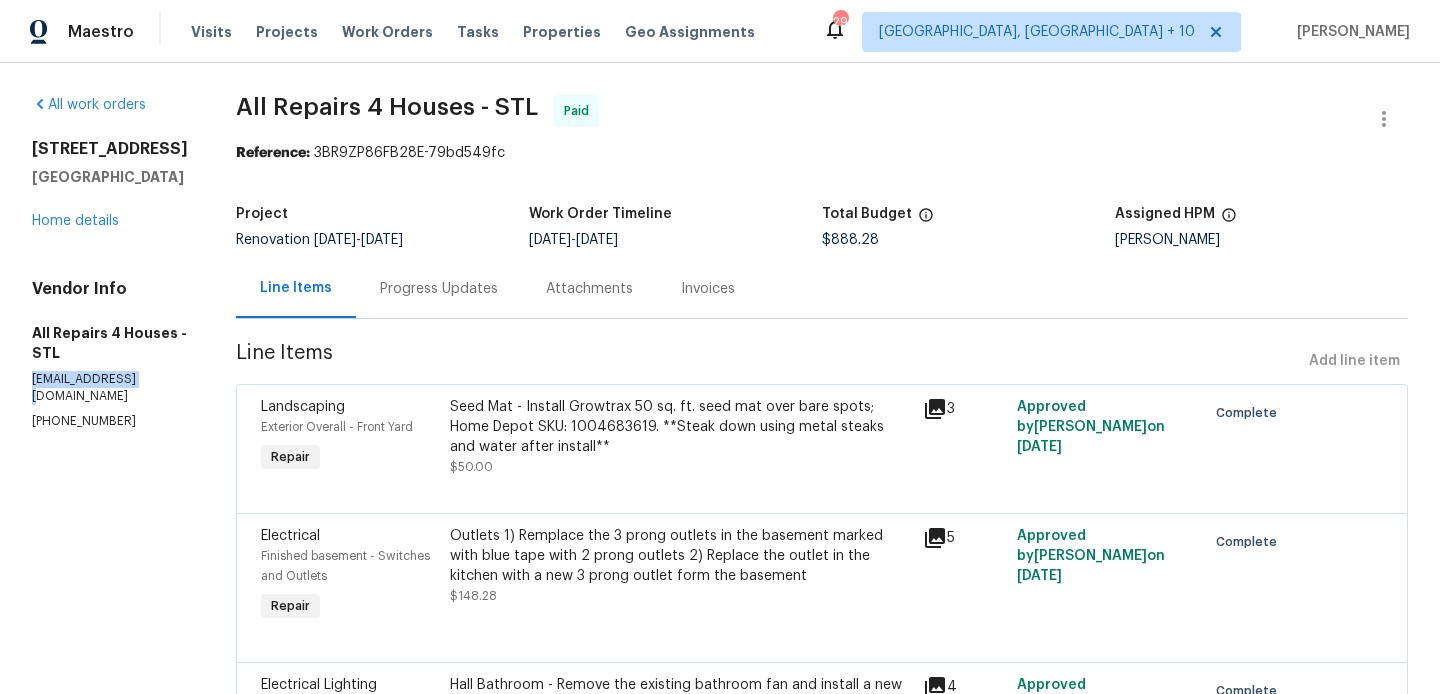 click on "[EMAIL_ADDRESS][DOMAIN_NAME]" at bounding box center [110, 388] 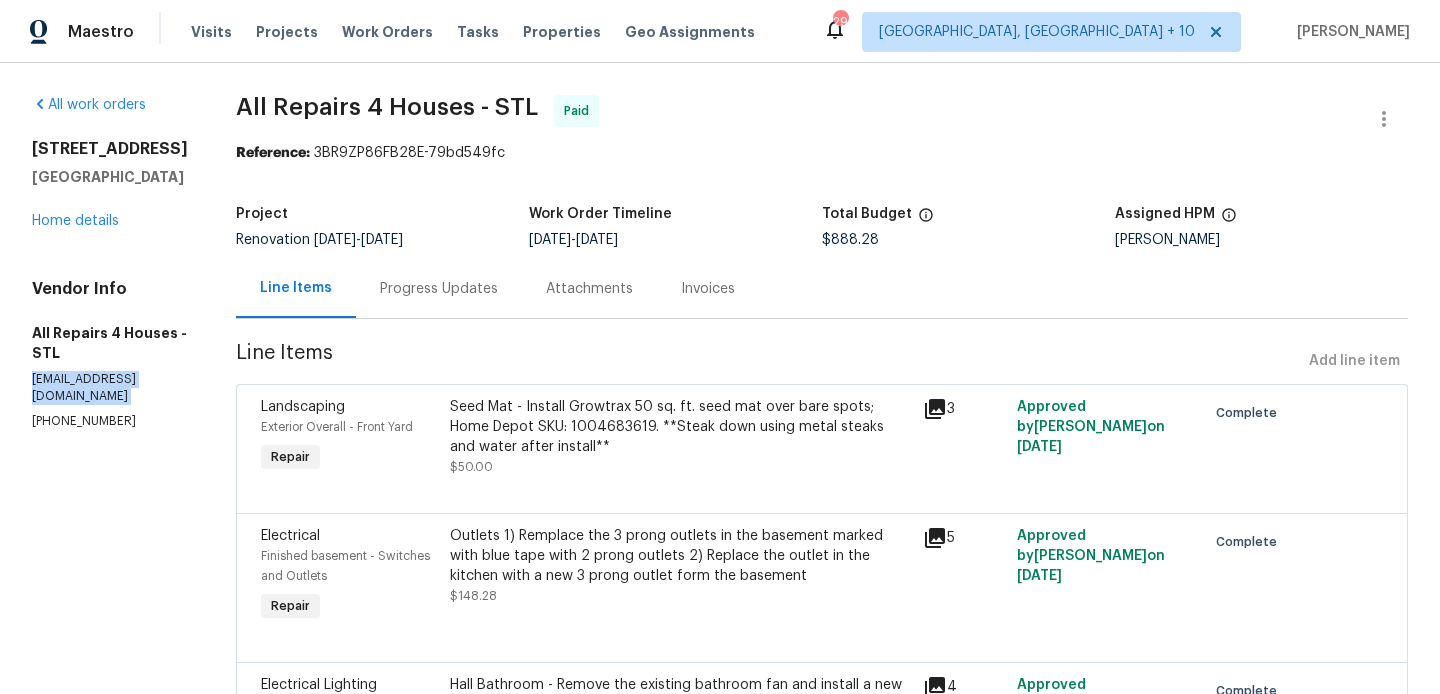 click on "[EMAIL_ADDRESS][DOMAIN_NAME]" at bounding box center [110, 388] 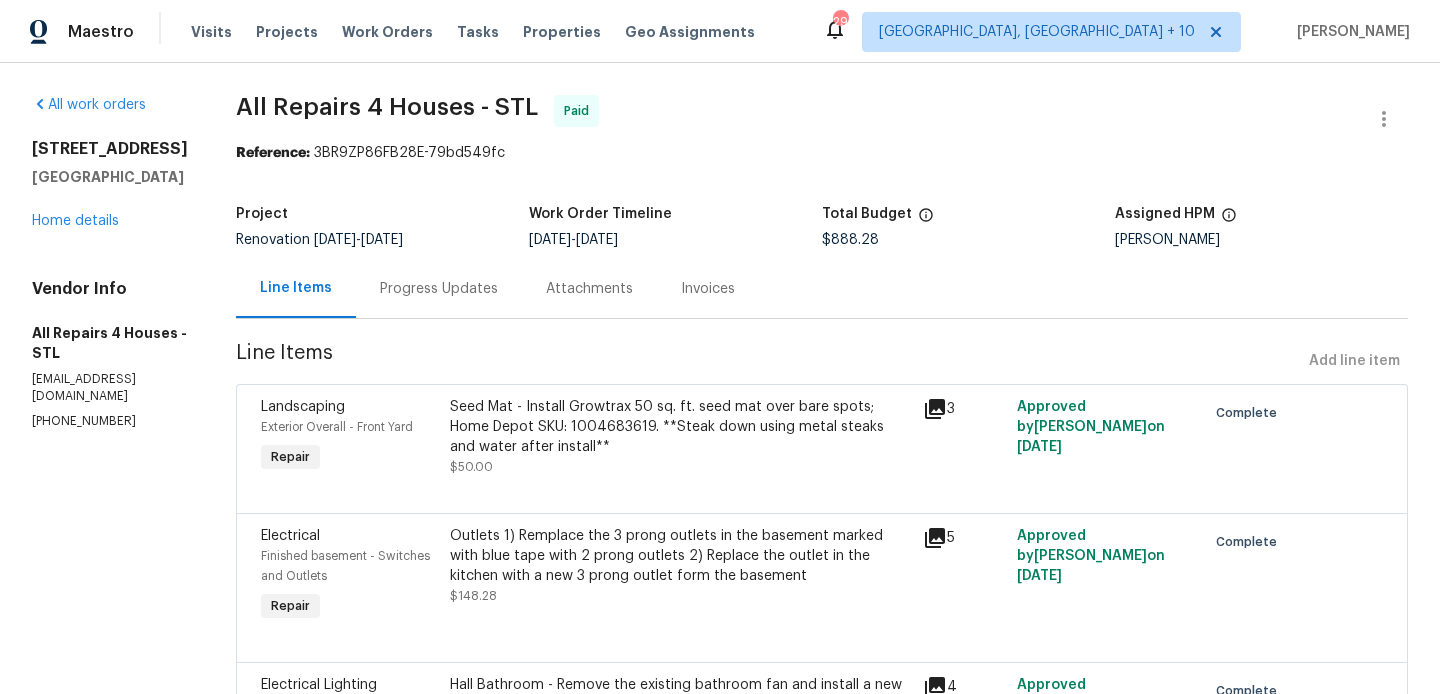 click on "[PHONE_NUMBER]" at bounding box center [110, 421] 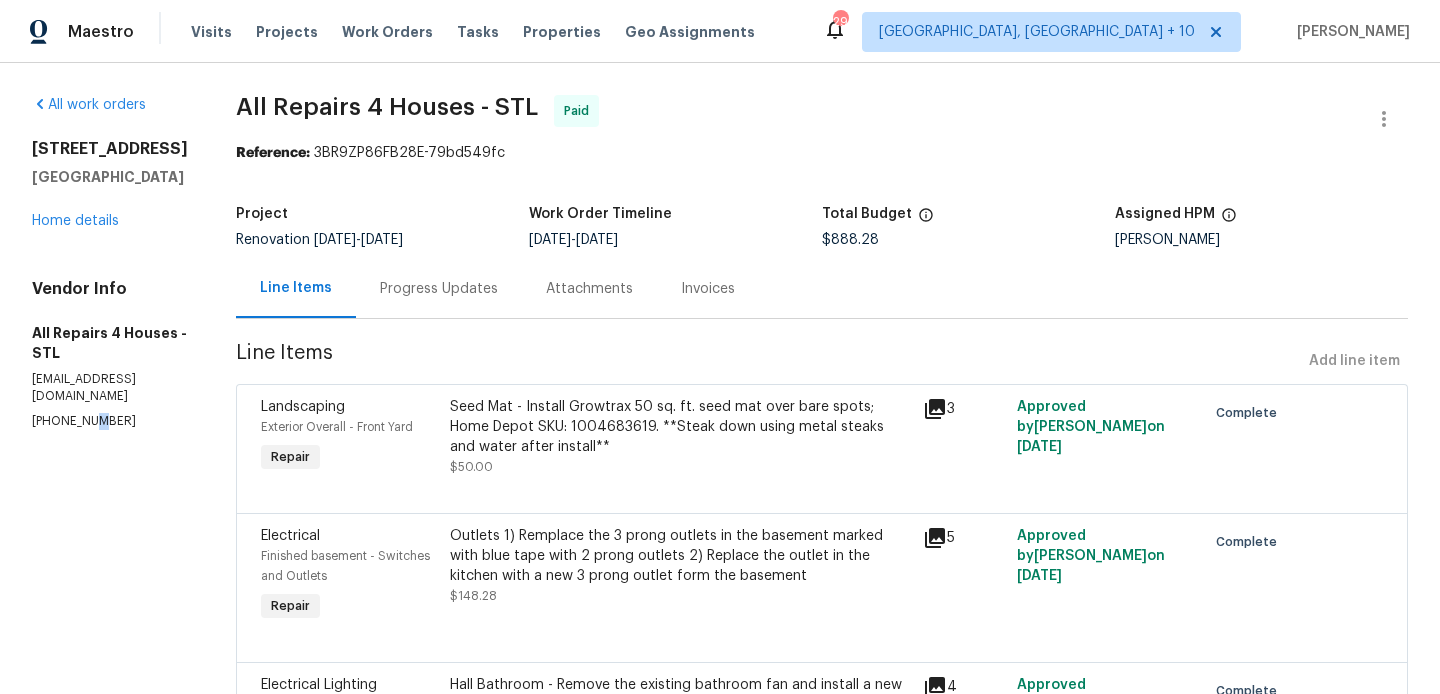 click on "[PHONE_NUMBER]" at bounding box center [110, 421] 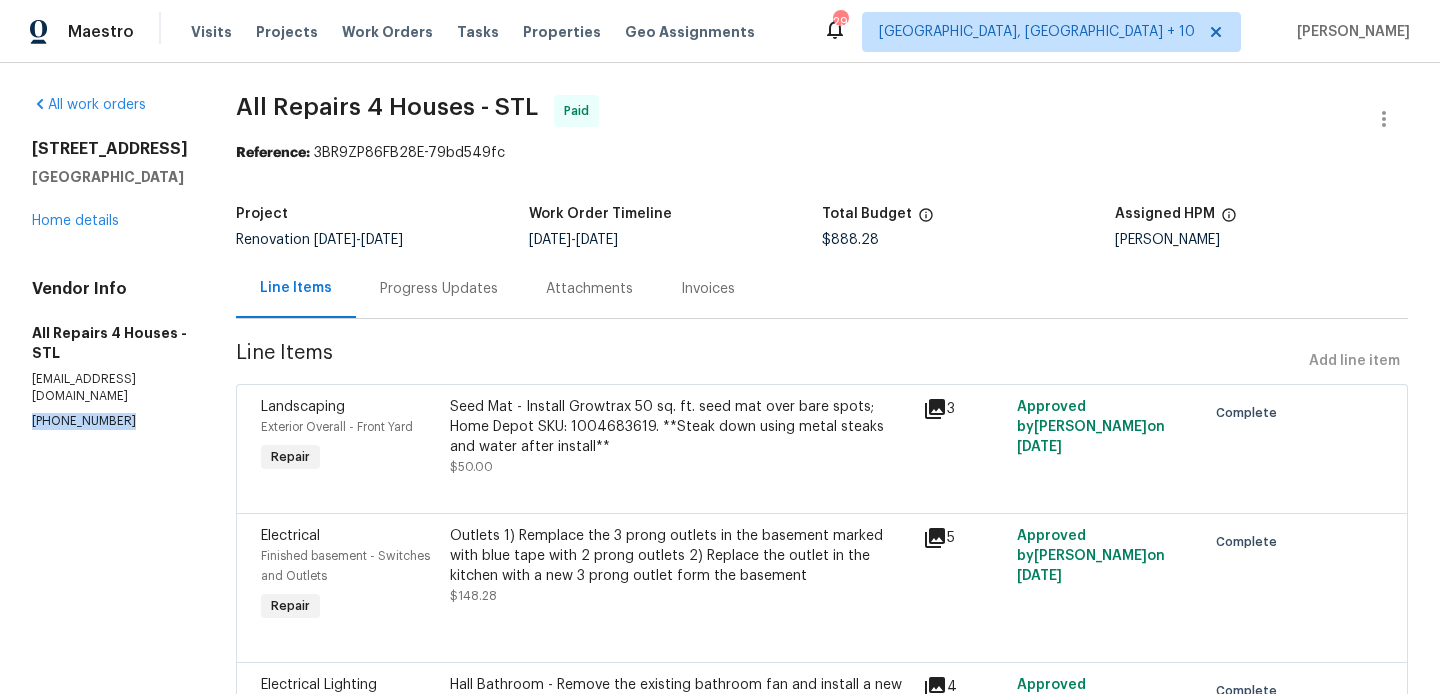 click on "[PHONE_NUMBER]" at bounding box center (110, 421) 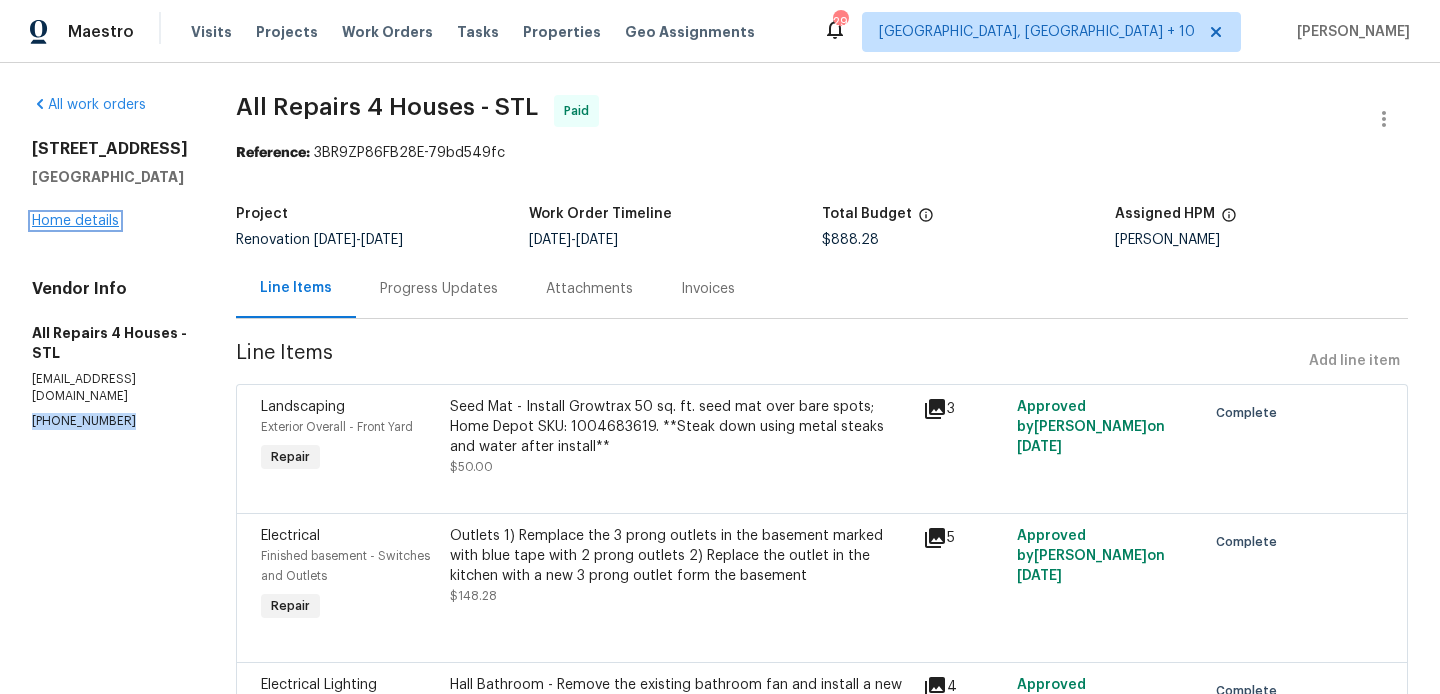 click on "Home details" at bounding box center [75, 221] 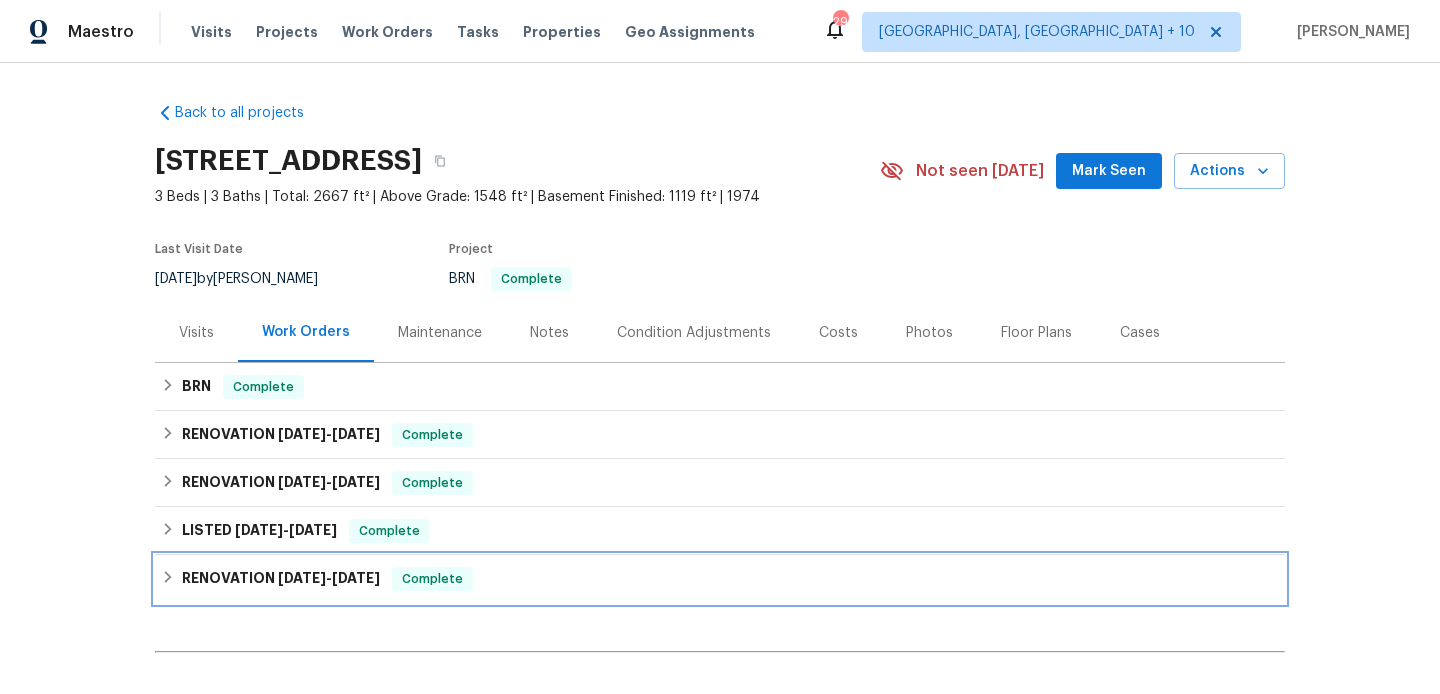 click on "RENOVATION   [DATE]  -  [DATE]" at bounding box center [281, 579] 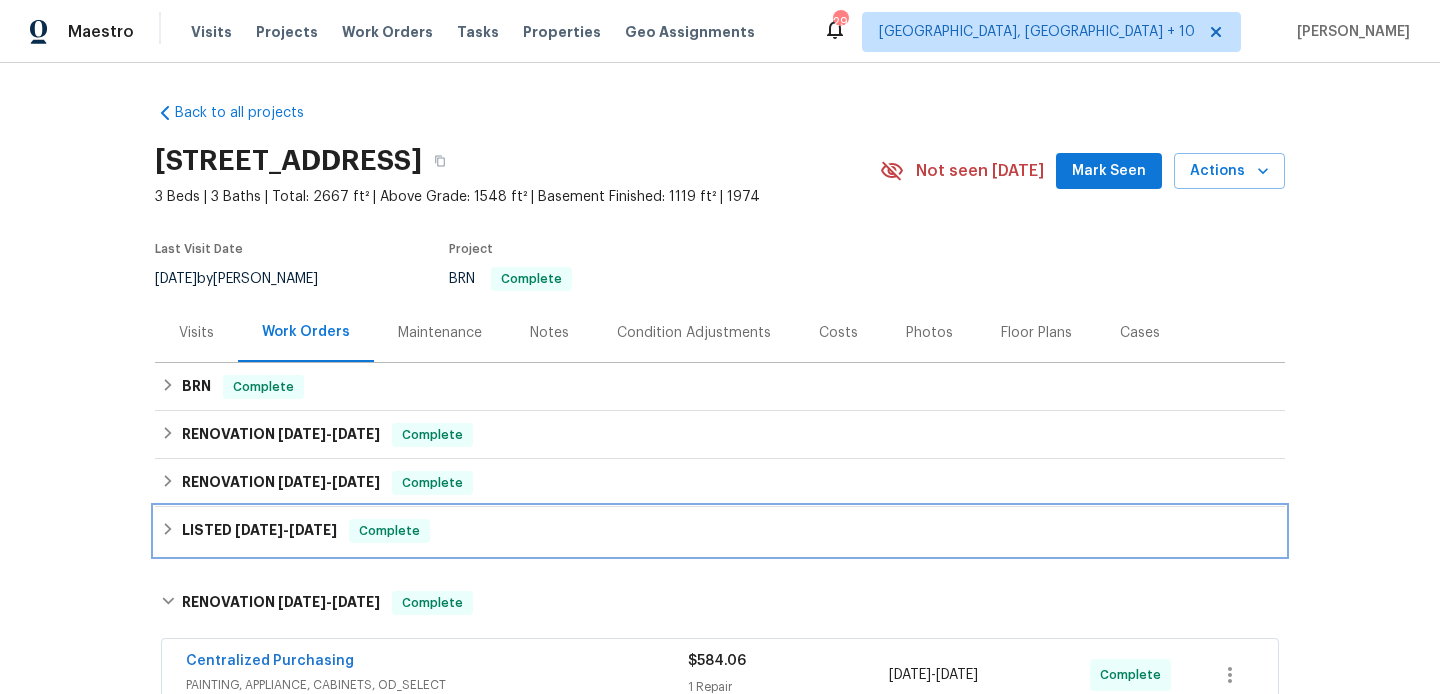 click on "Complete" at bounding box center [389, 531] 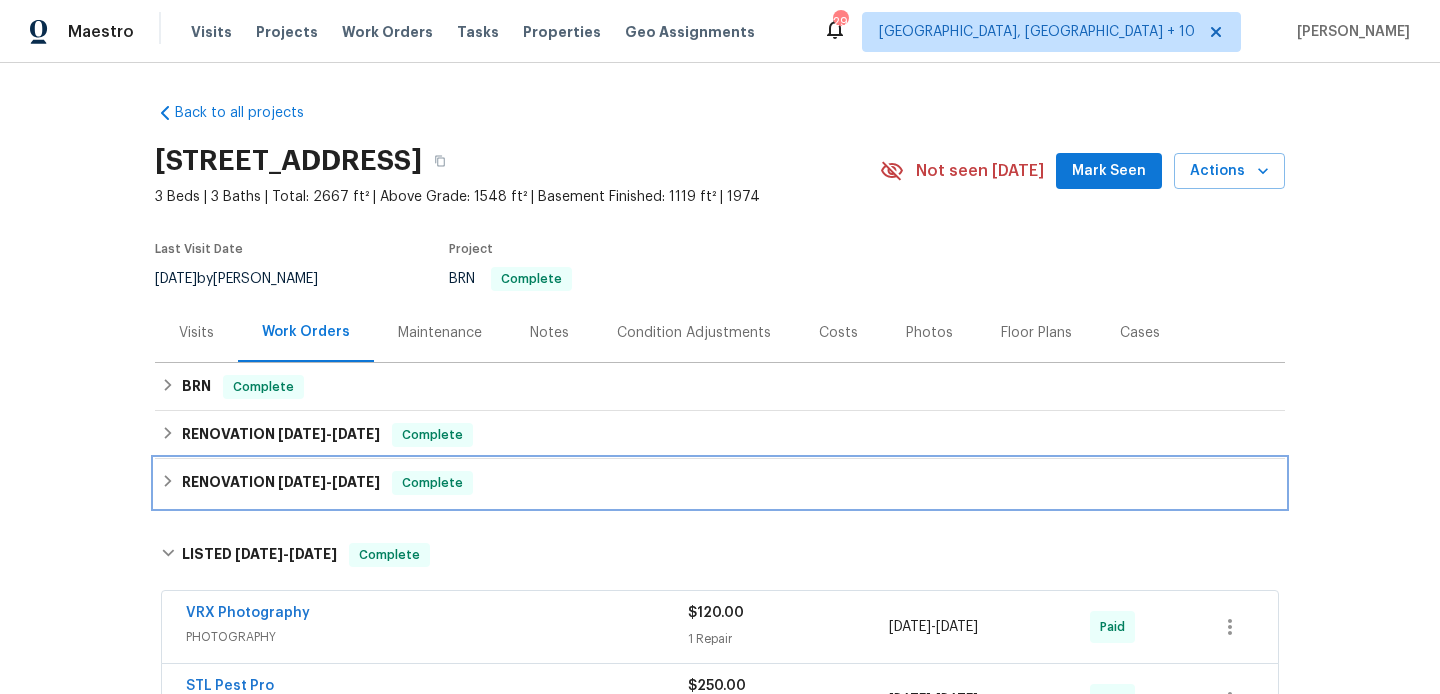 click on "RENOVATION   [DATE]  -  [DATE]" at bounding box center [281, 483] 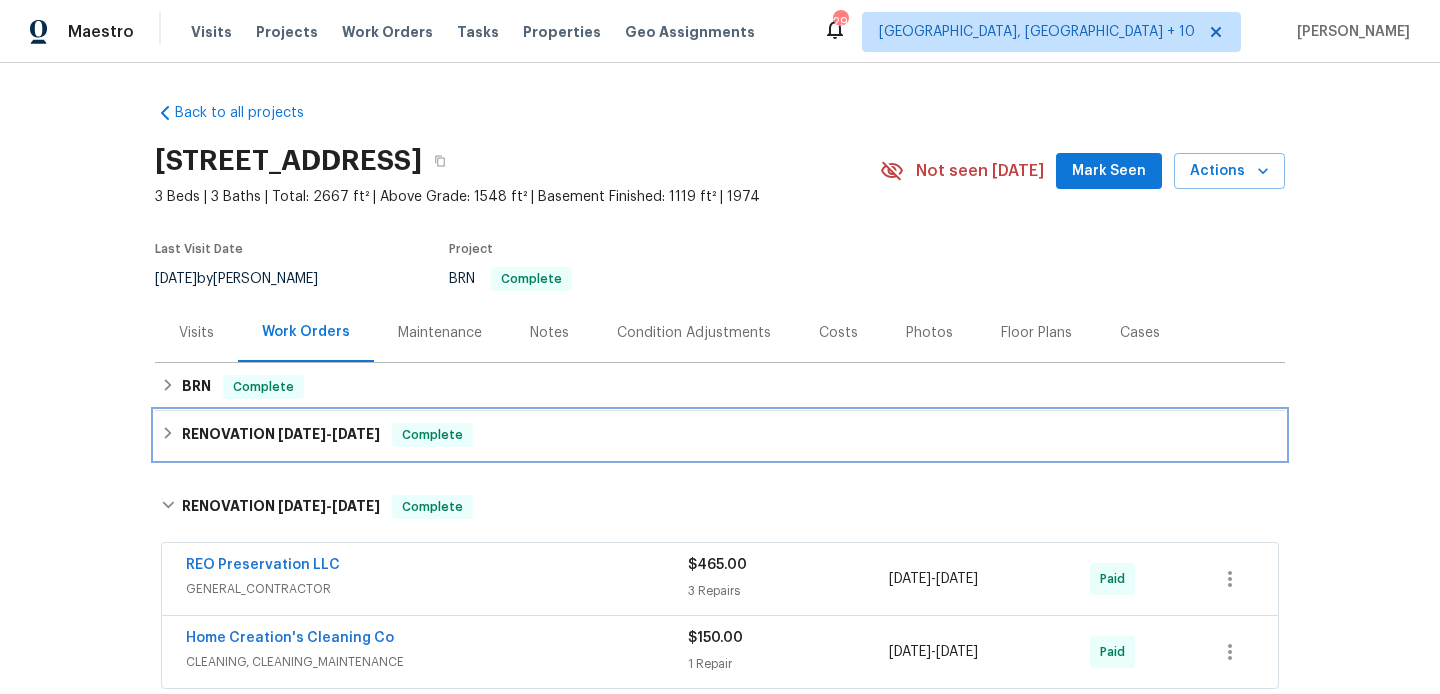click on "RENOVATION   [DATE]  -  [DATE]" at bounding box center (281, 435) 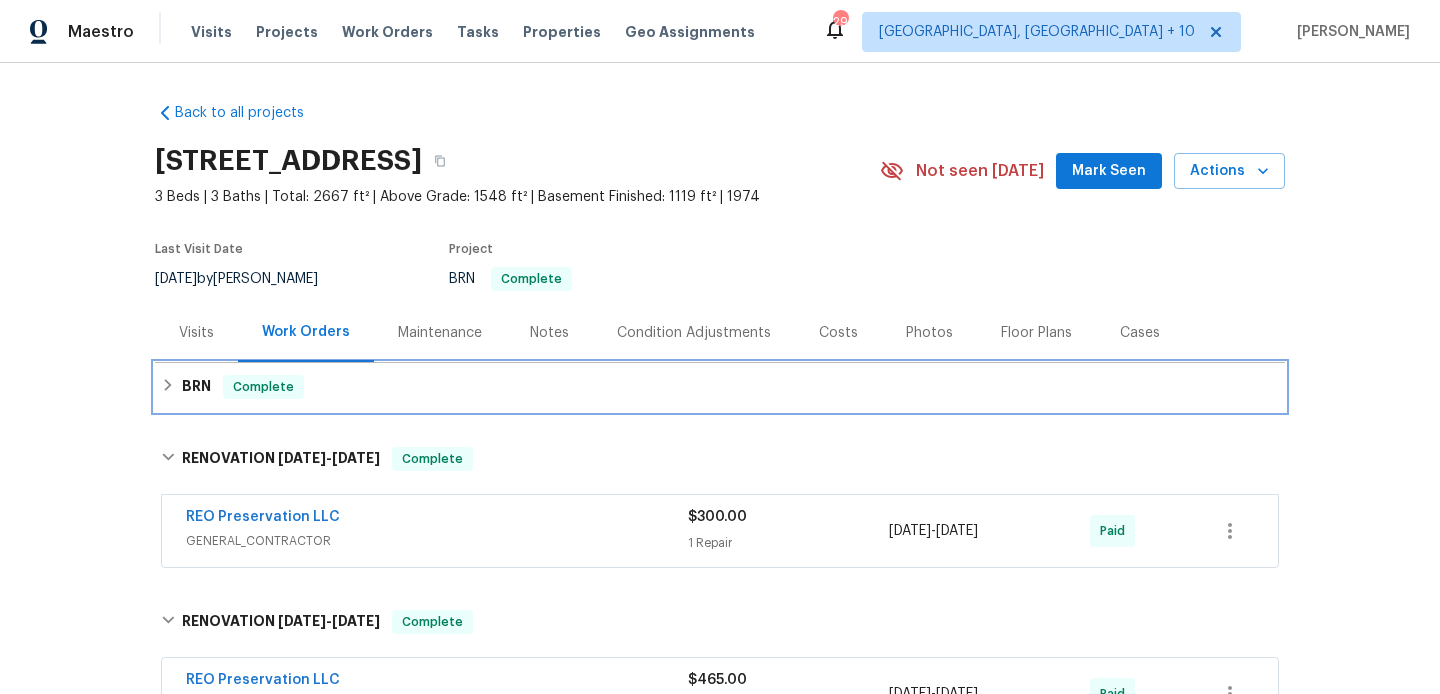click on "BRN   Complete" at bounding box center [720, 387] 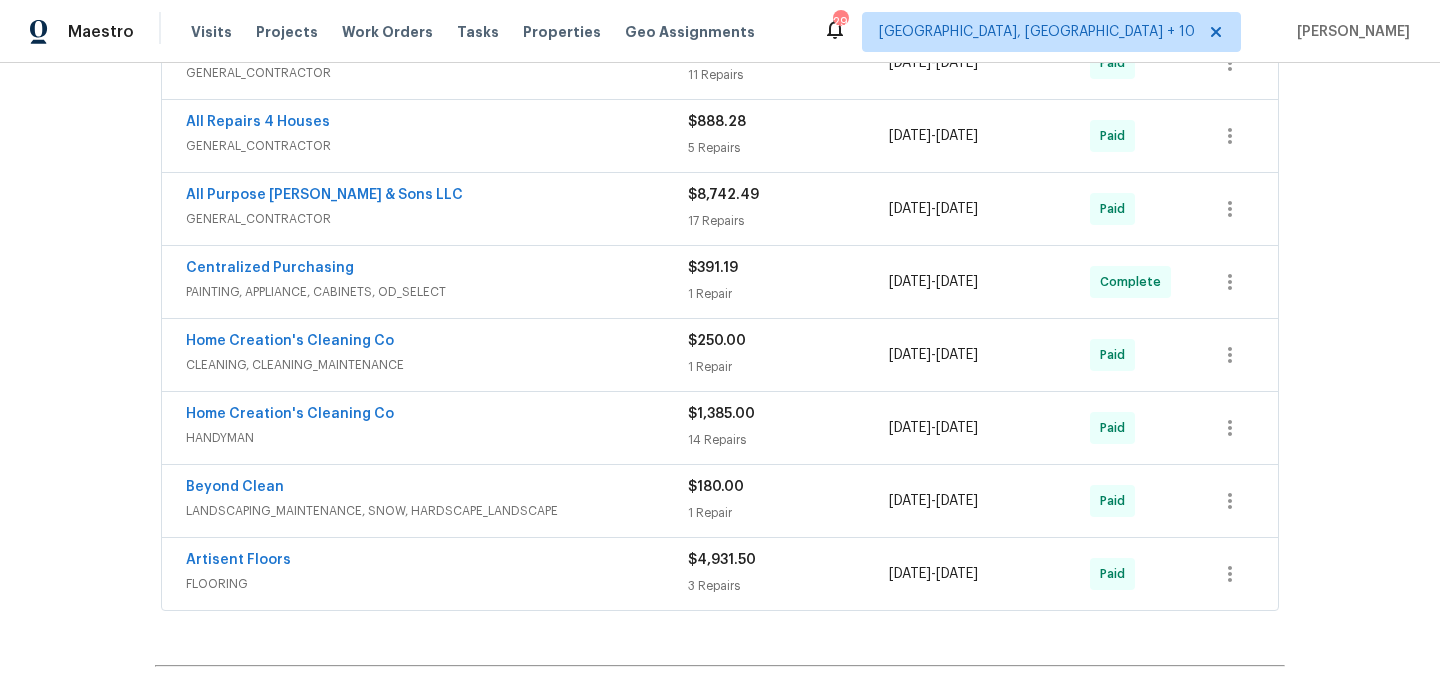 scroll, scrollTop: 1658, scrollLeft: 0, axis: vertical 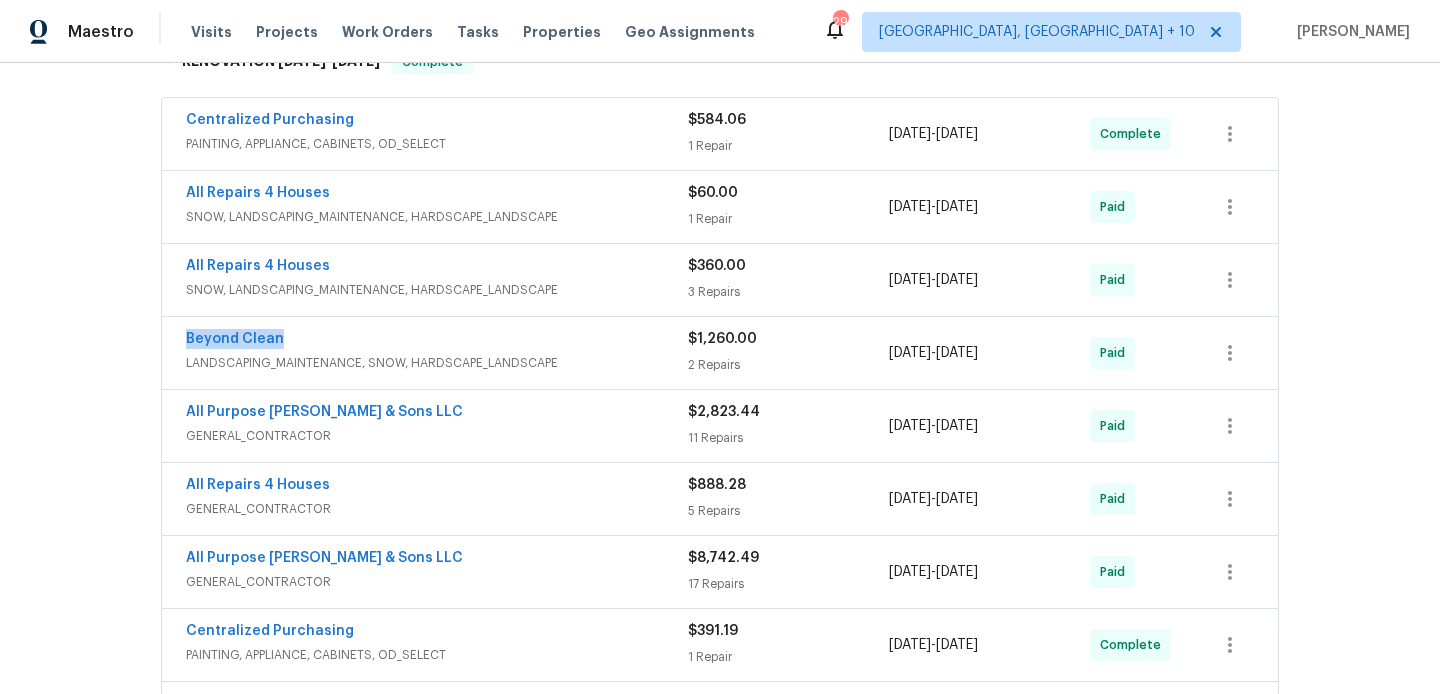 drag, startPoint x: 300, startPoint y: 336, endPoint x: 167, endPoint y: 336, distance: 133 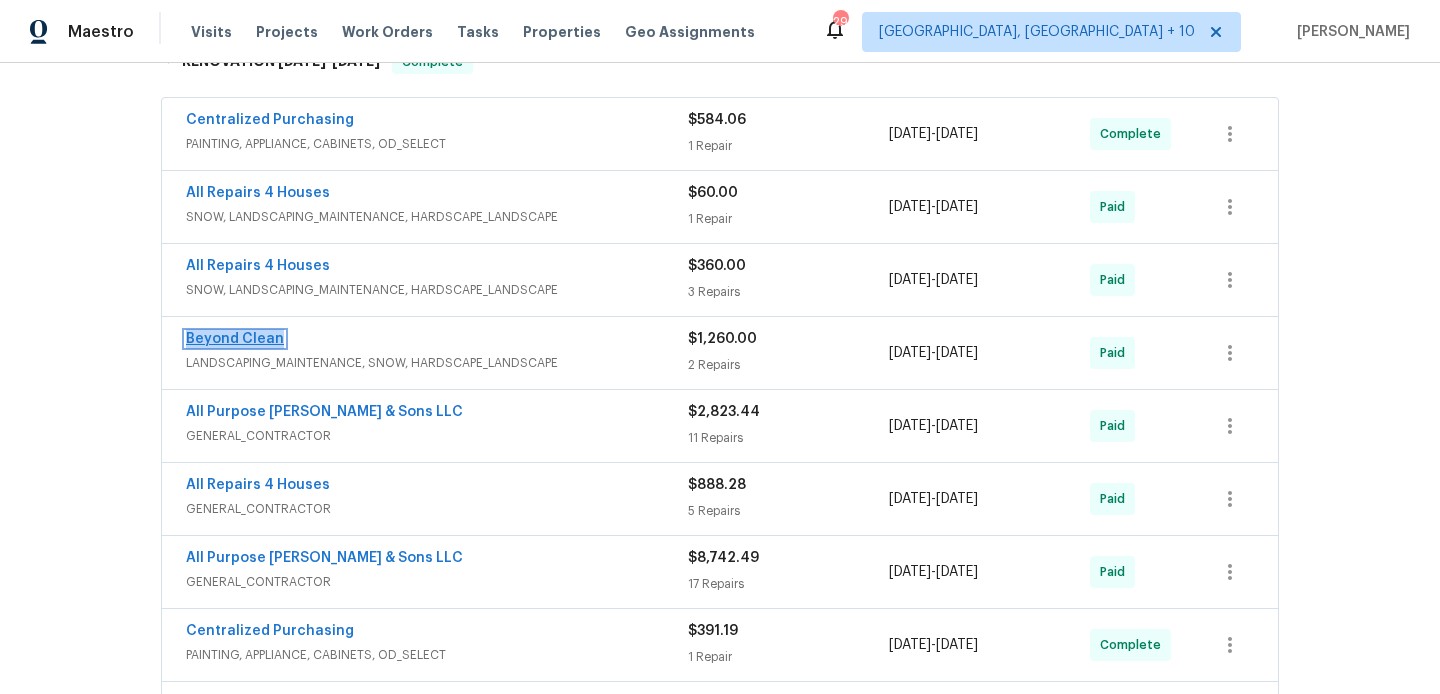 click on "Beyond Clean" at bounding box center [235, 339] 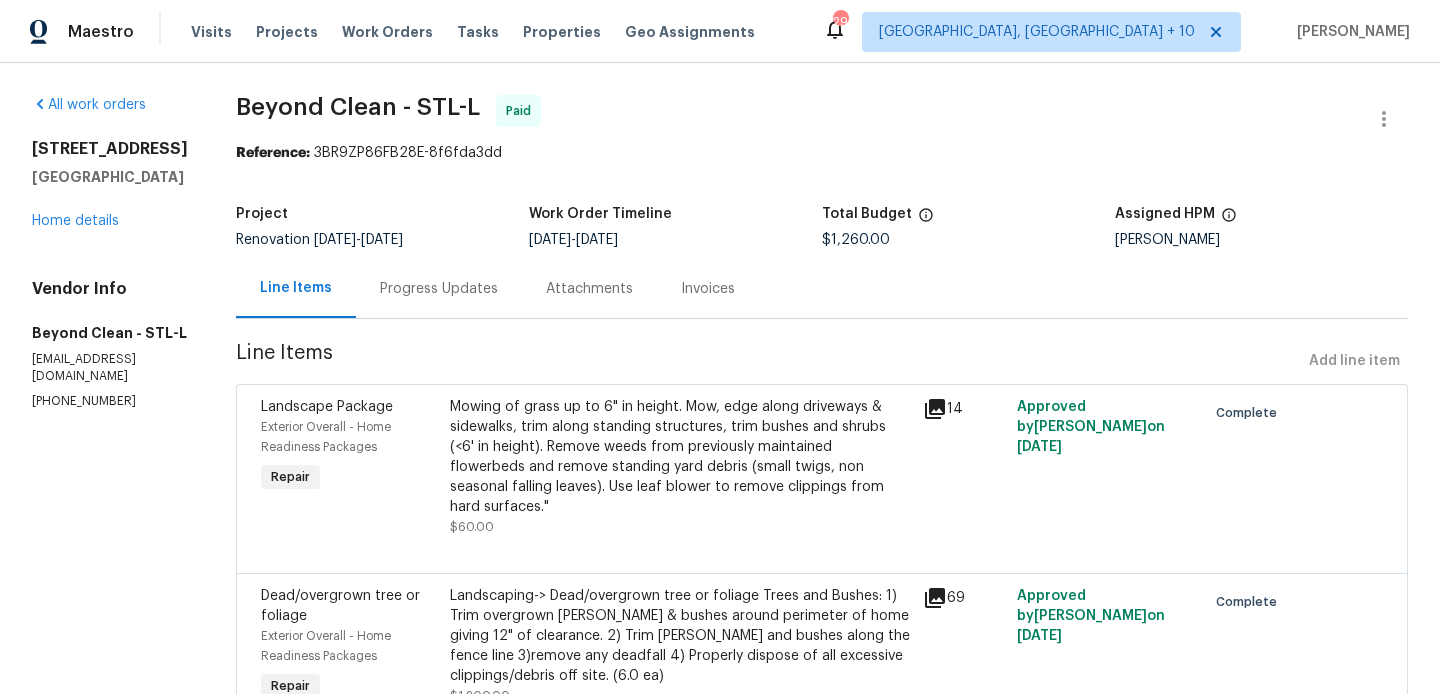 click on "[EMAIL_ADDRESS][DOMAIN_NAME]" at bounding box center [110, 368] 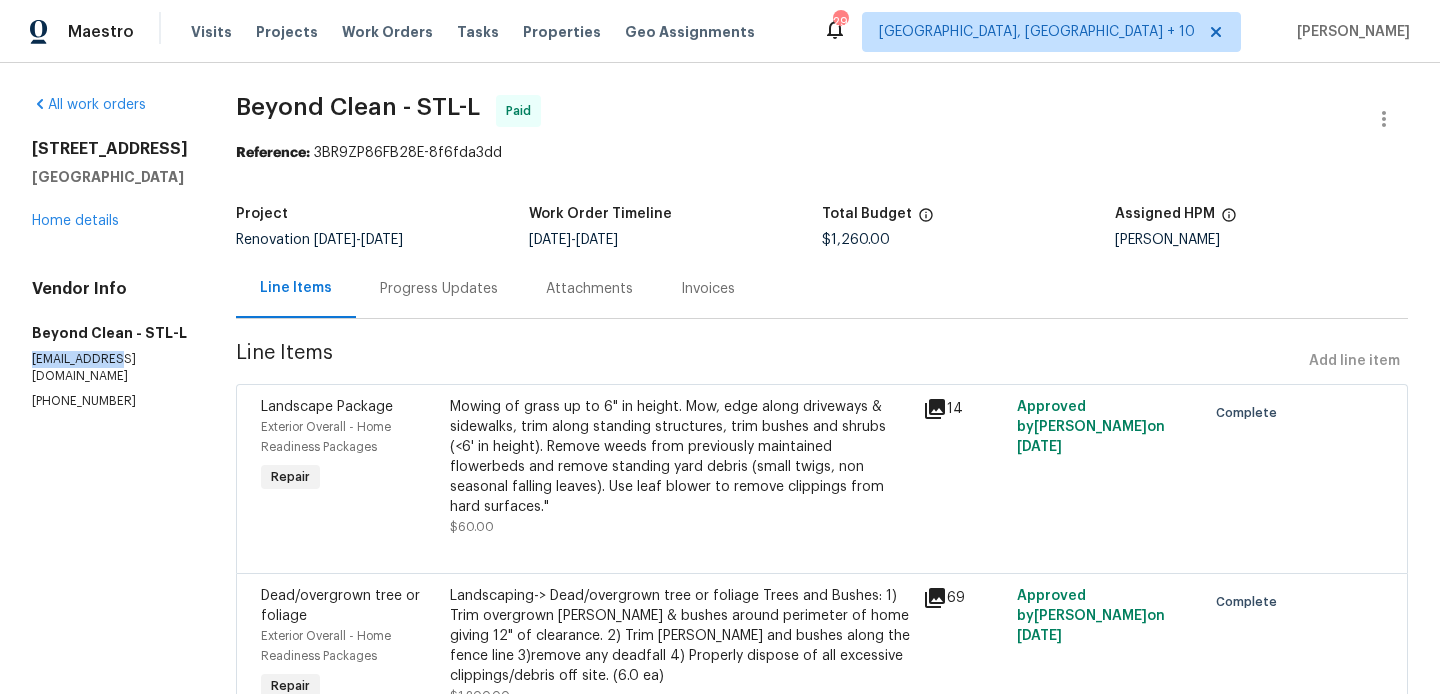click on "[EMAIL_ADDRESS][DOMAIN_NAME]" at bounding box center (110, 368) 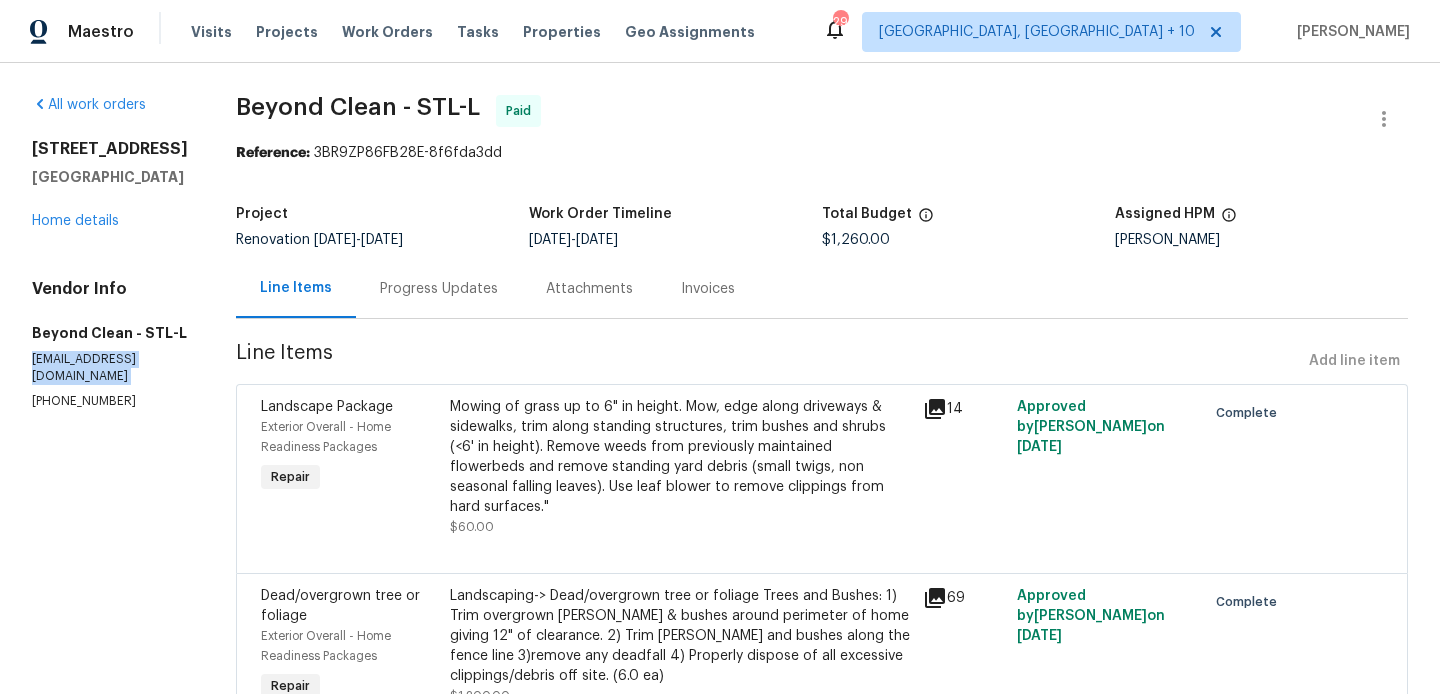 click on "[EMAIL_ADDRESS][DOMAIN_NAME]" at bounding box center (110, 368) 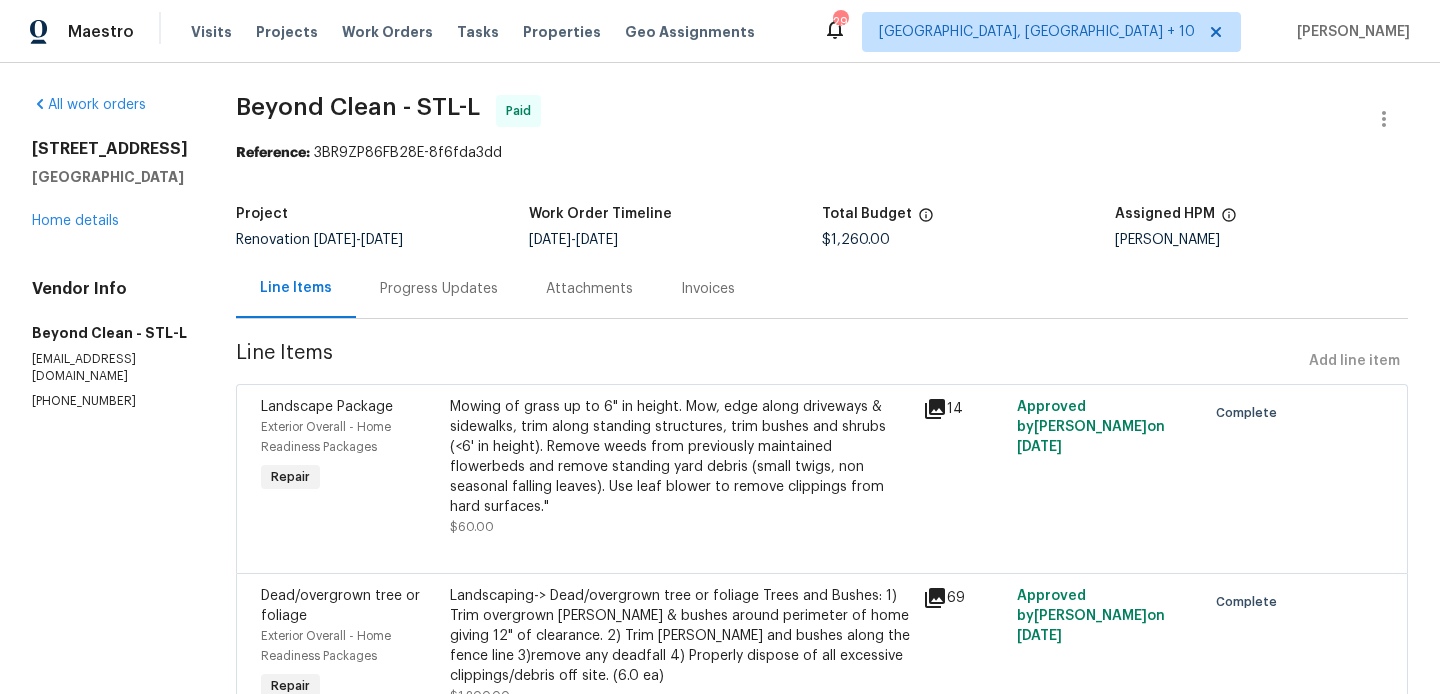click on "All work orders [STREET_ADDRESS] Home details Vendor Info Beyond Clean - STL-L [EMAIL_ADDRESS][DOMAIN_NAME] [PHONE_NUMBER]" at bounding box center [110, 502] 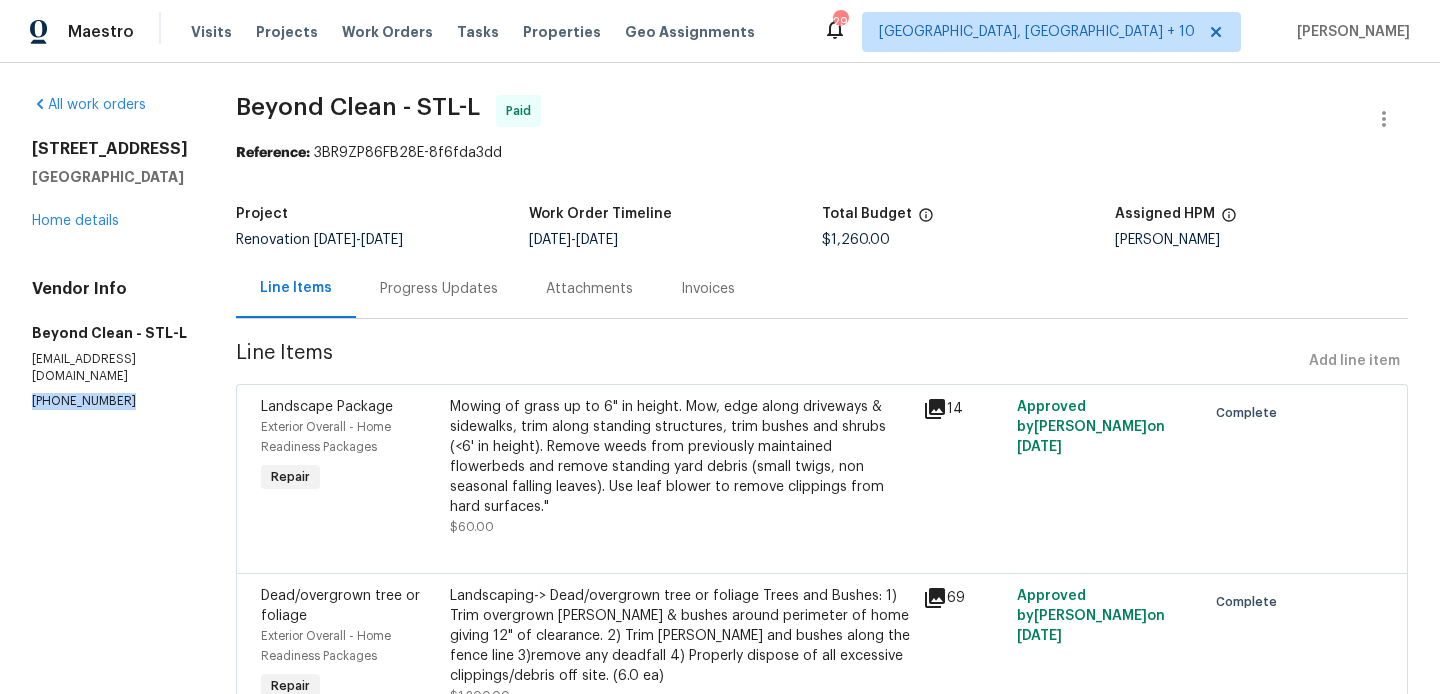 click on "All work orders [STREET_ADDRESS] Home details Vendor Info Beyond Clean - STL-L [EMAIL_ADDRESS][DOMAIN_NAME] [PHONE_NUMBER]" at bounding box center (110, 502) 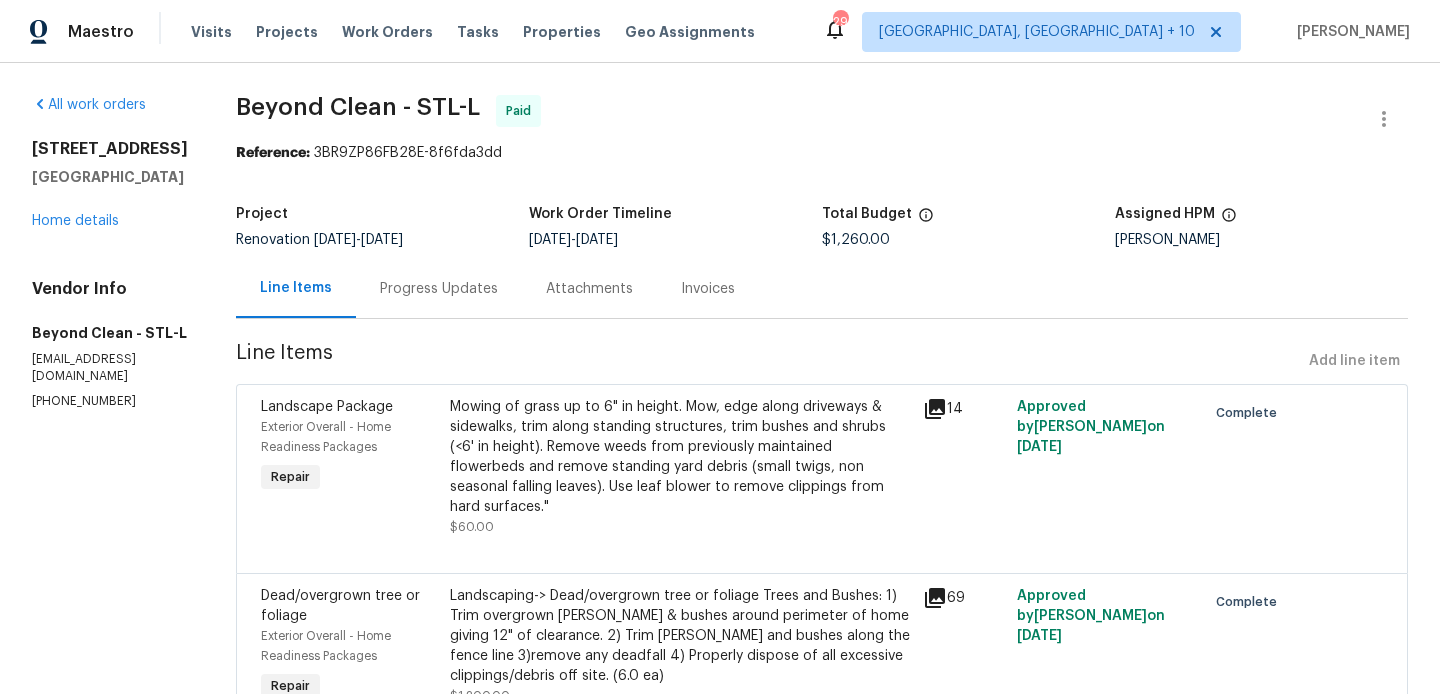 click on "Project Renovation   [DATE]  -  [DATE] Work Order Timeline [DATE]  -  [DATE] Total Budget $1,260.00 Assigned HPM [PERSON_NAME]" at bounding box center (822, 227) 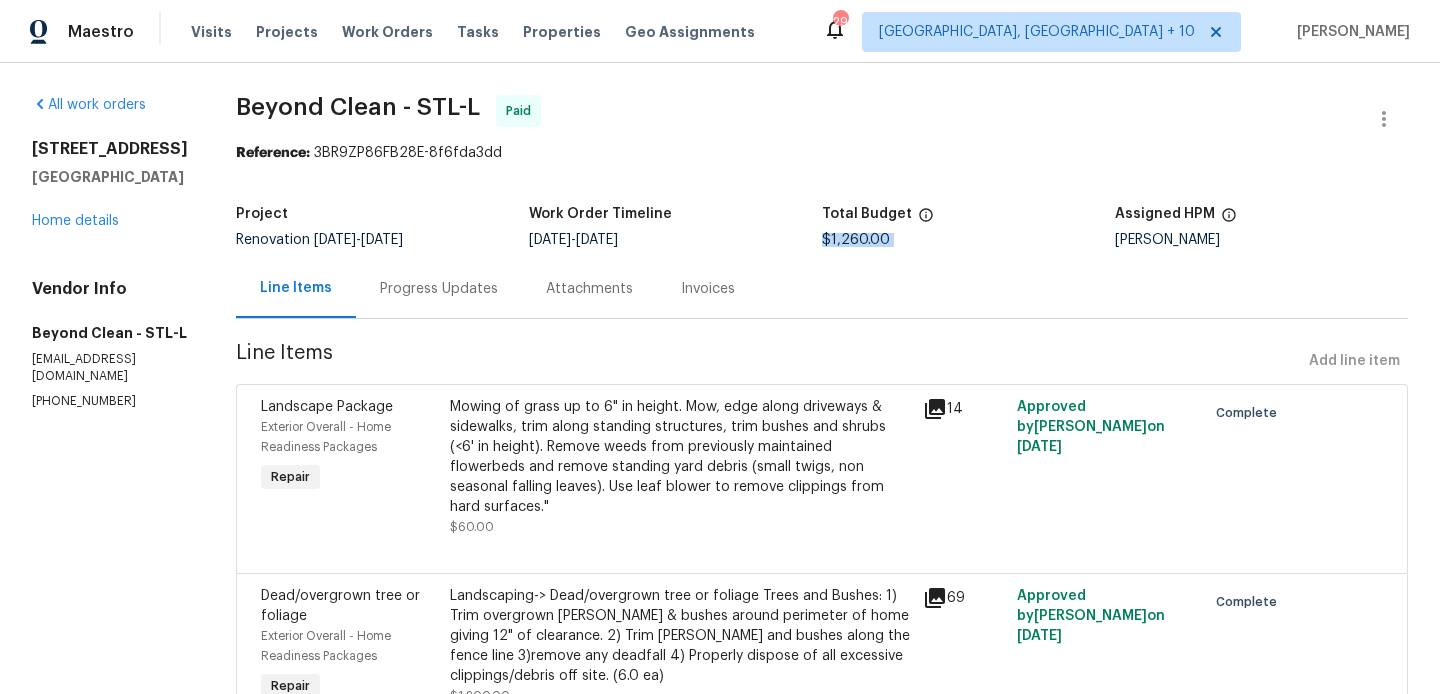 click on "Project Renovation   [DATE]  -  [DATE] Work Order Timeline [DATE]  -  [DATE] Total Budget $1,260.00 Assigned HPM [PERSON_NAME]" at bounding box center (822, 227) 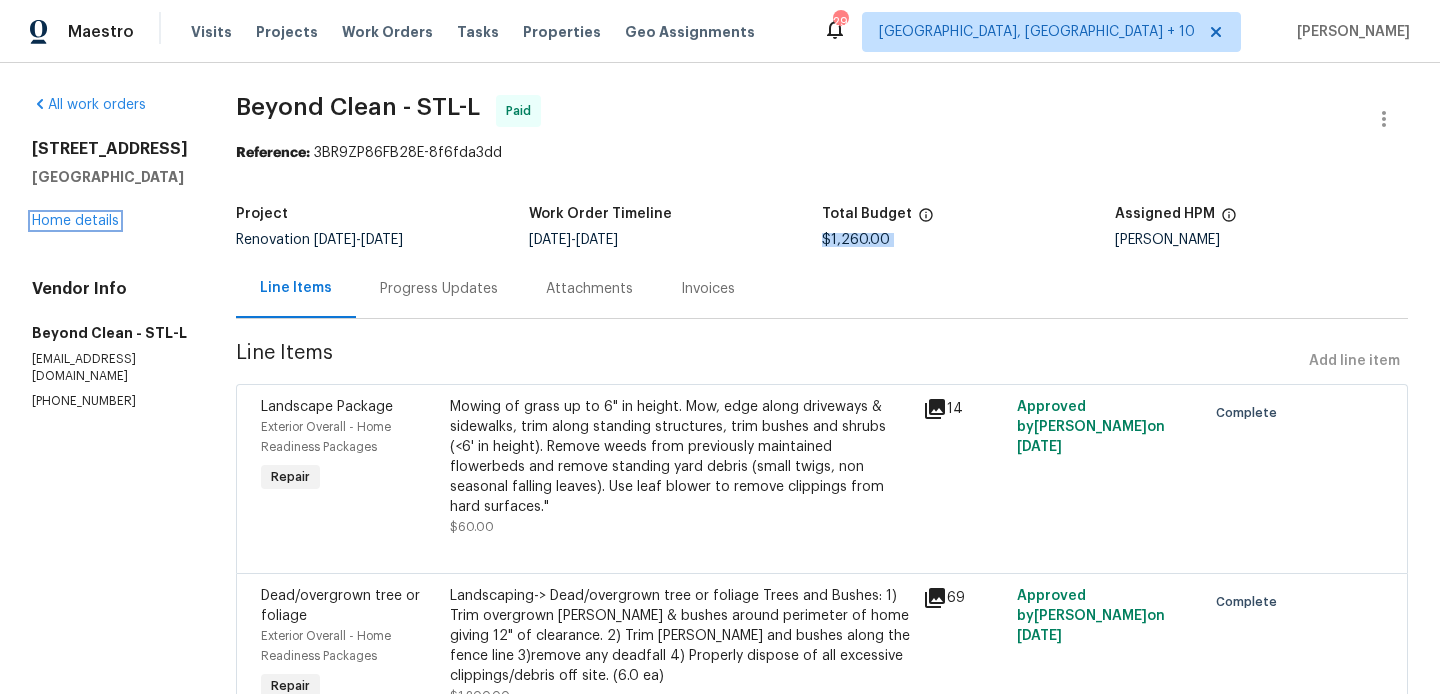 click on "Home details" at bounding box center [75, 221] 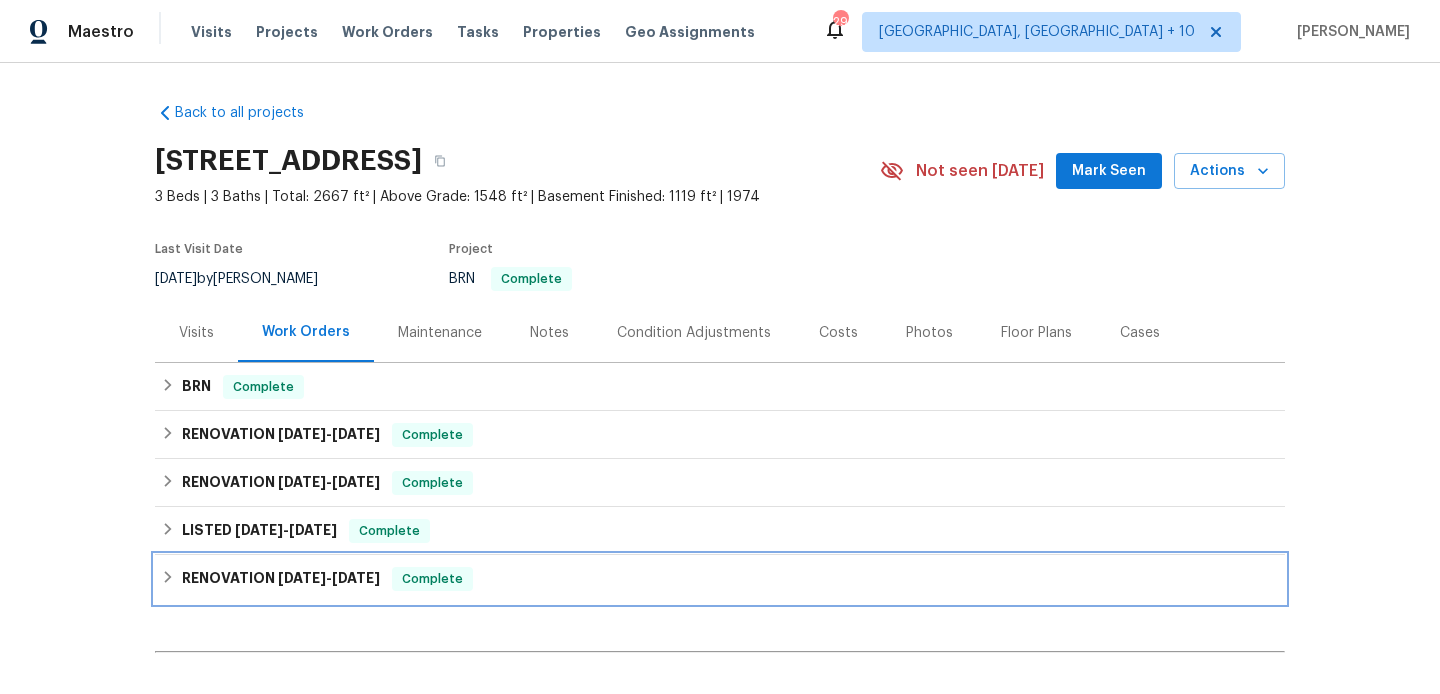 click on "RENOVATION   [DATE]  -  [DATE] Complete" at bounding box center [720, 579] 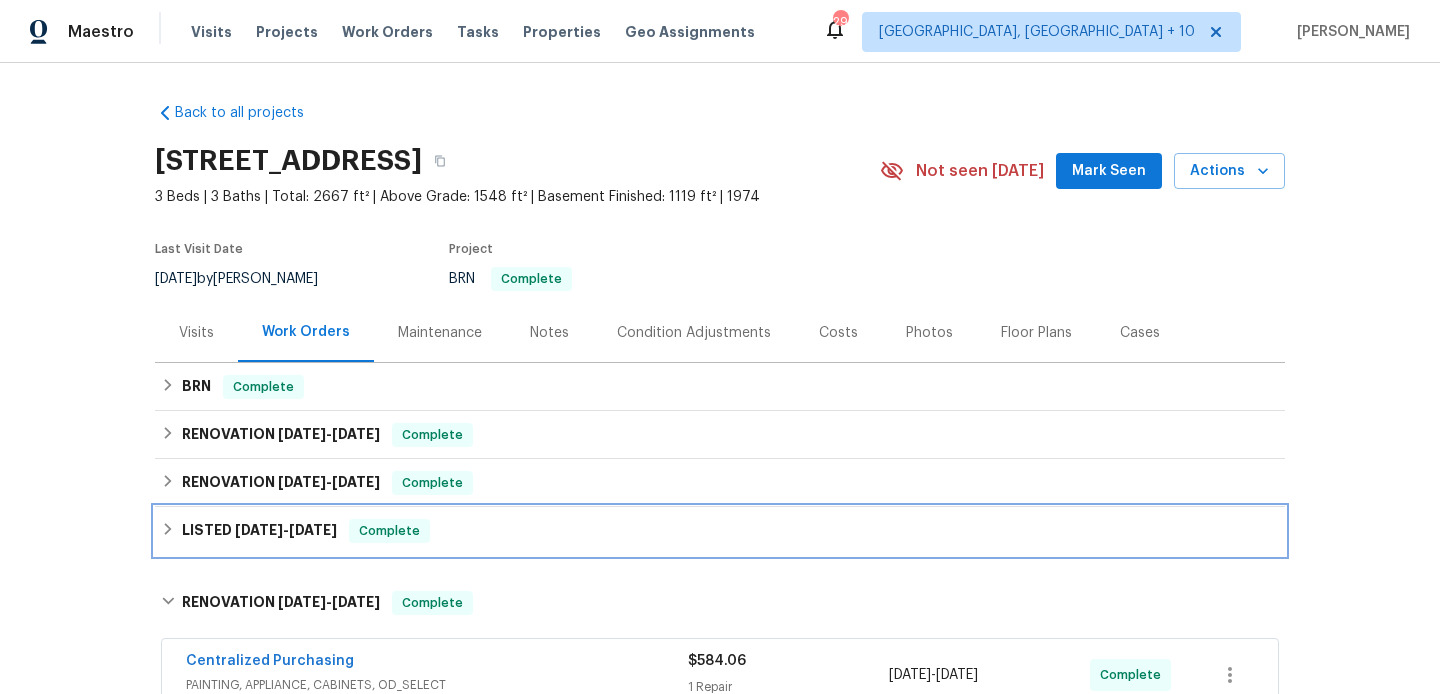 click on "Complete" at bounding box center (389, 531) 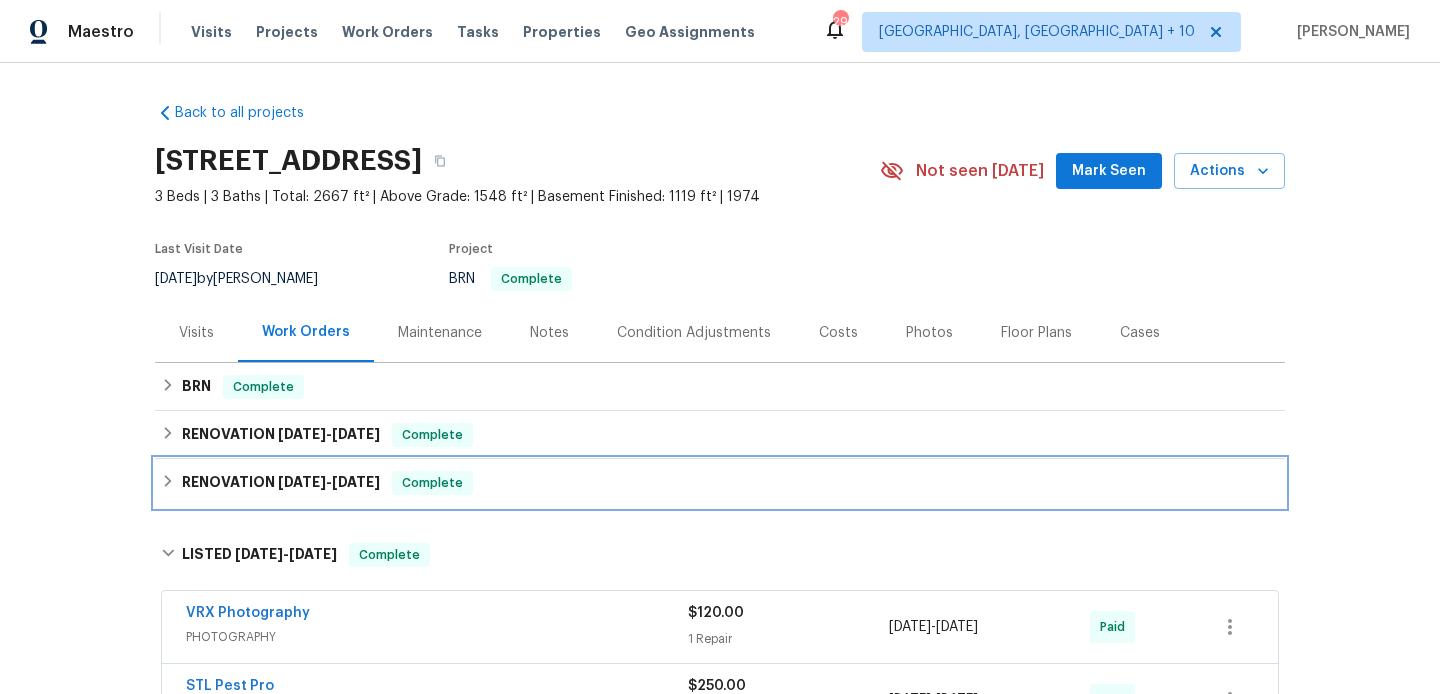 click on "RENOVATION   [DATE]  -  [DATE]" at bounding box center (281, 483) 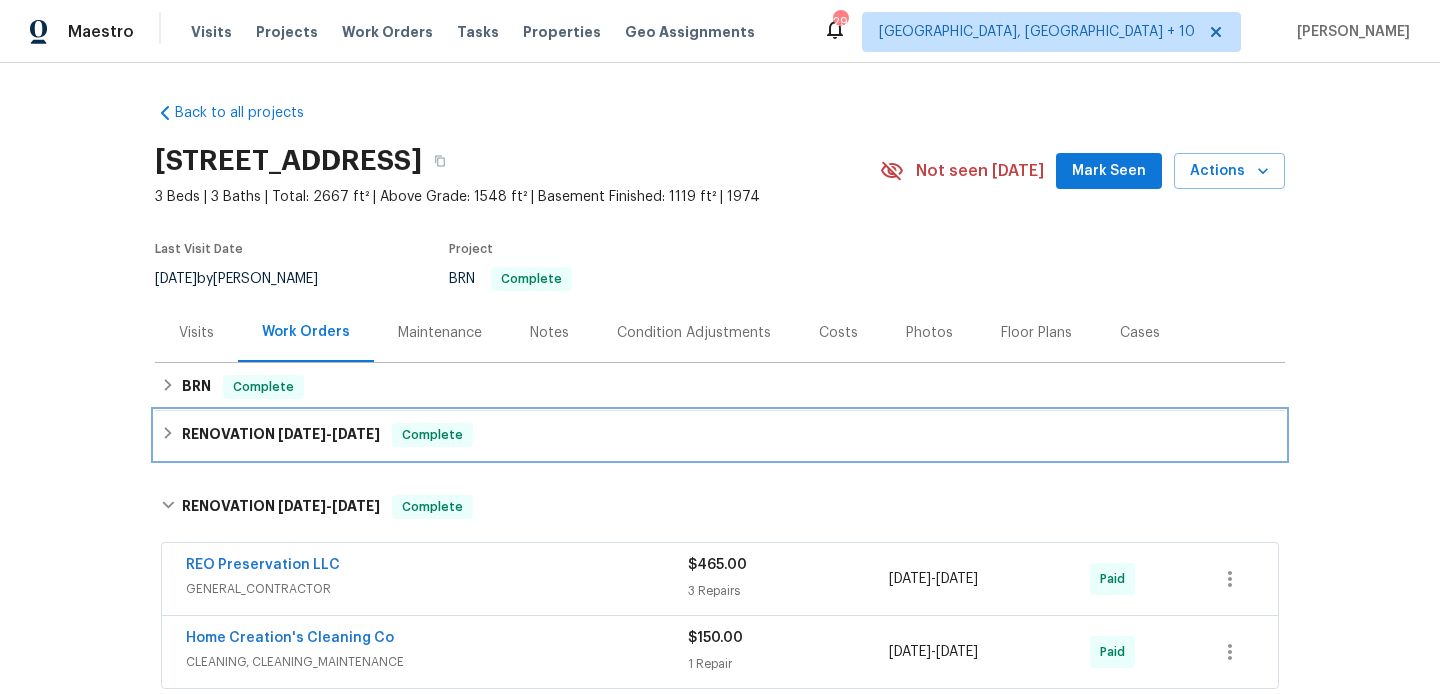 click on "[DATE]" at bounding box center [356, 434] 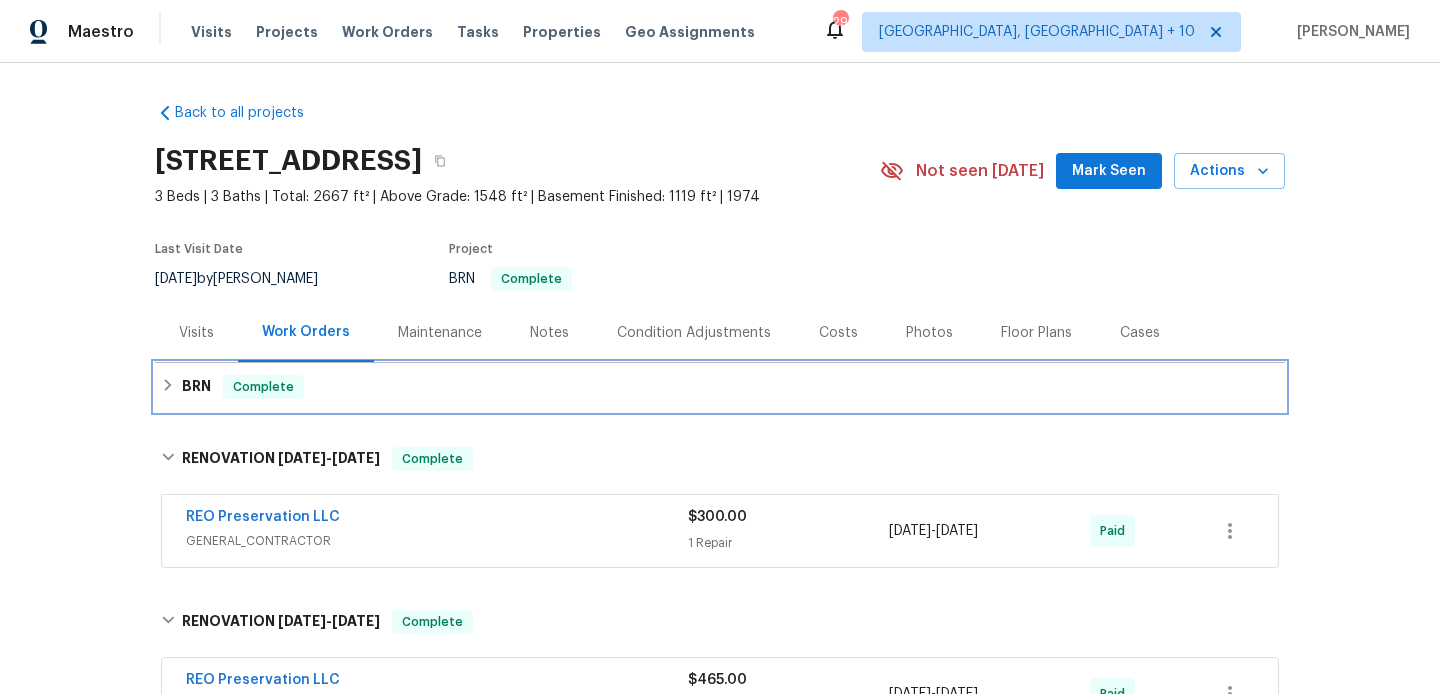 click on "BRN   Complete" at bounding box center (720, 387) 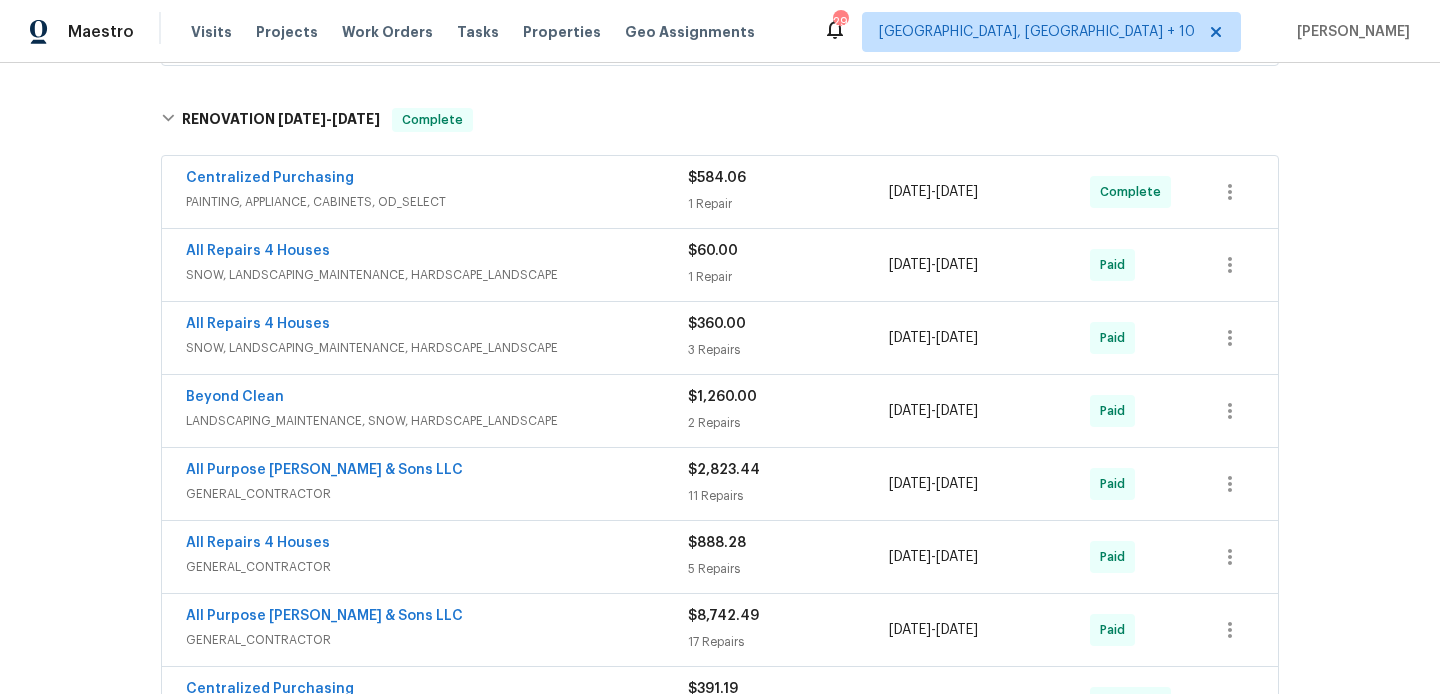 scroll, scrollTop: 1223, scrollLeft: 0, axis: vertical 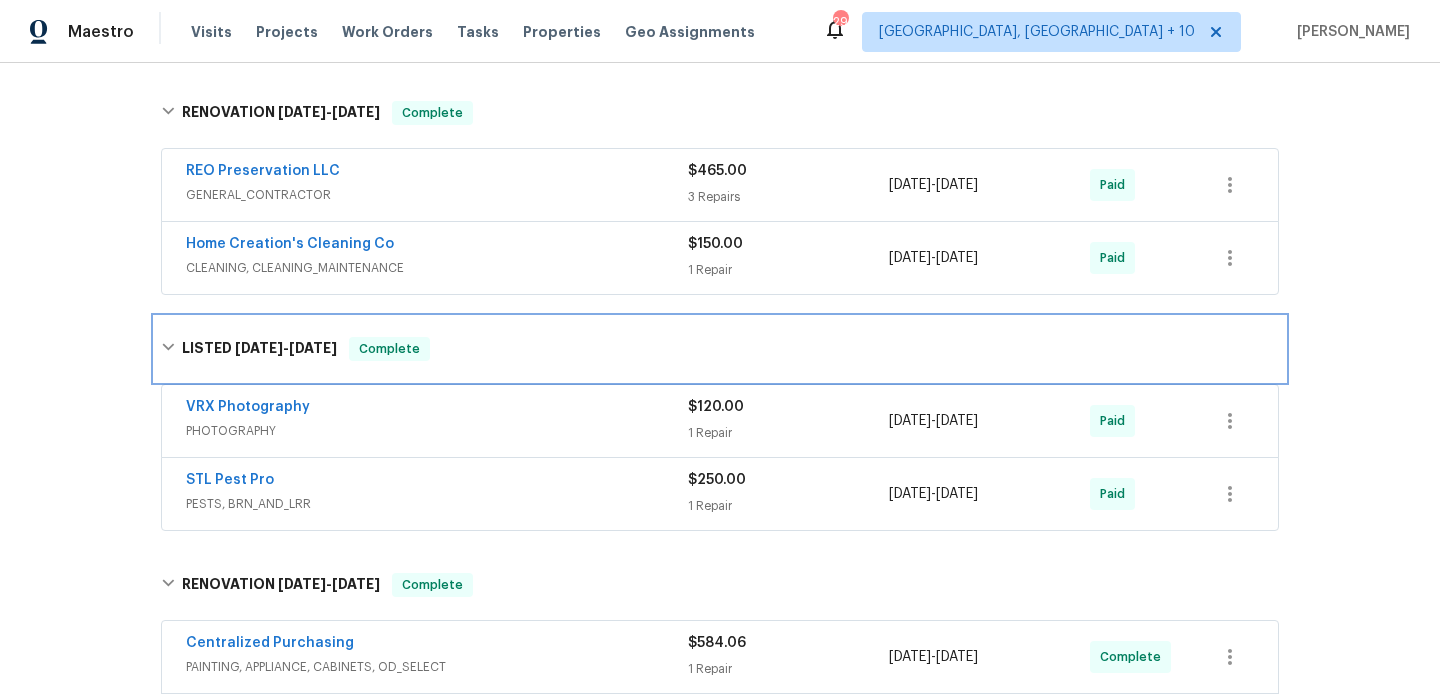 click on "Complete" at bounding box center (389, 349) 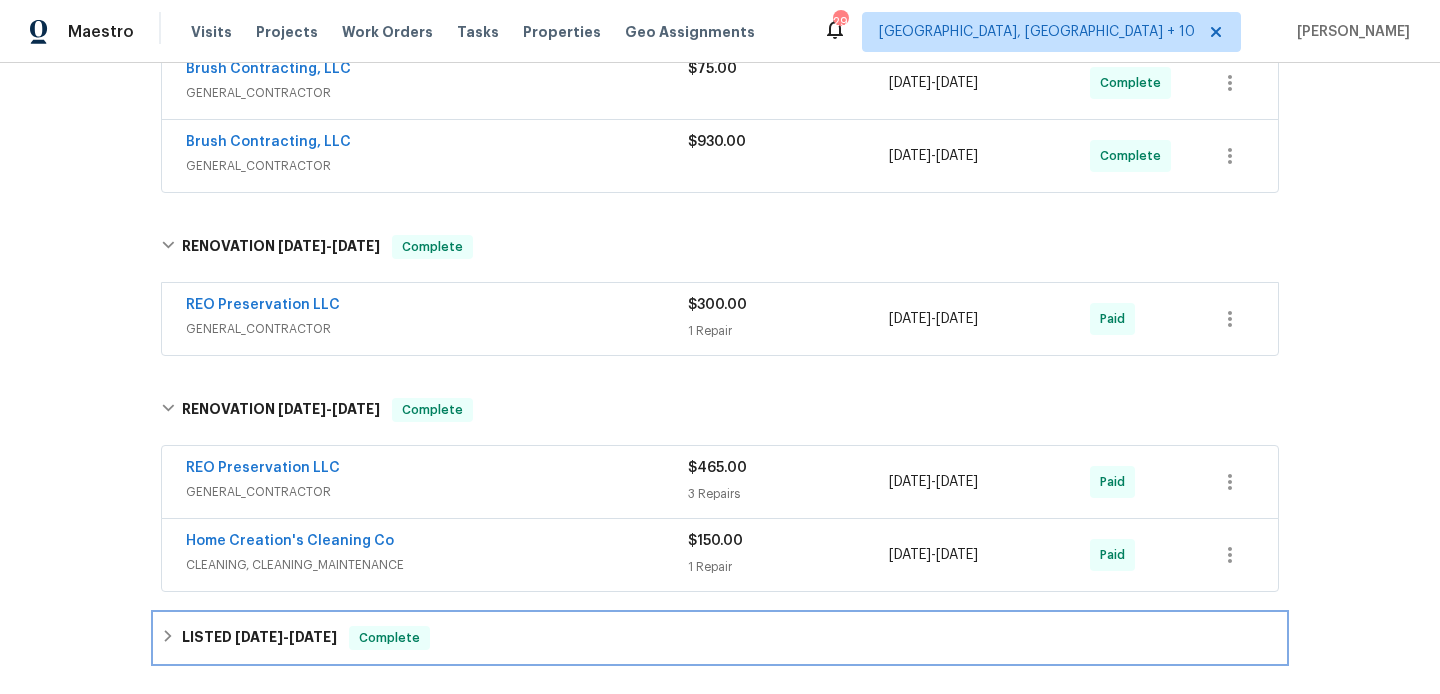 scroll, scrollTop: 472, scrollLeft: 0, axis: vertical 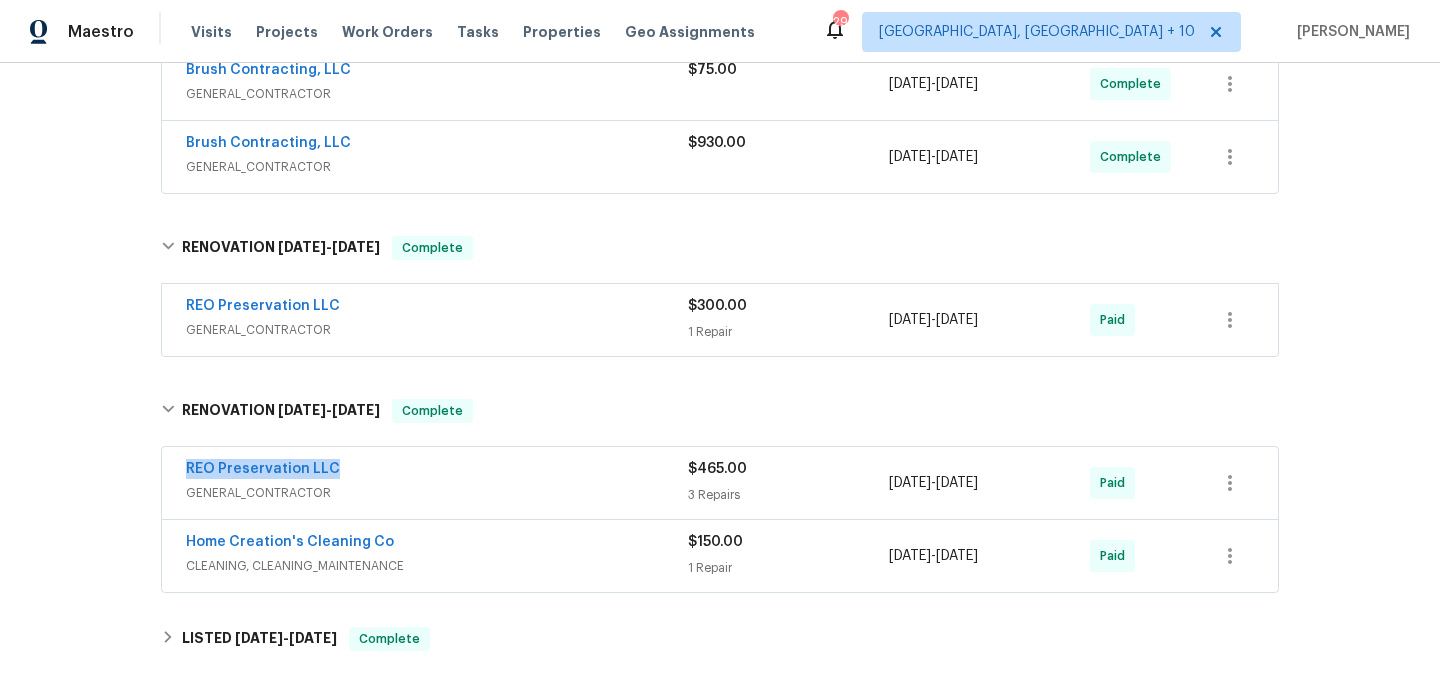 drag, startPoint x: 344, startPoint y: 468, endPoint x: 177, endPoint y: 468, distance: 167 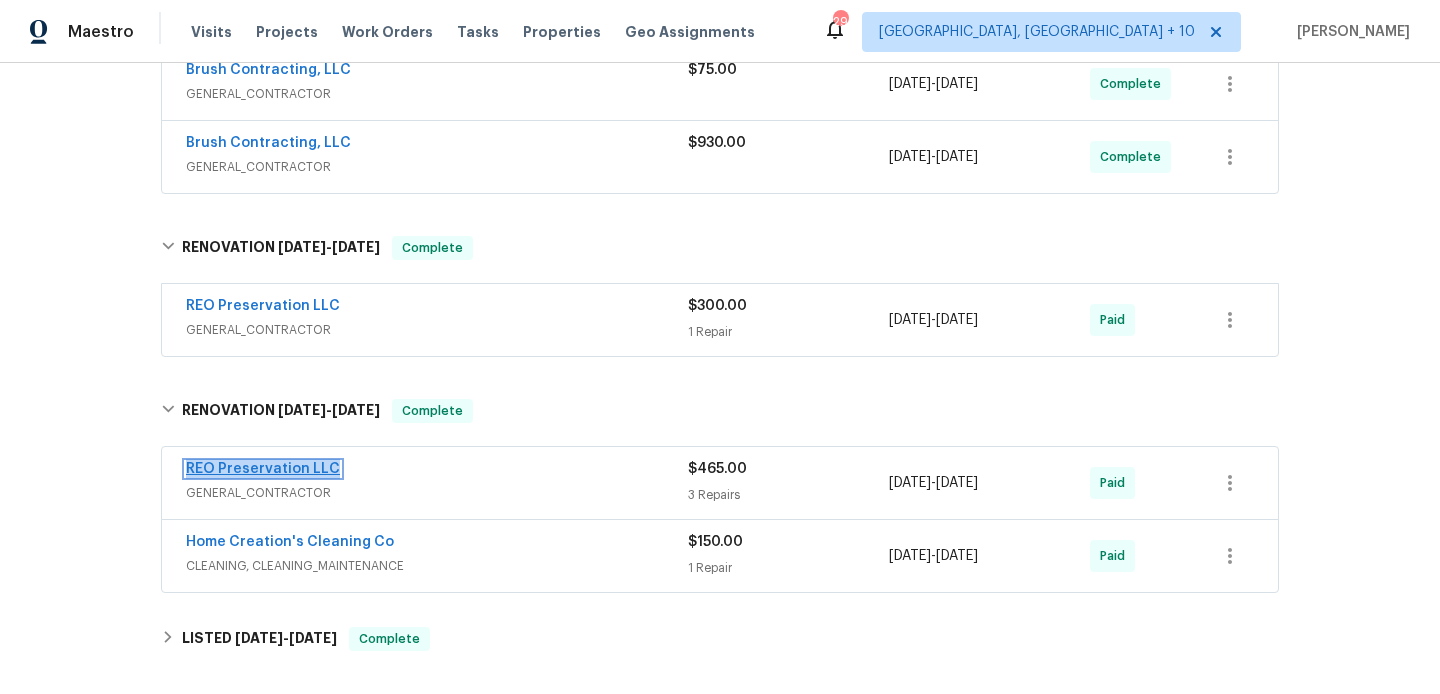 click on "REO Preservation LLC" at bounding box center [263, 469] 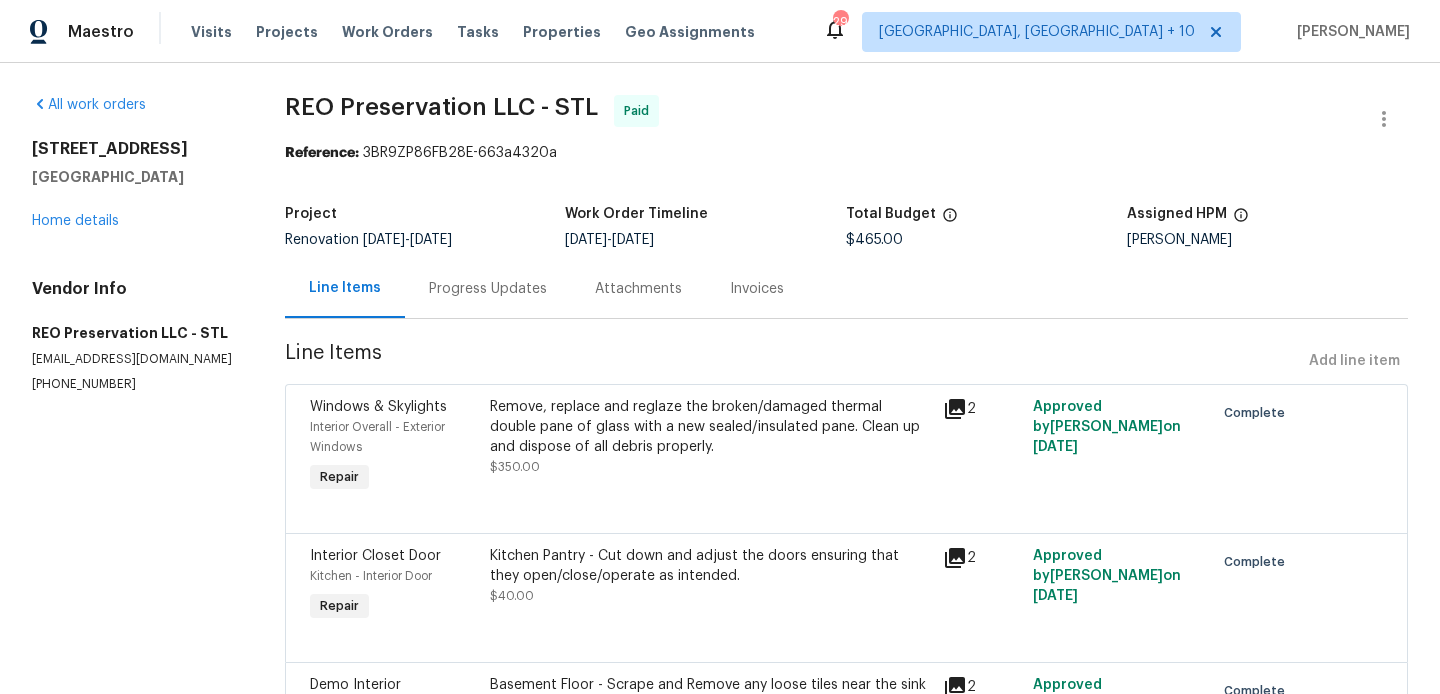 click on "[EMAIL_ADDRESS][DOMAIN_NAME]" at bounding box center [134, 359] 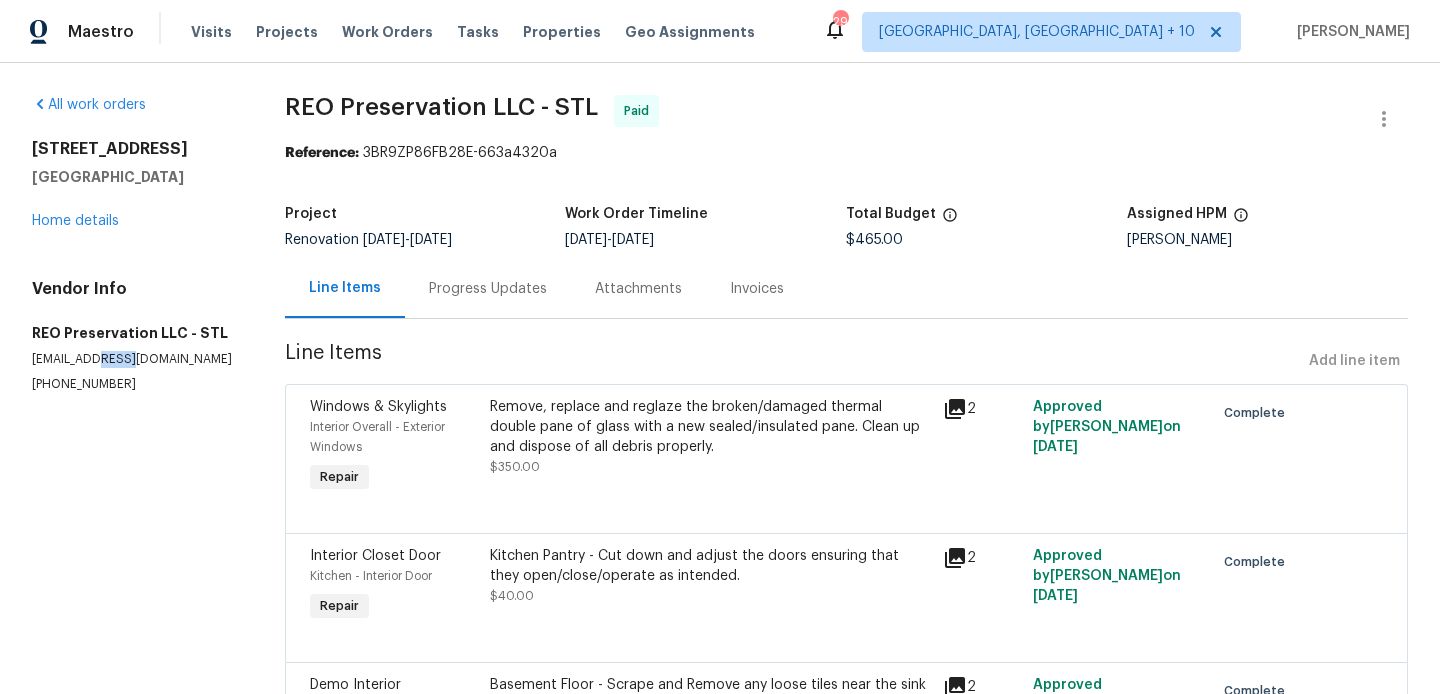 click on "[EMAIL_ADDRESS][DOMAIN_NAME]" at bounding box center [134, 359] 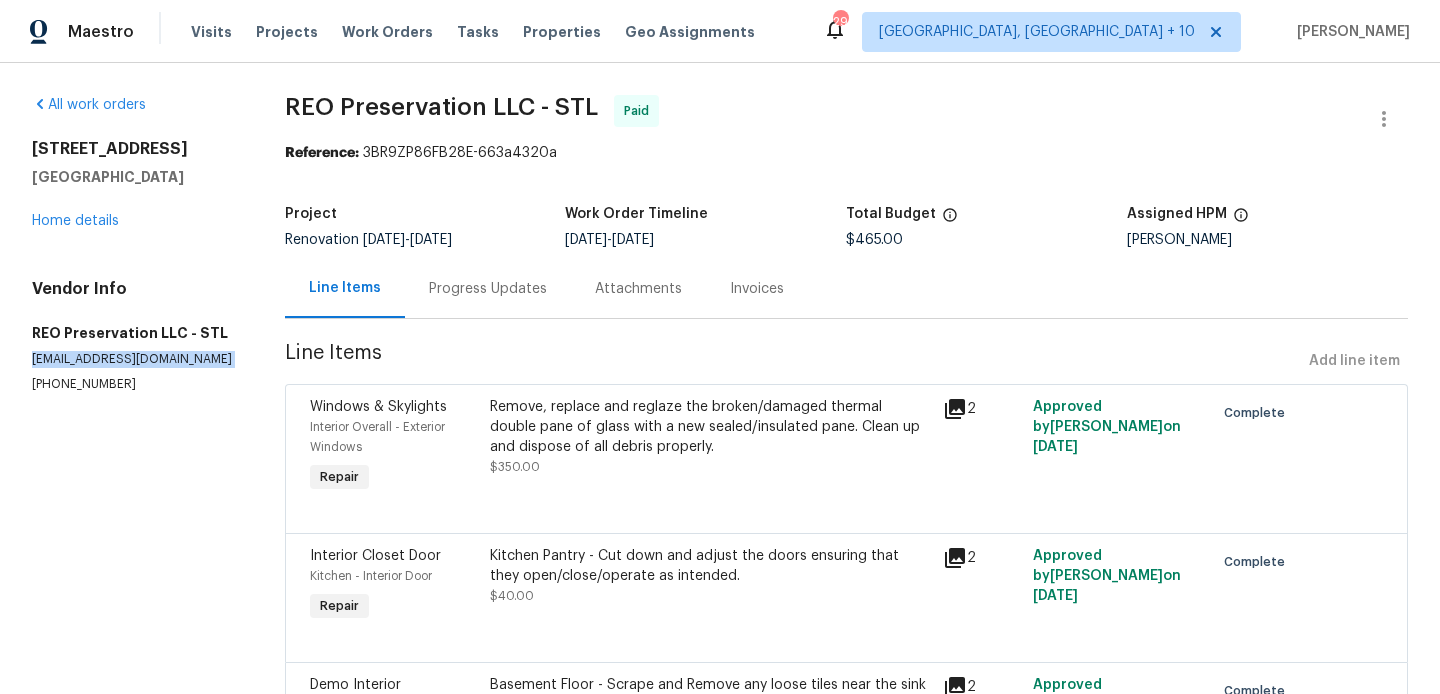 click on "[EMAIL_ADDRESS][DOMAIN_NAME]" at bounding box center [134, 359] 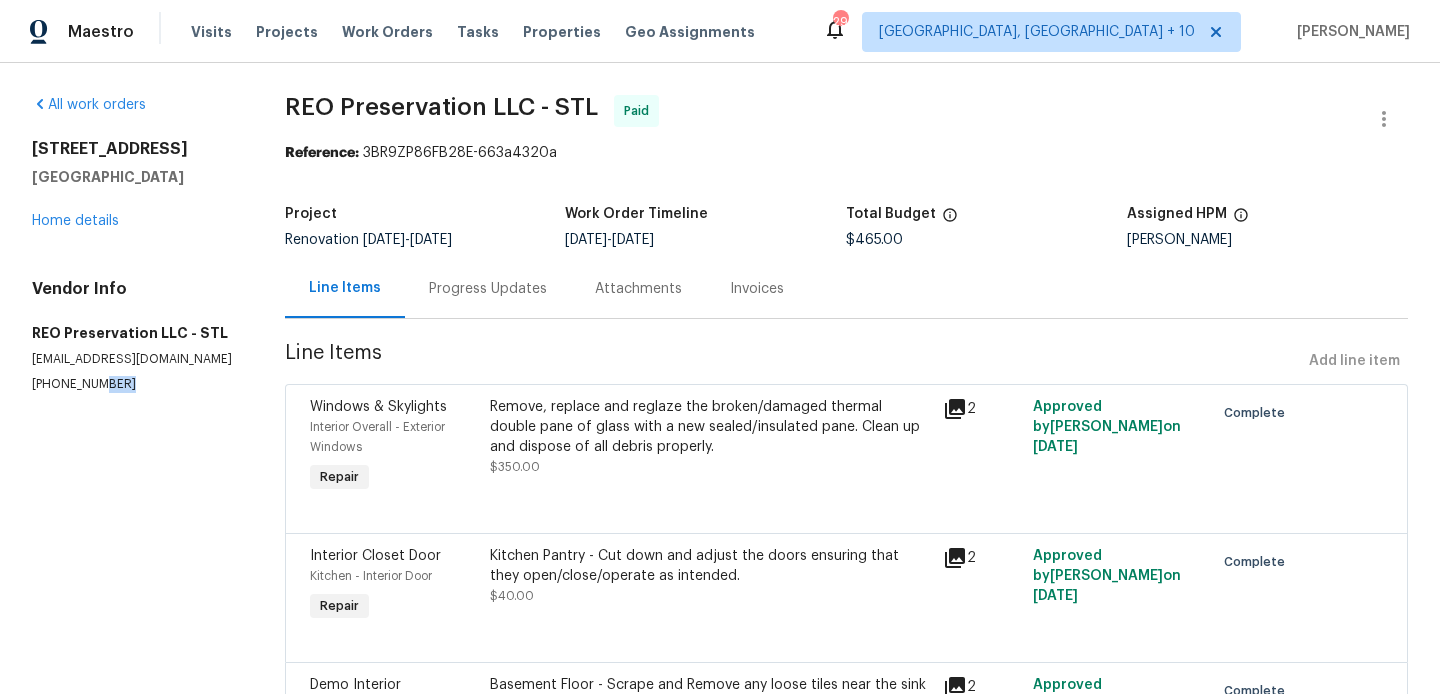 click on "[PHONE_NUMBER]" at bounding box center [134, 384] 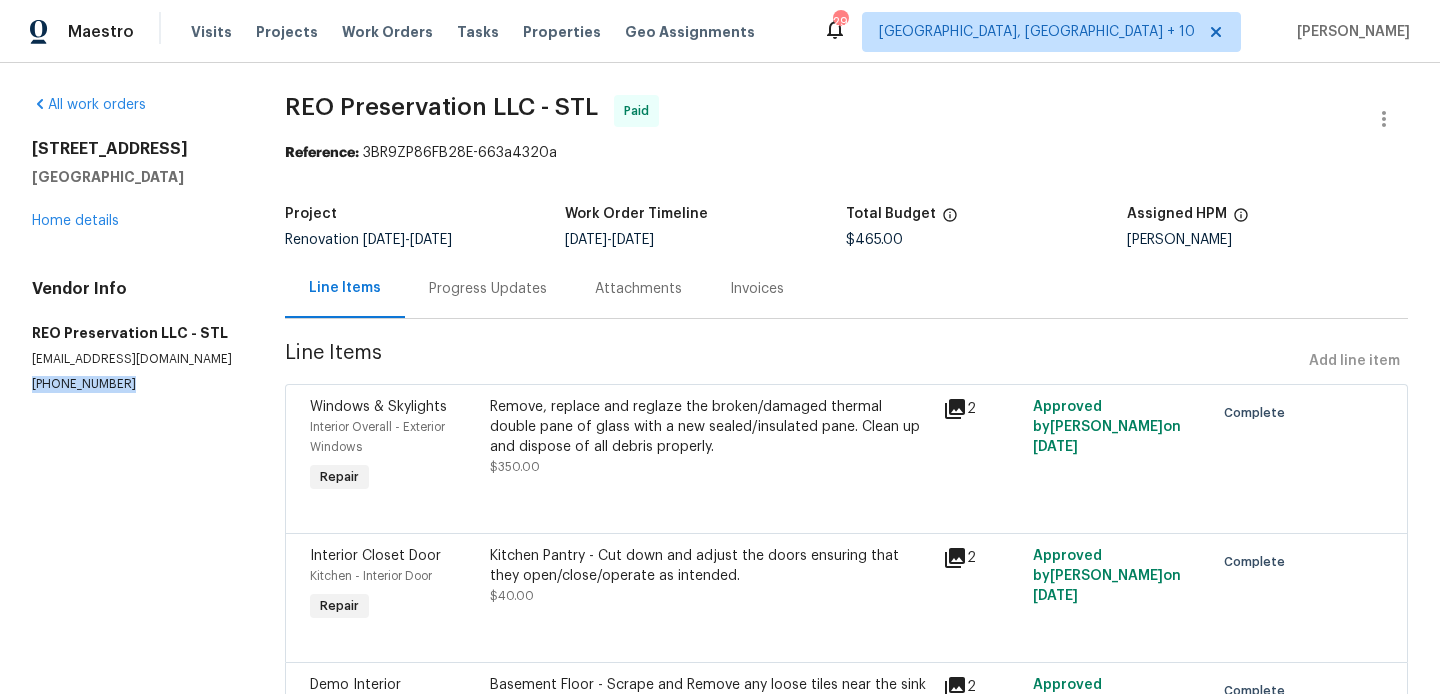 click on "[PHONE_NUMBER]" at bounding box center [134, 384] 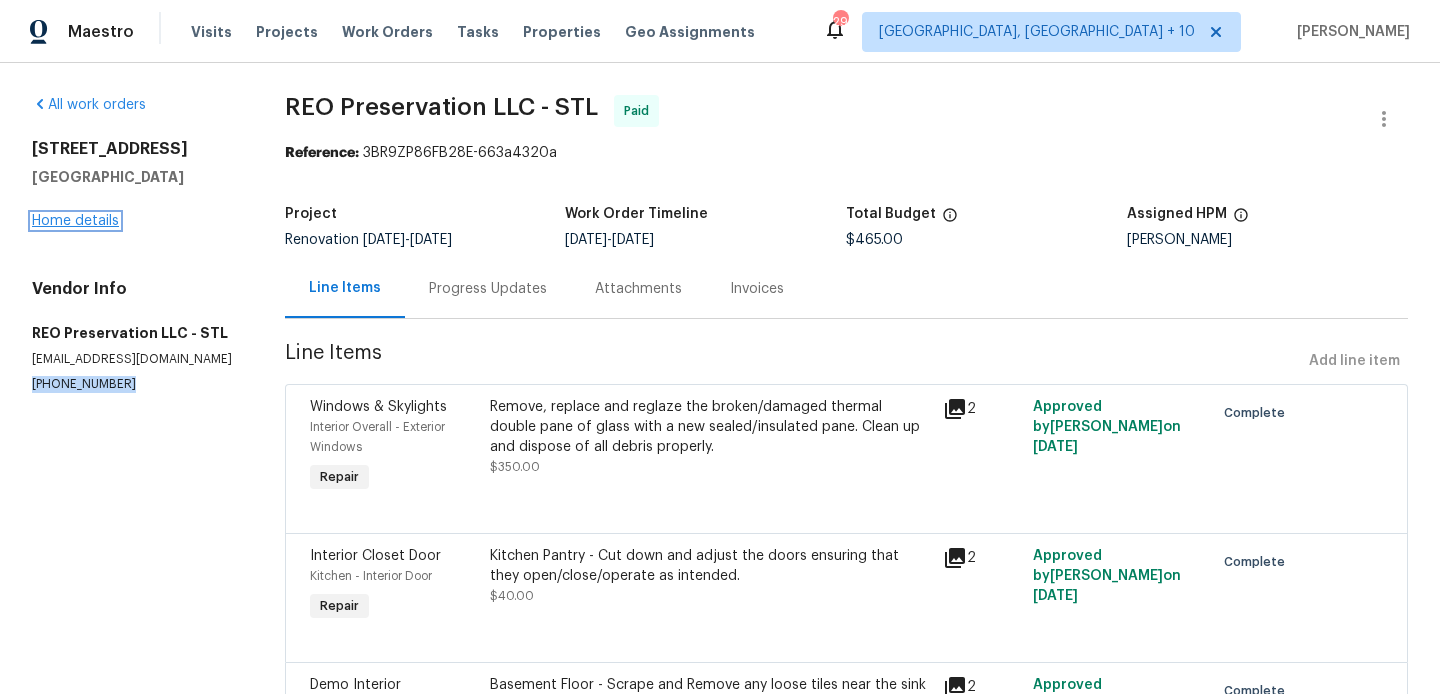click on "Home details" at bounding box center (75, 221) 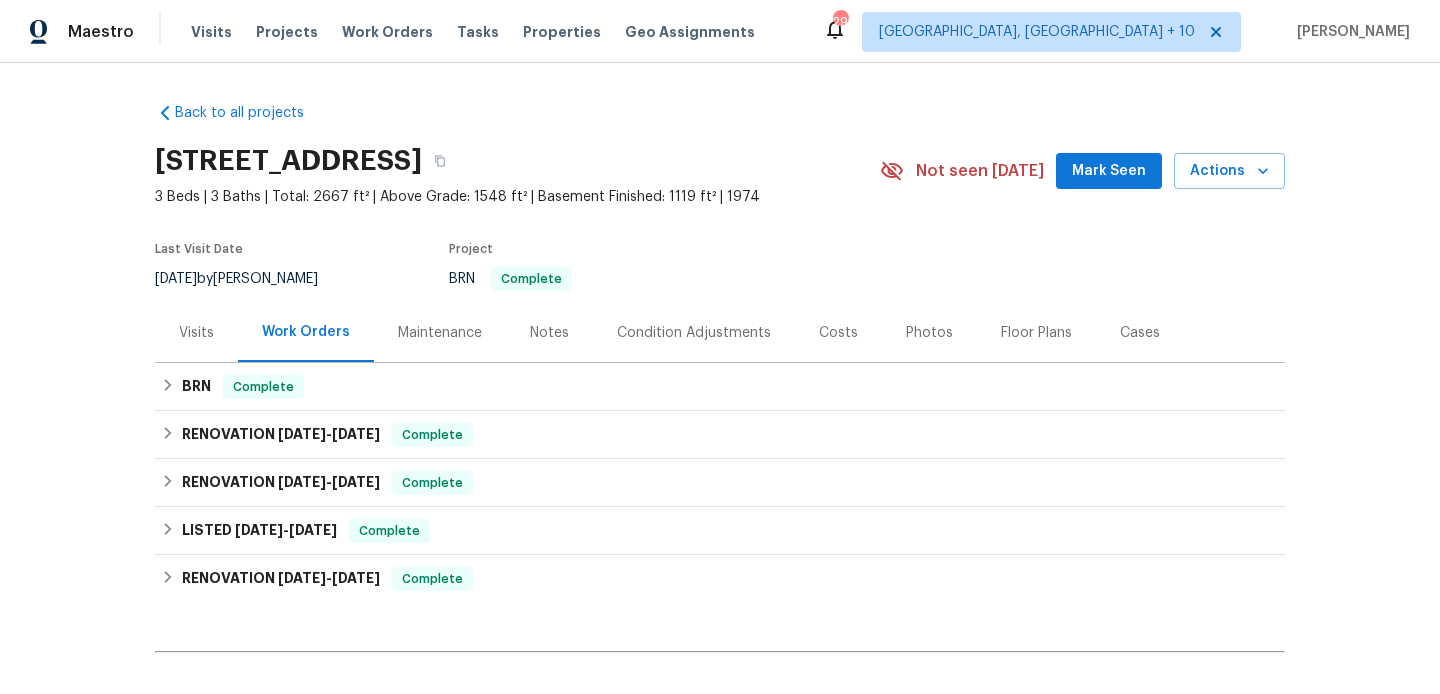 scroll, scrollTop: 68, scrollLeft: 0, axis: vertical 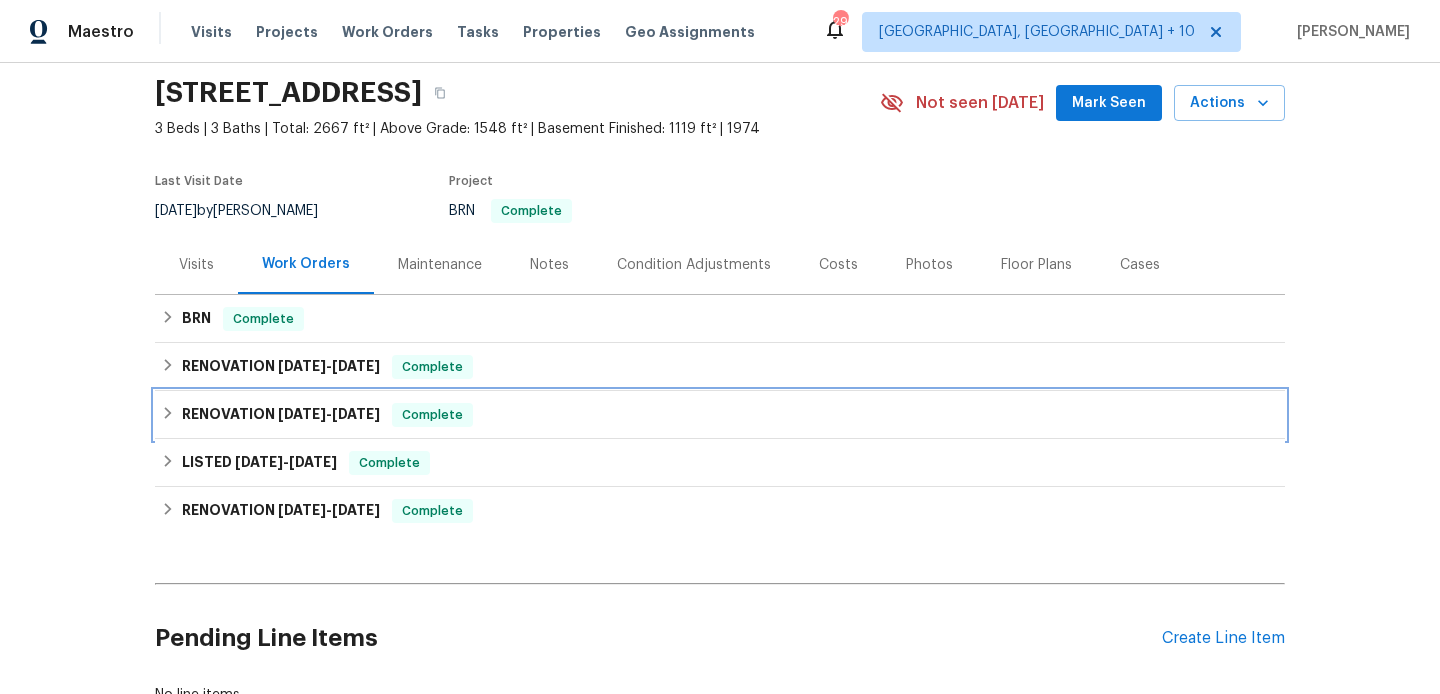 click on "[DATE]" at bounding box center [302, 414] 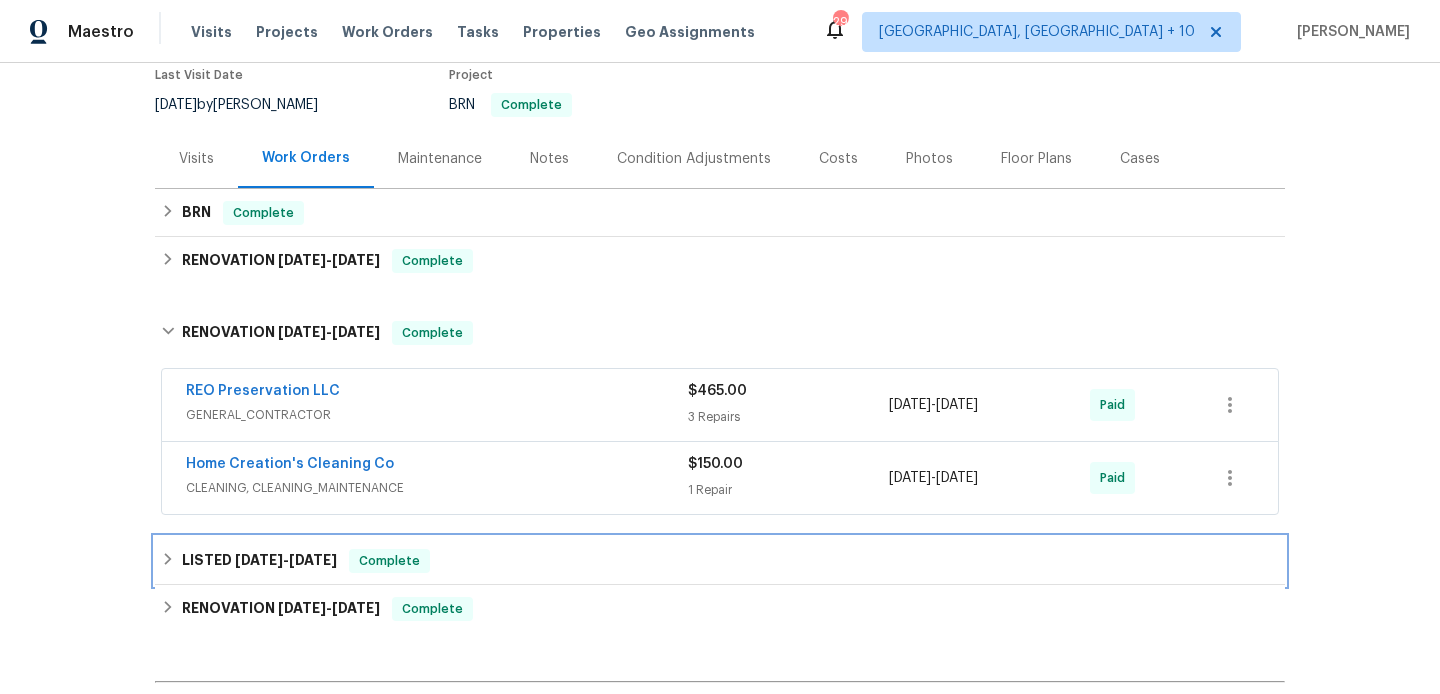 click on "Complete" at bounding box center [389, 561] 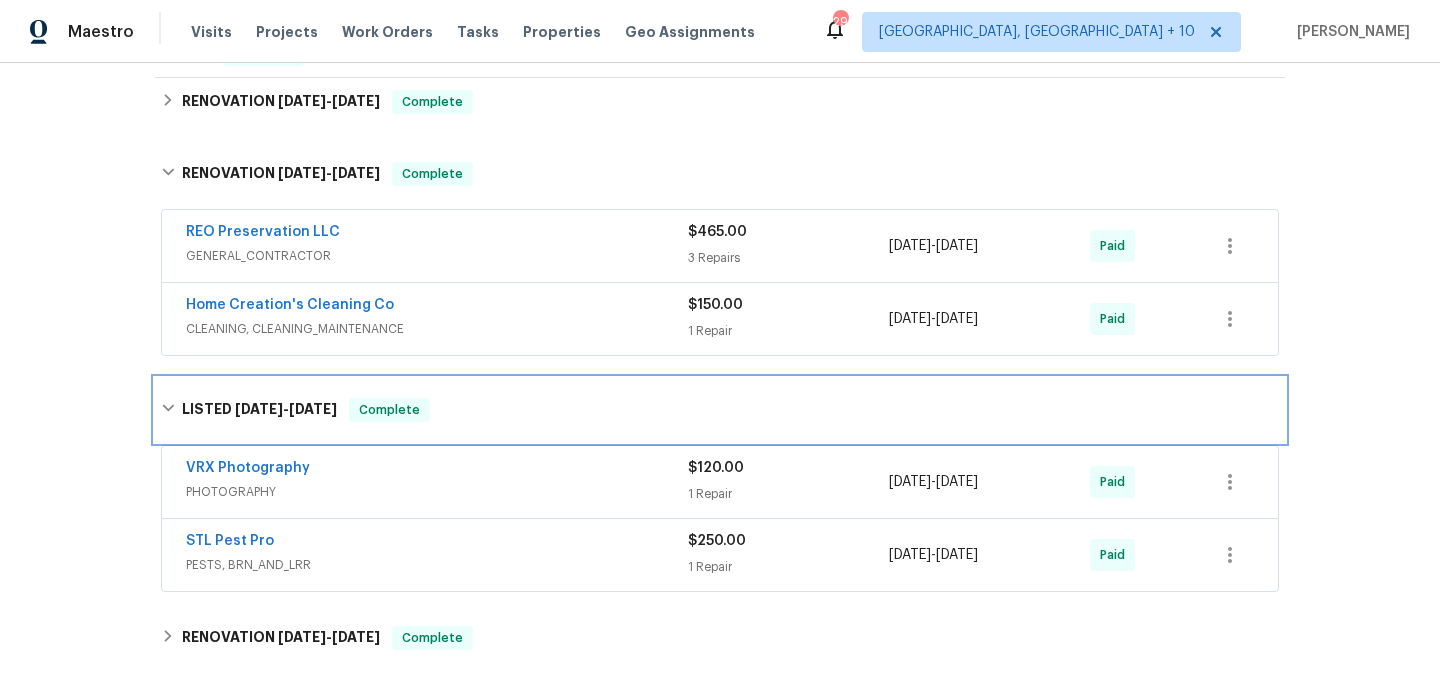 scroll, scrollTop: 329, scrollLeft: 0, axis: vertical 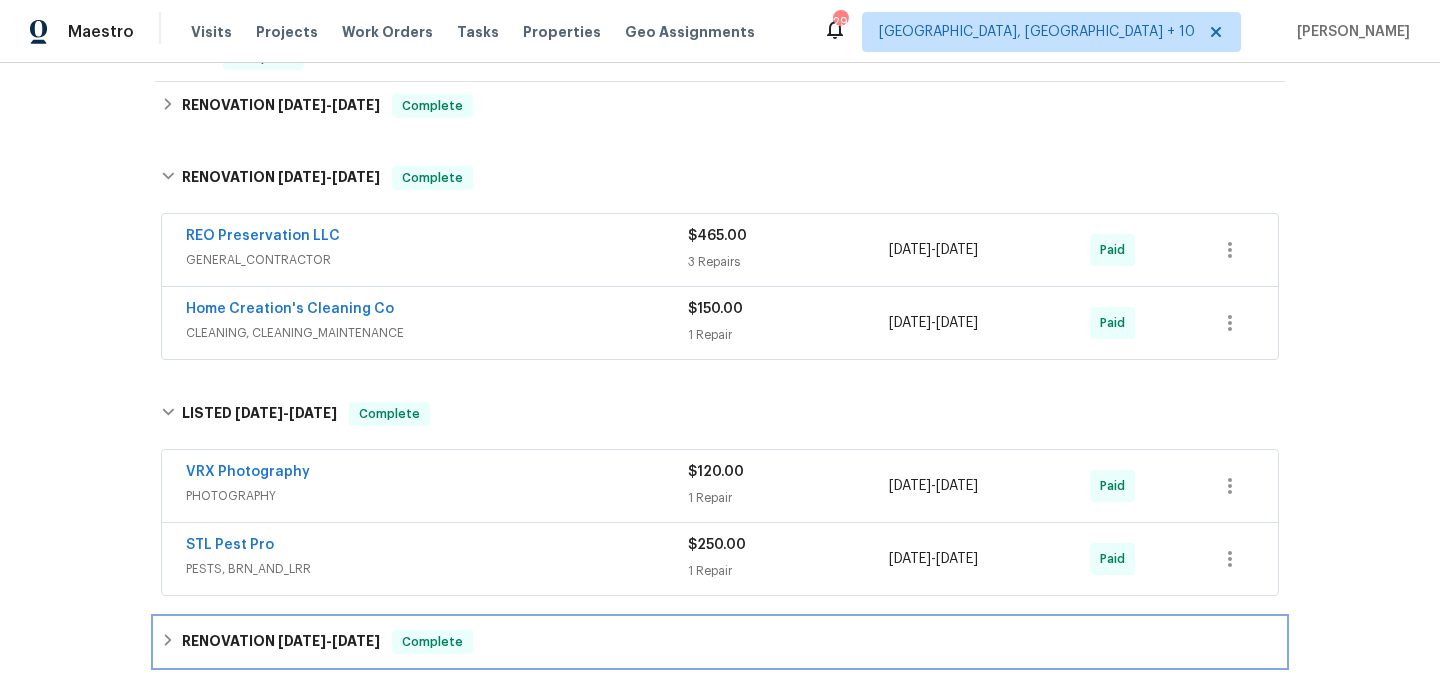 click on "[DATE]" at bounding box center [302, 641] 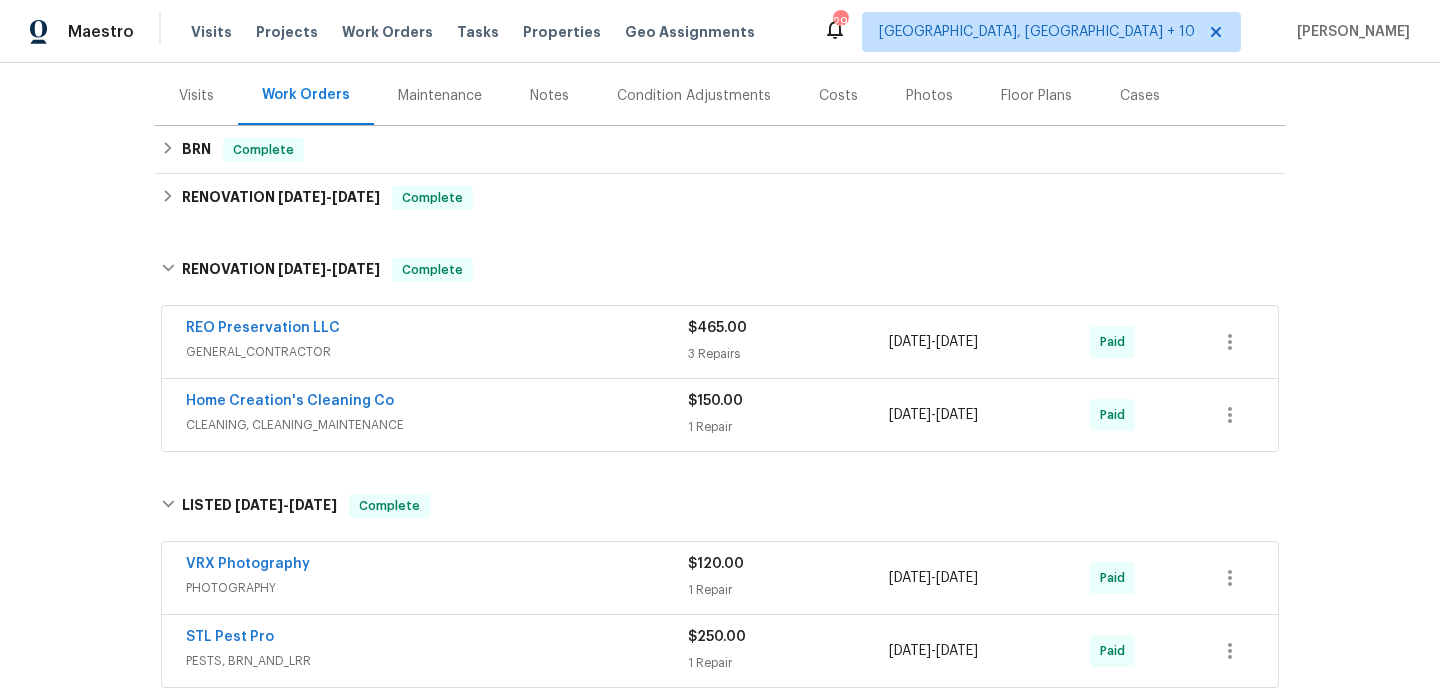 scroll, scrollTop: 235, scrollLeft: 0, axis: vertical 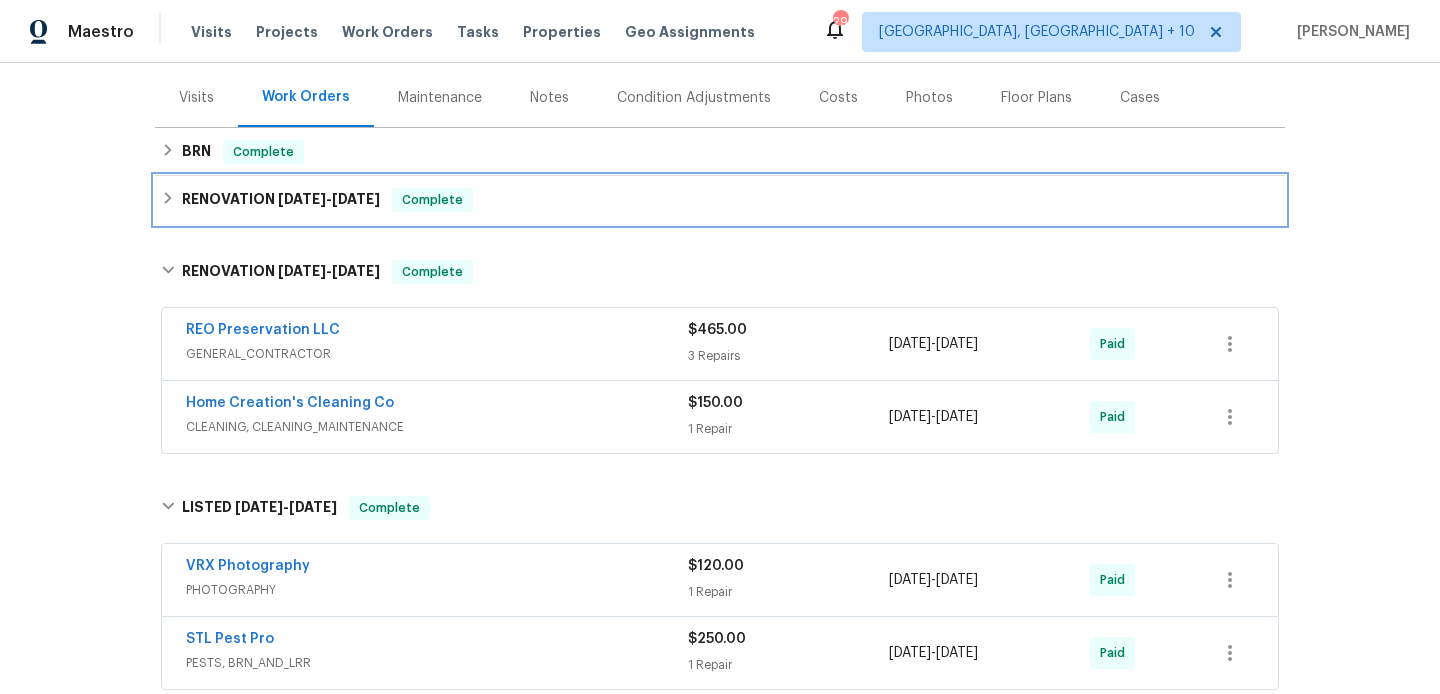 click on "RENOVATION   [DATE]  -  [DATE] Complete" at bounding box center (720, 200) 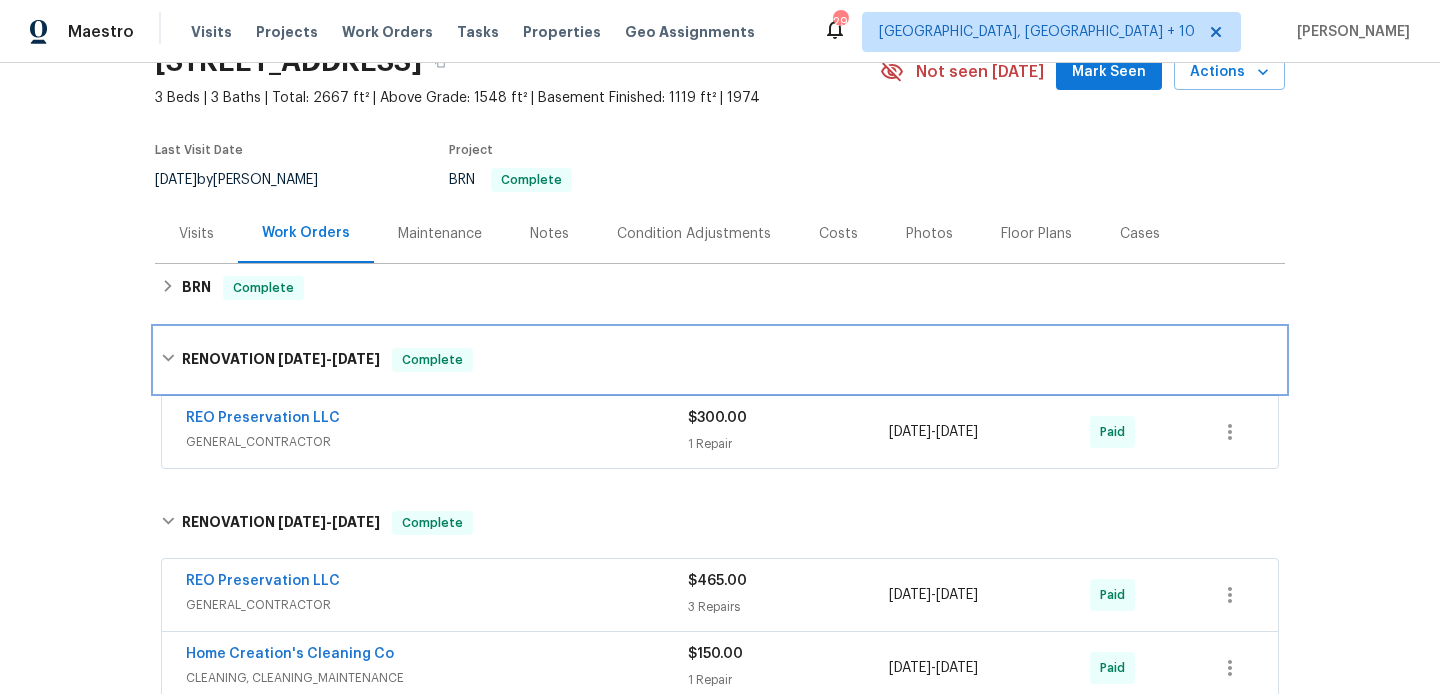 scroll, scrollTop: 99, scrollLeft: 0, axis: vertical 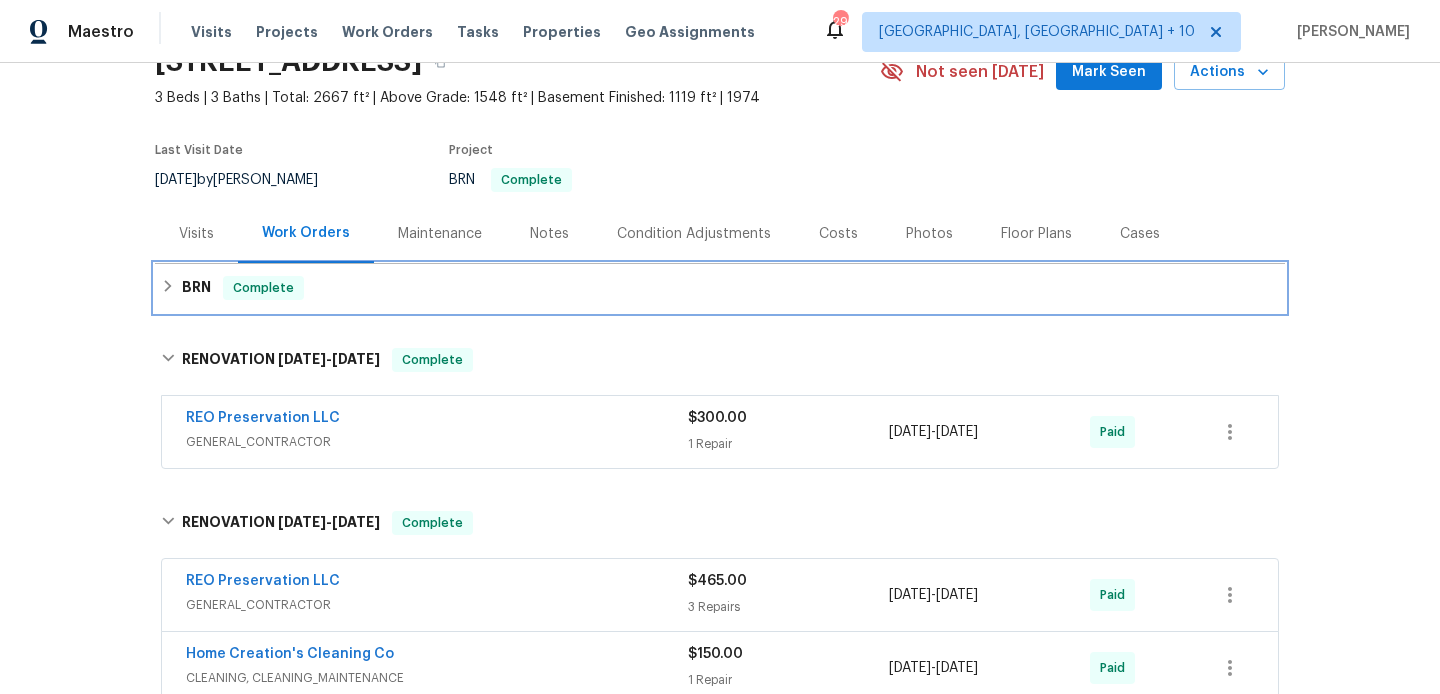 click on "BRN   Complete" at bounding box center [720, 288] 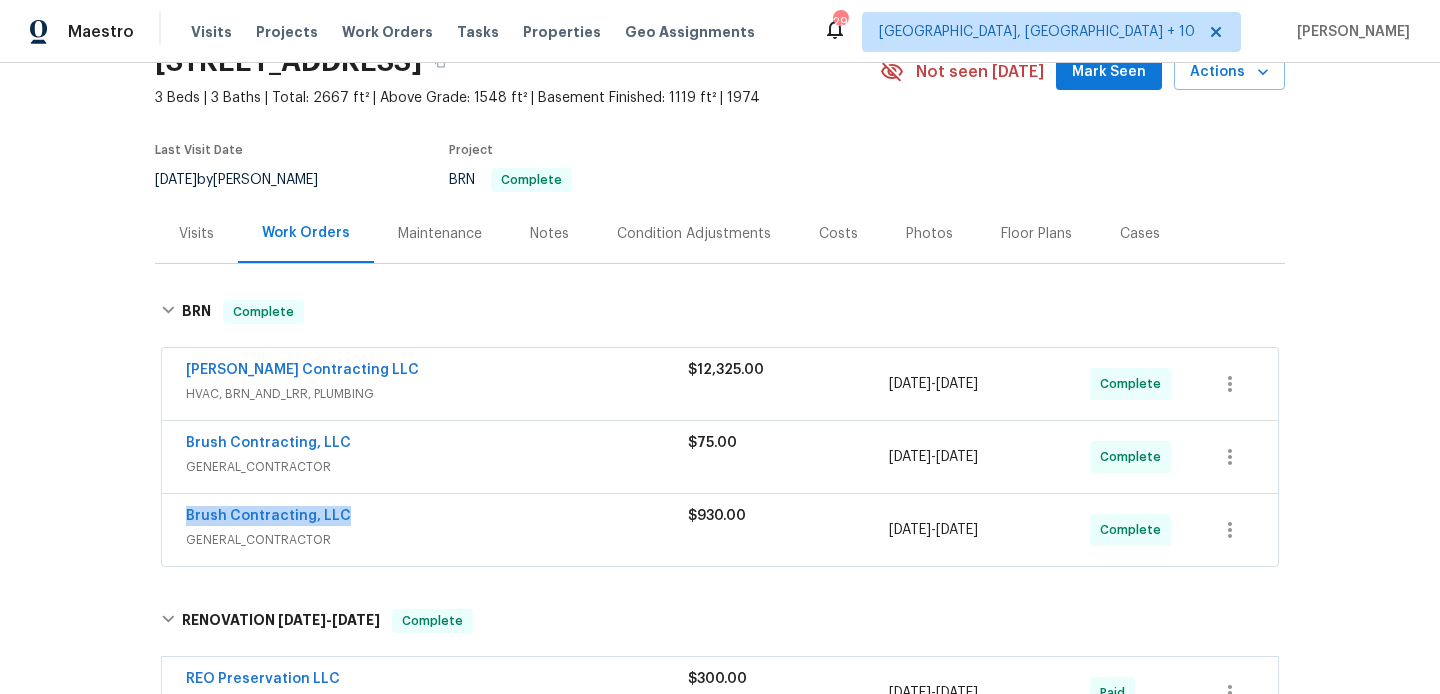 drag, startPoint x: 342, startPoint y: 512, endPoint x: 172, endPoint y: 513, distance: 170.00294 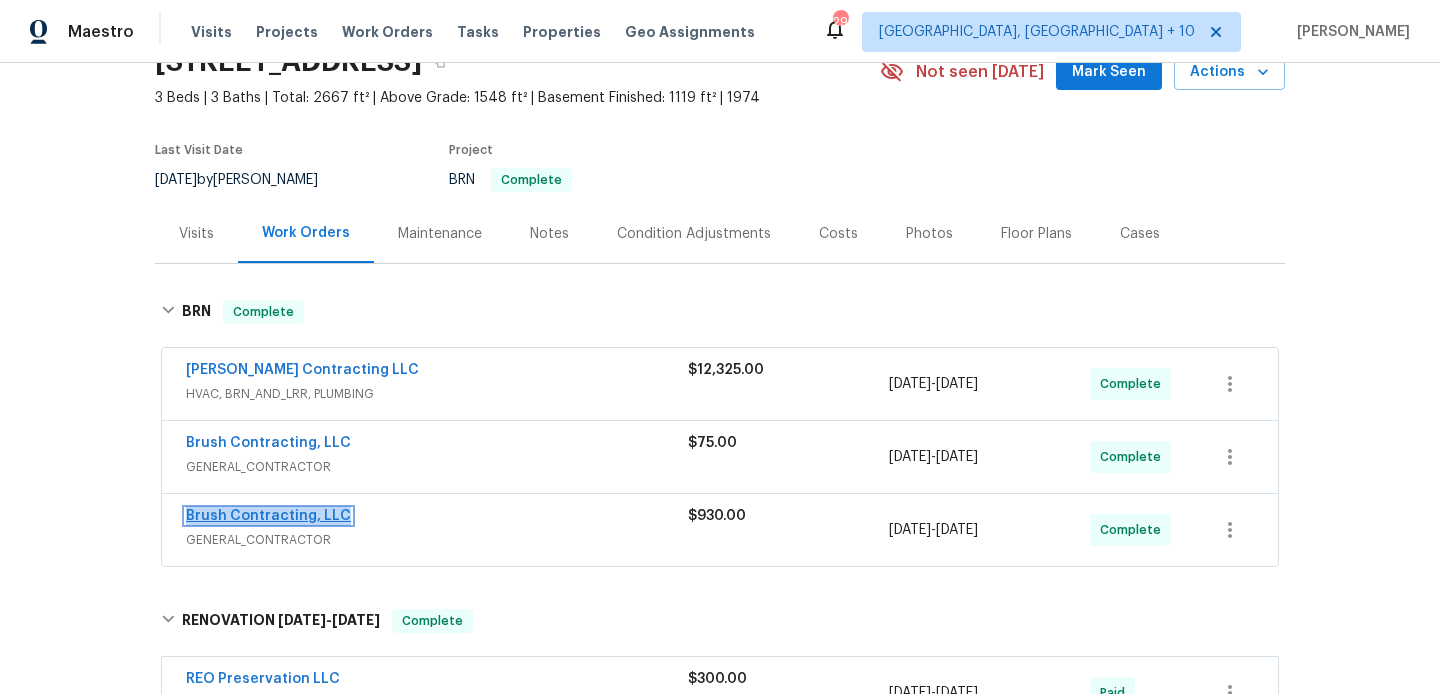click on "Brush Contracting, LLC" at bounding box center (268, 516) 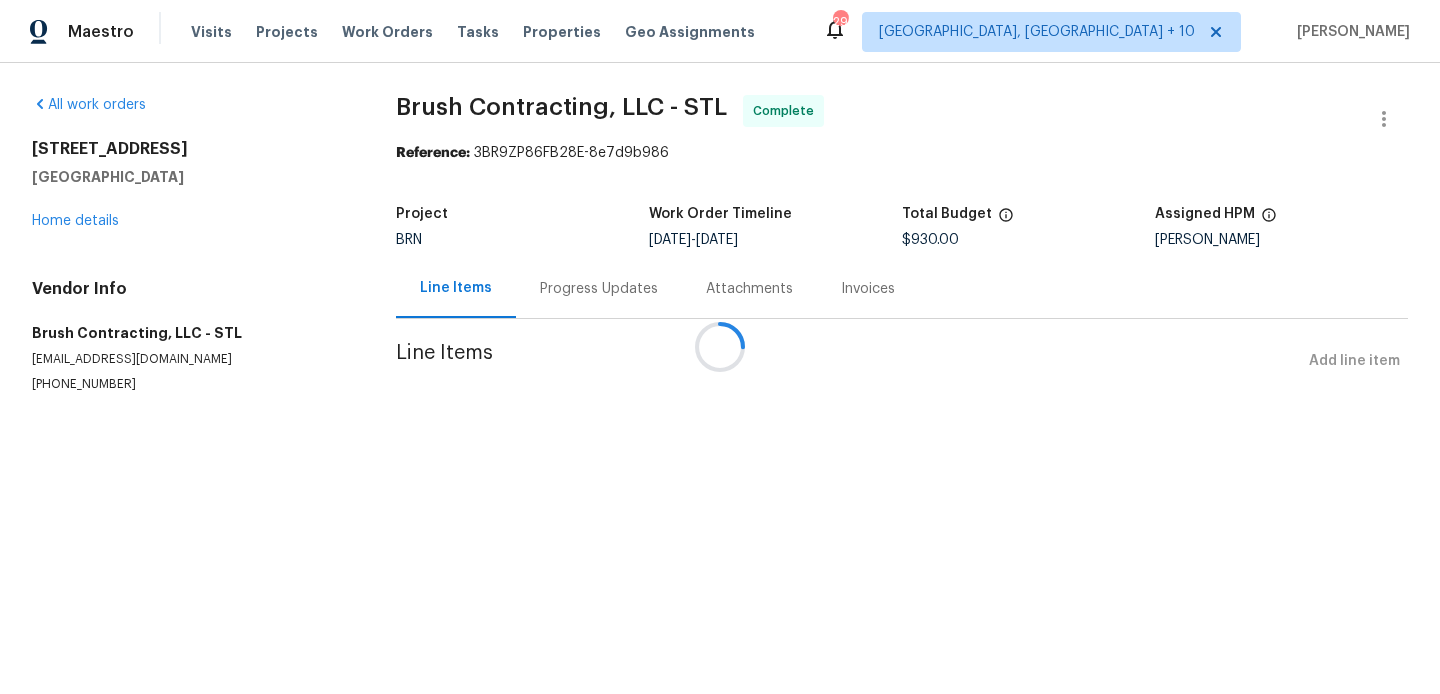 click at bounding box center [720, 347] 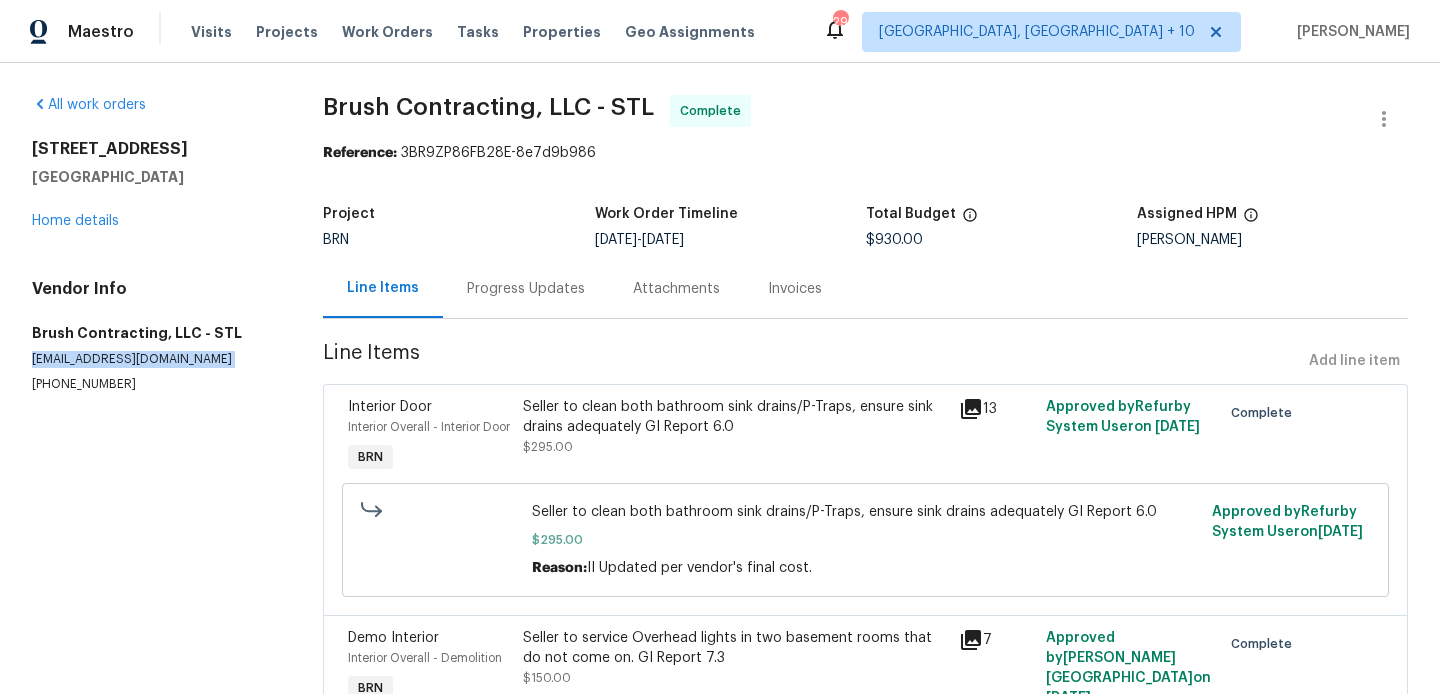 click on "[EMAIL_ADDRESS][DOMAIN_NAME]" at bounding box center [153, 359] 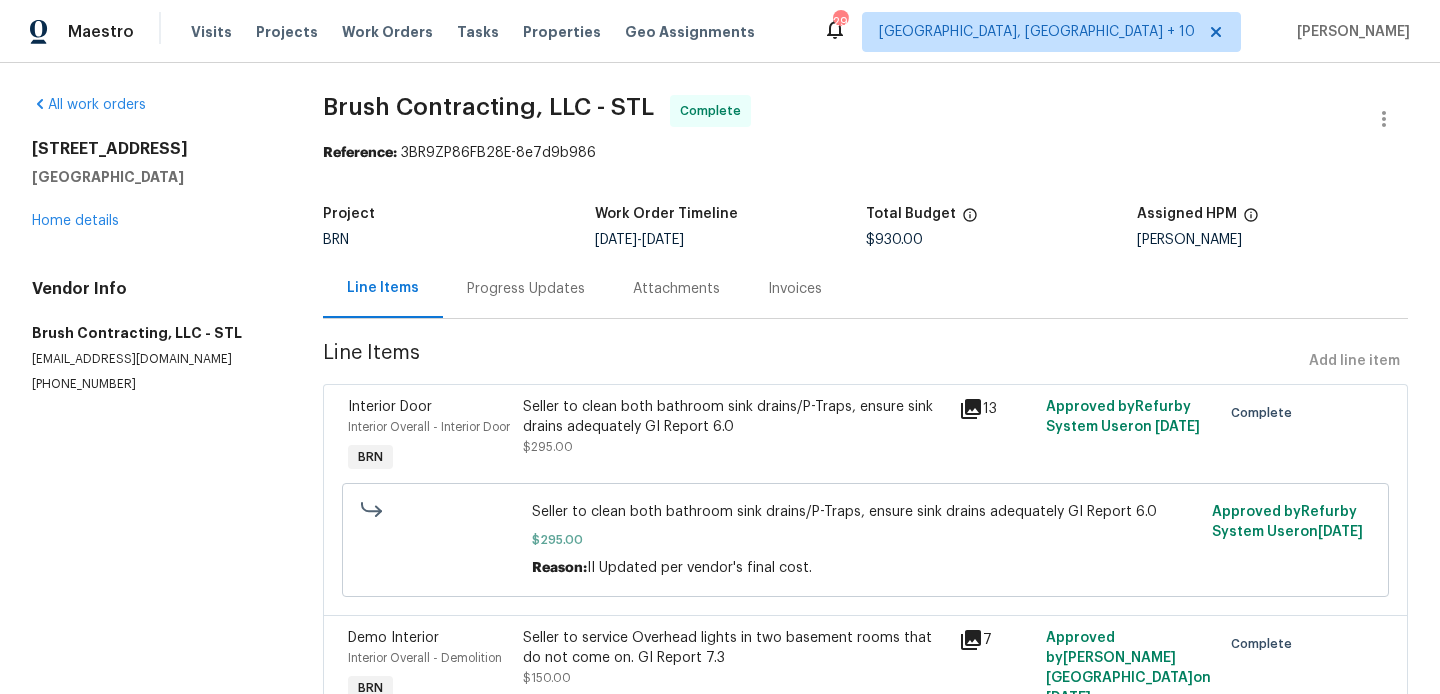 click on "[PHONE_NUMBER]" at bounding box center [153, 384] 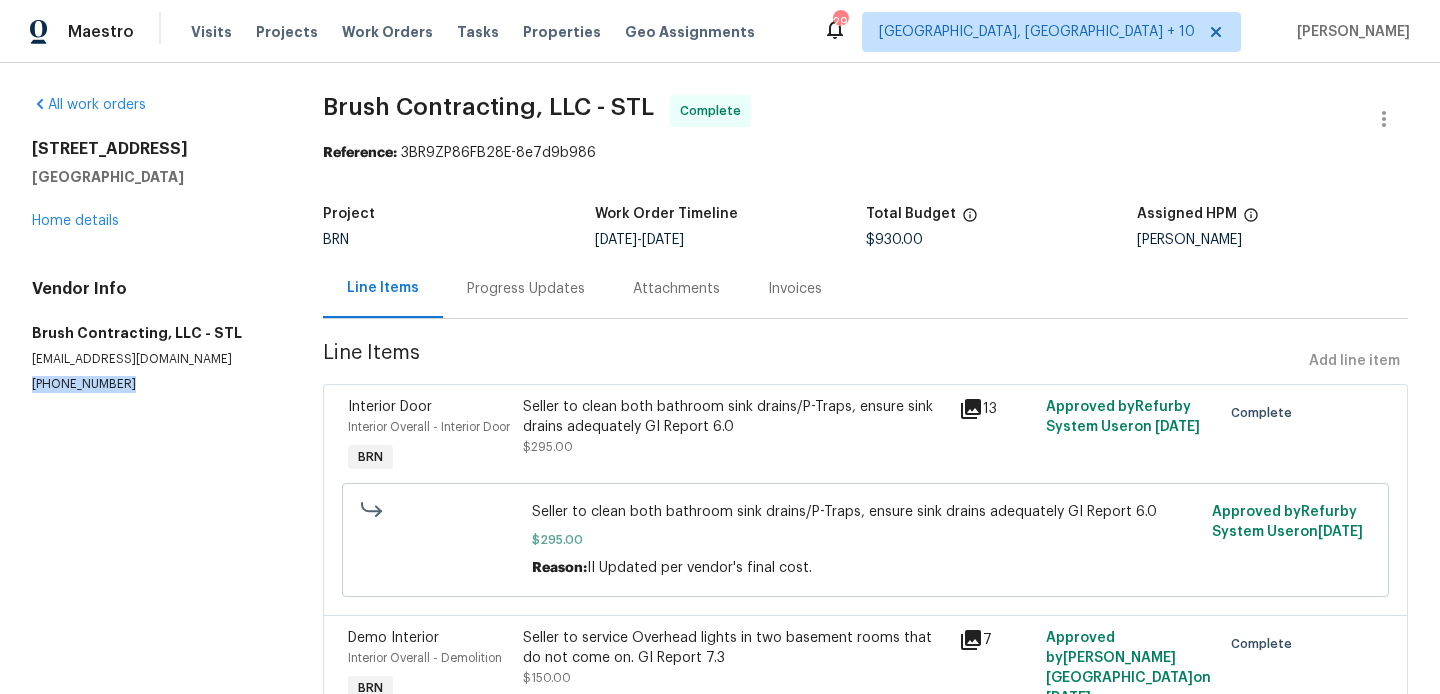 click on "[PHONE_NUMBER]" at bounding box center (153, 384) 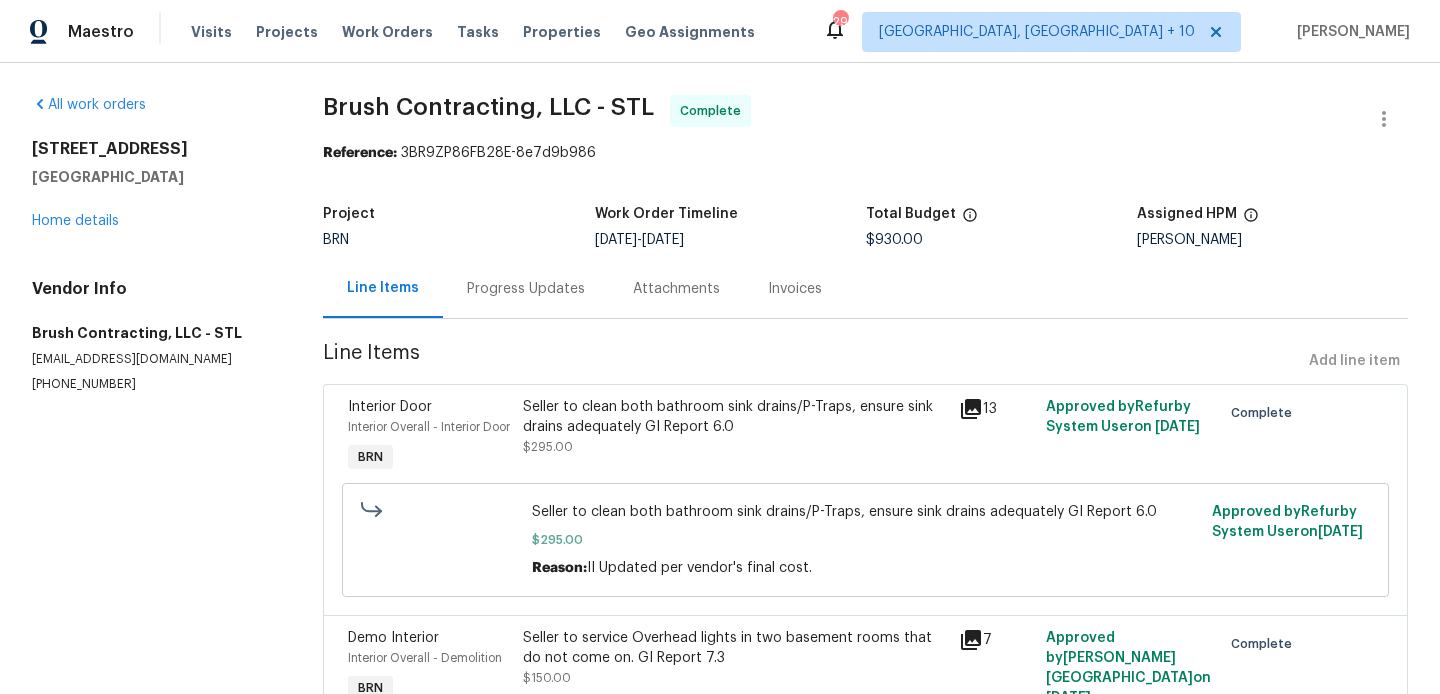 click on "Total Budget" at bounding box center (1001, 220) 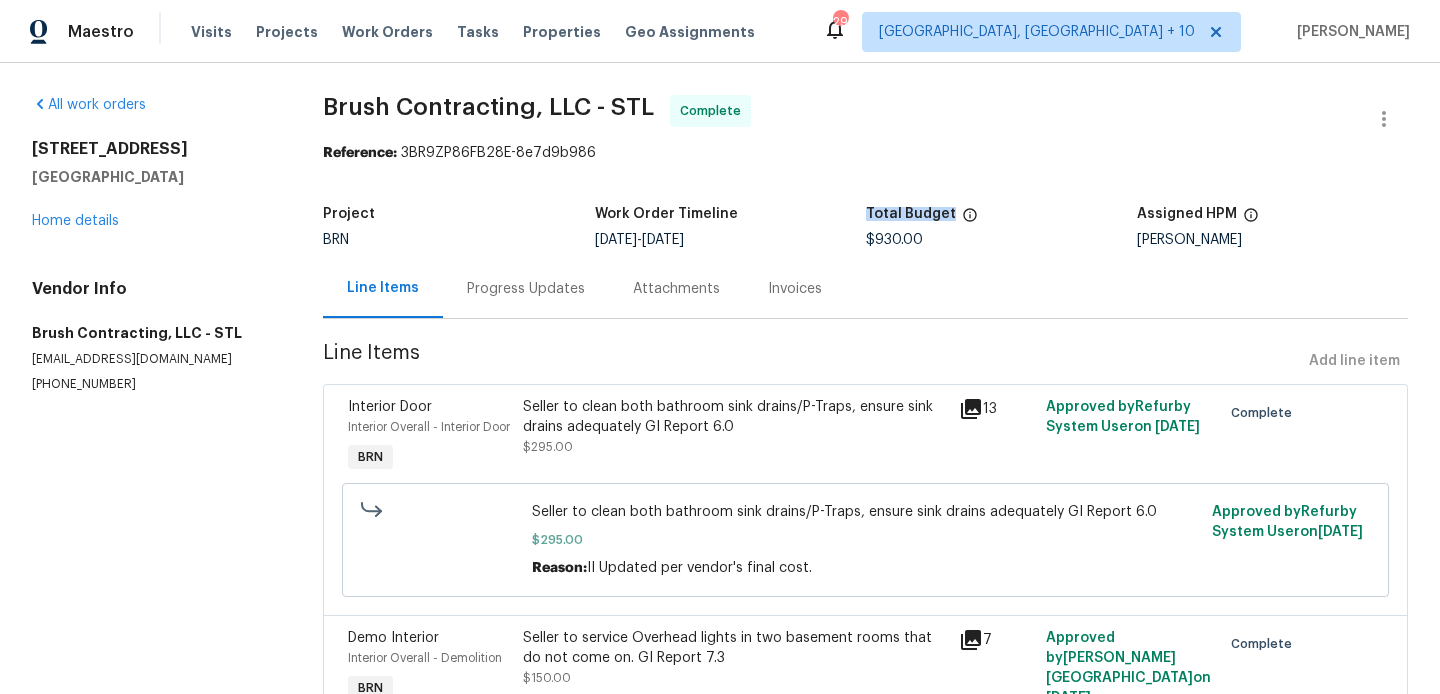 click on "Total Budget" at bounding box center (1001, 220) 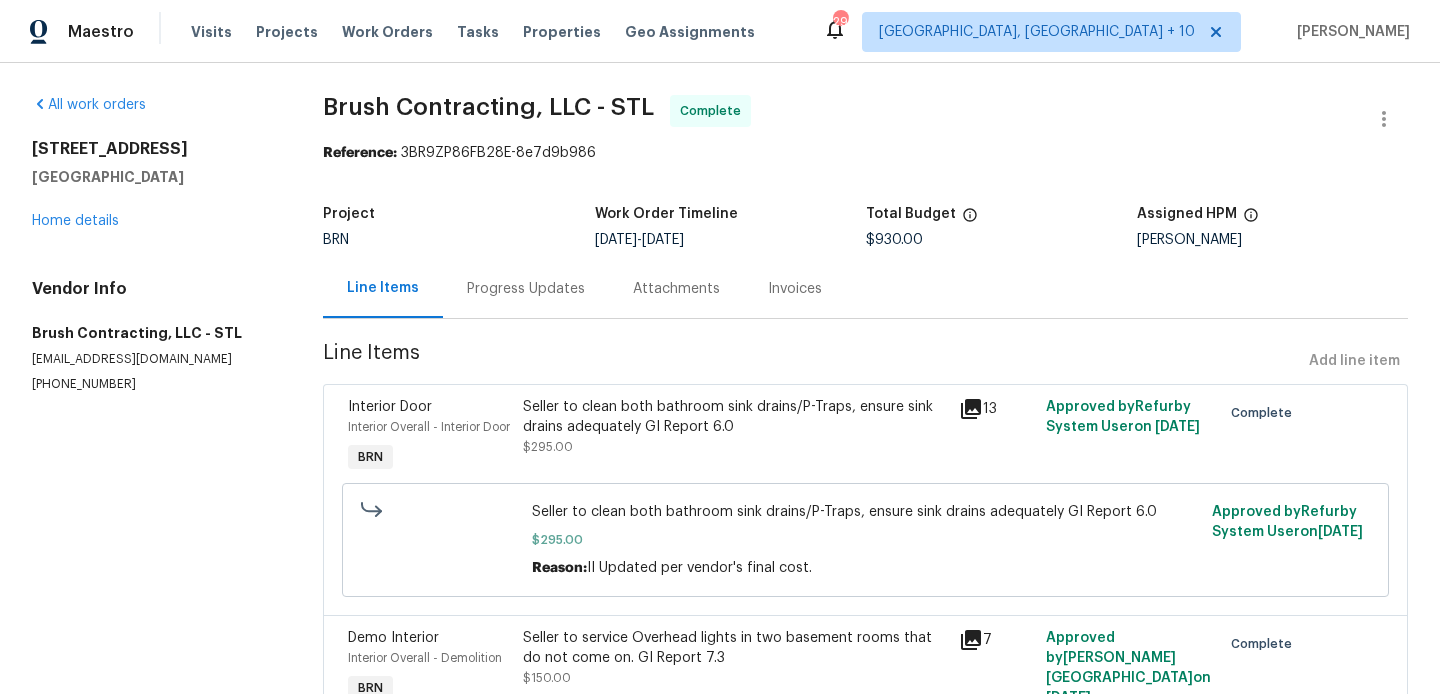 click on "$930.00" at bounding box center (894, 240) 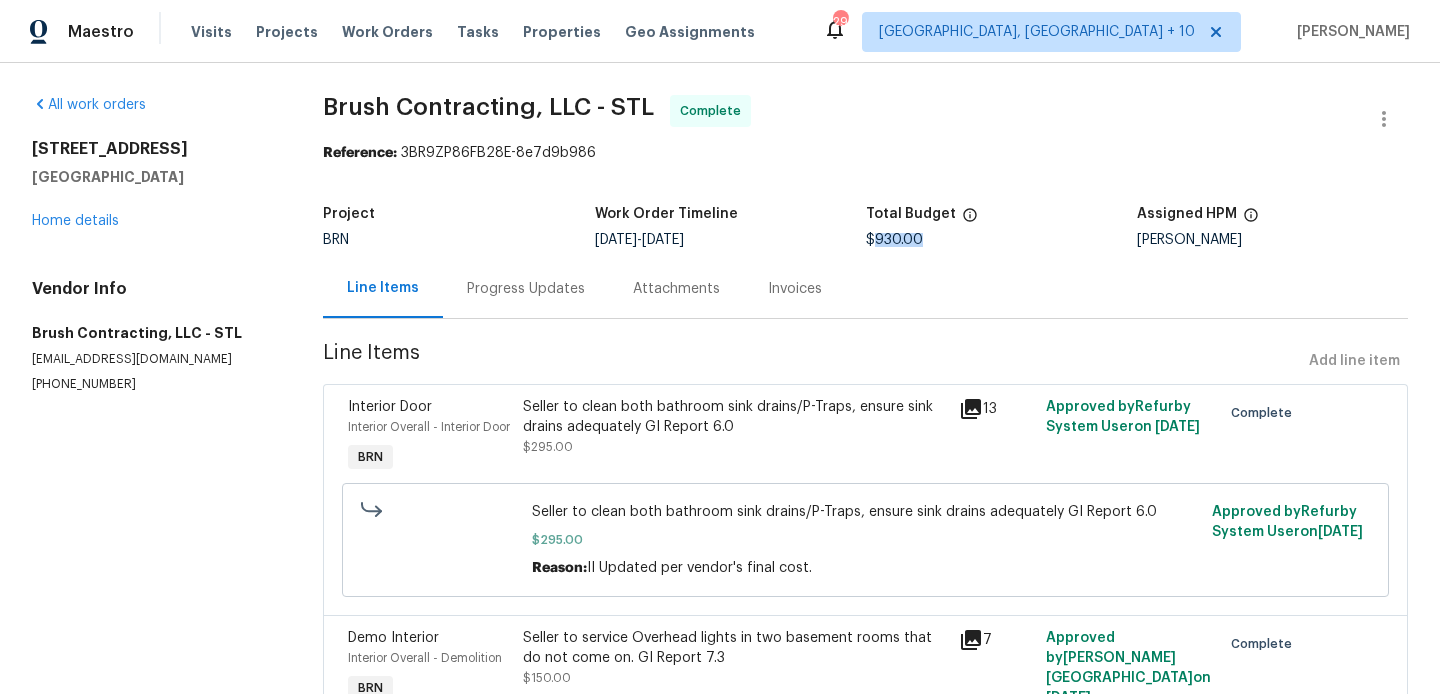 click on "$930.00" at bounding box center [894, 240] 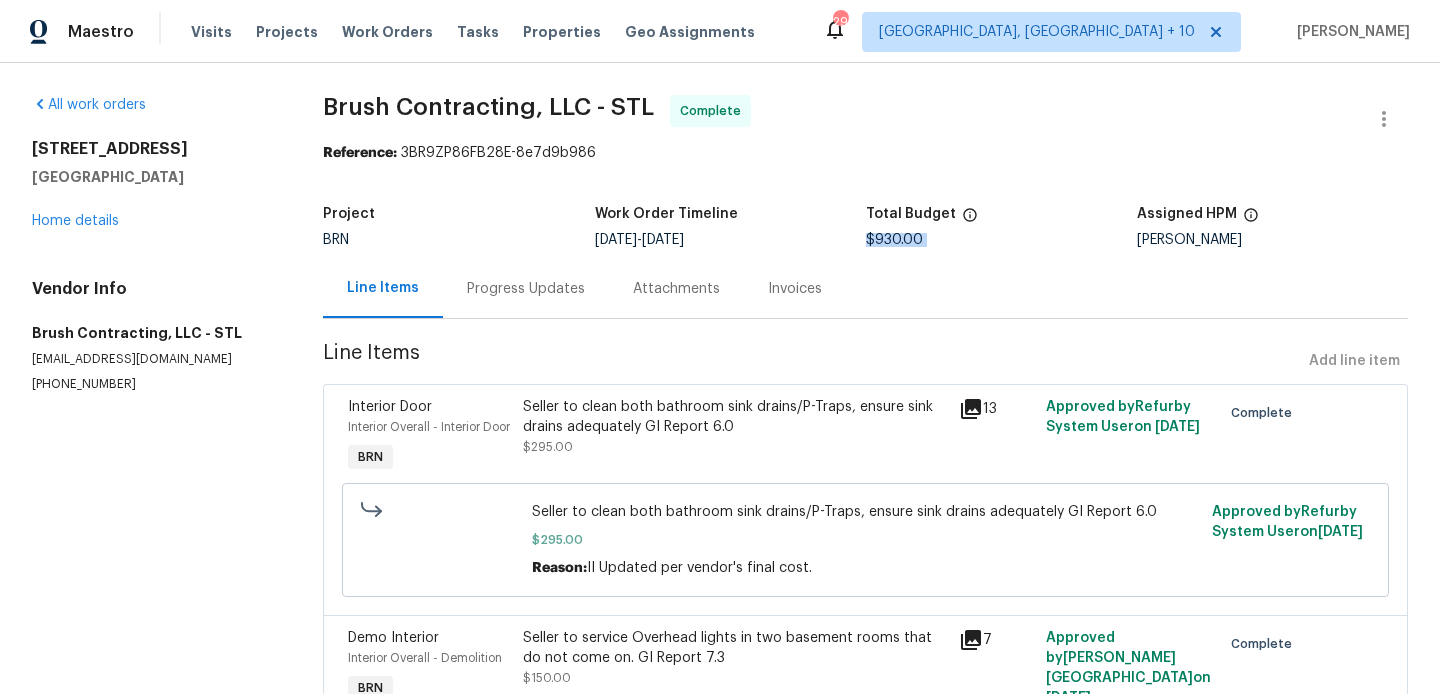click on "$930.00" at bounding box center (894, 240) 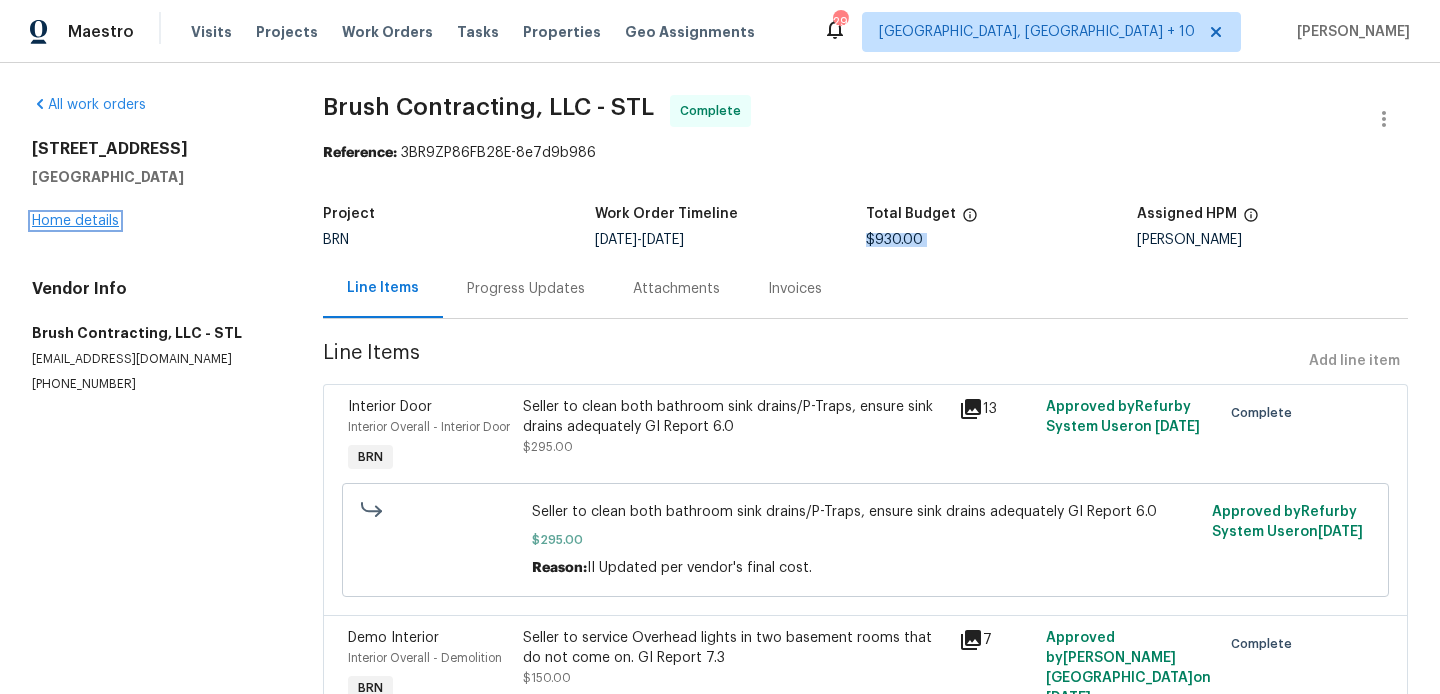 click on "Home details" at bounding box center (75, 221) 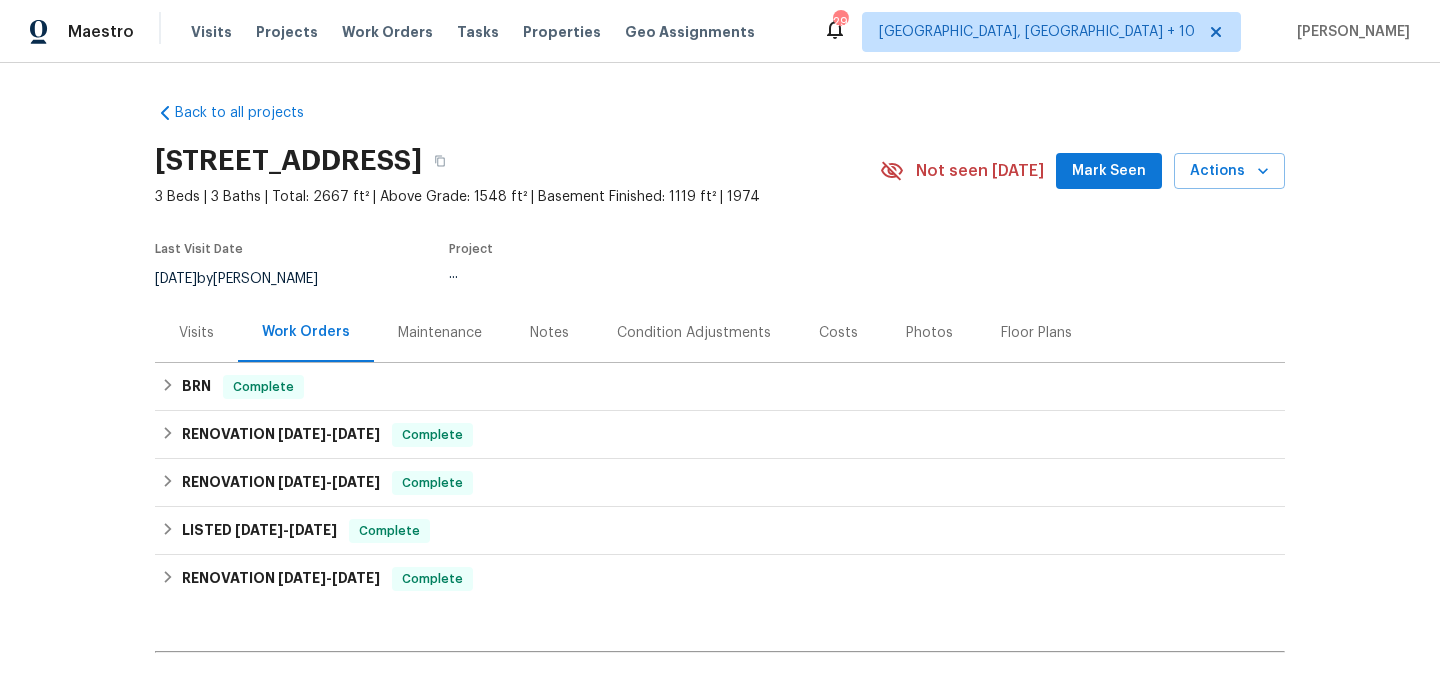 click on "RENOVATION   [DATE]  -  [DATE] Complete REO Preservation LLC GENERAL_CONTRACTOR $300.00 1 Repair [DATE]  -  [DATE] Paid" at bounding box center [720, 435] 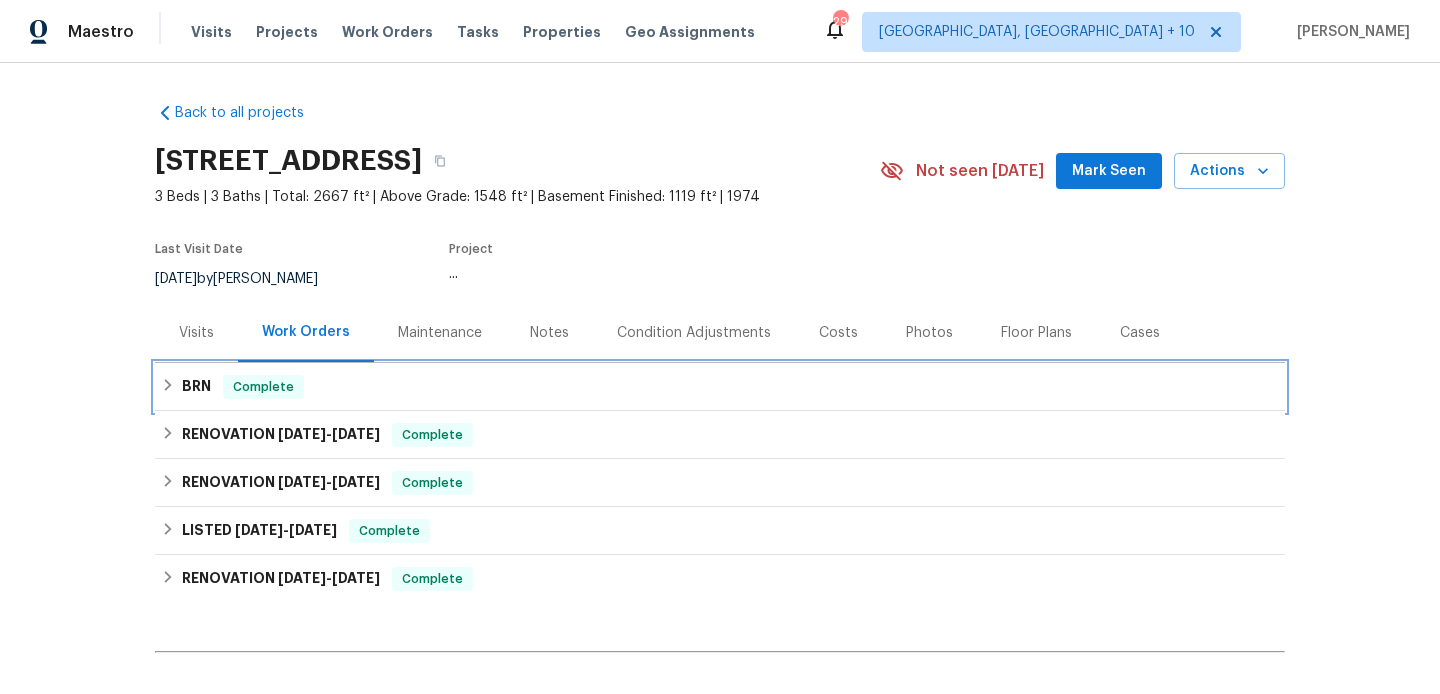 click on "Complete" at bounding box center (263, 387) 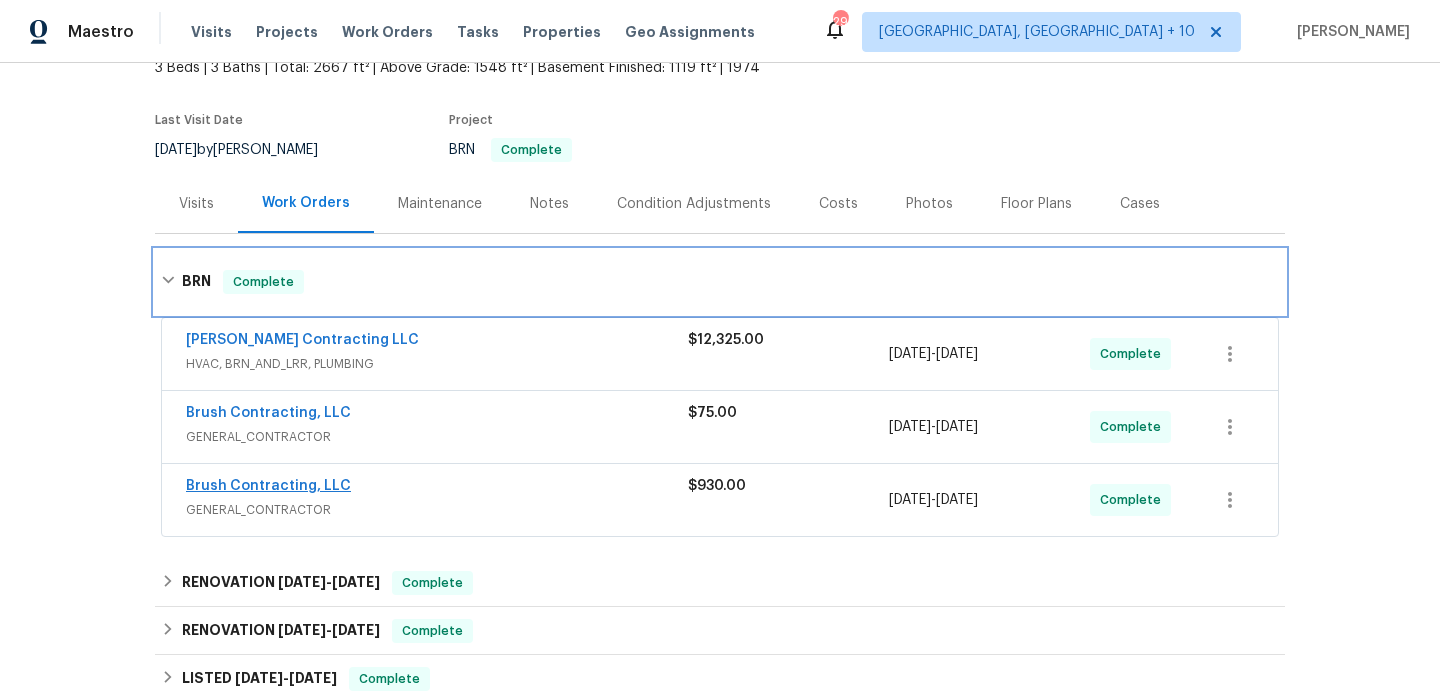 scroll, scrollTop: 130, scrollLeft: 0, axis: vertical 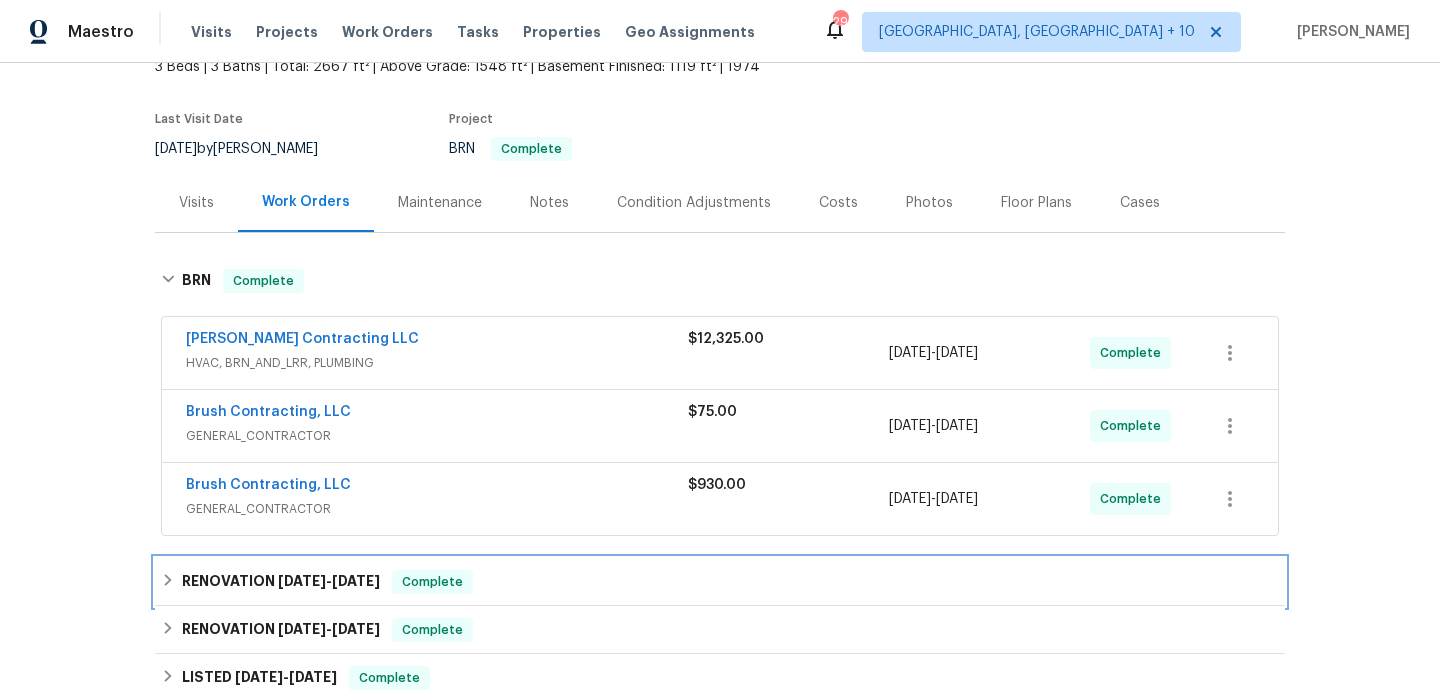 click on "[DATE]" at bounding box center (302, 581) 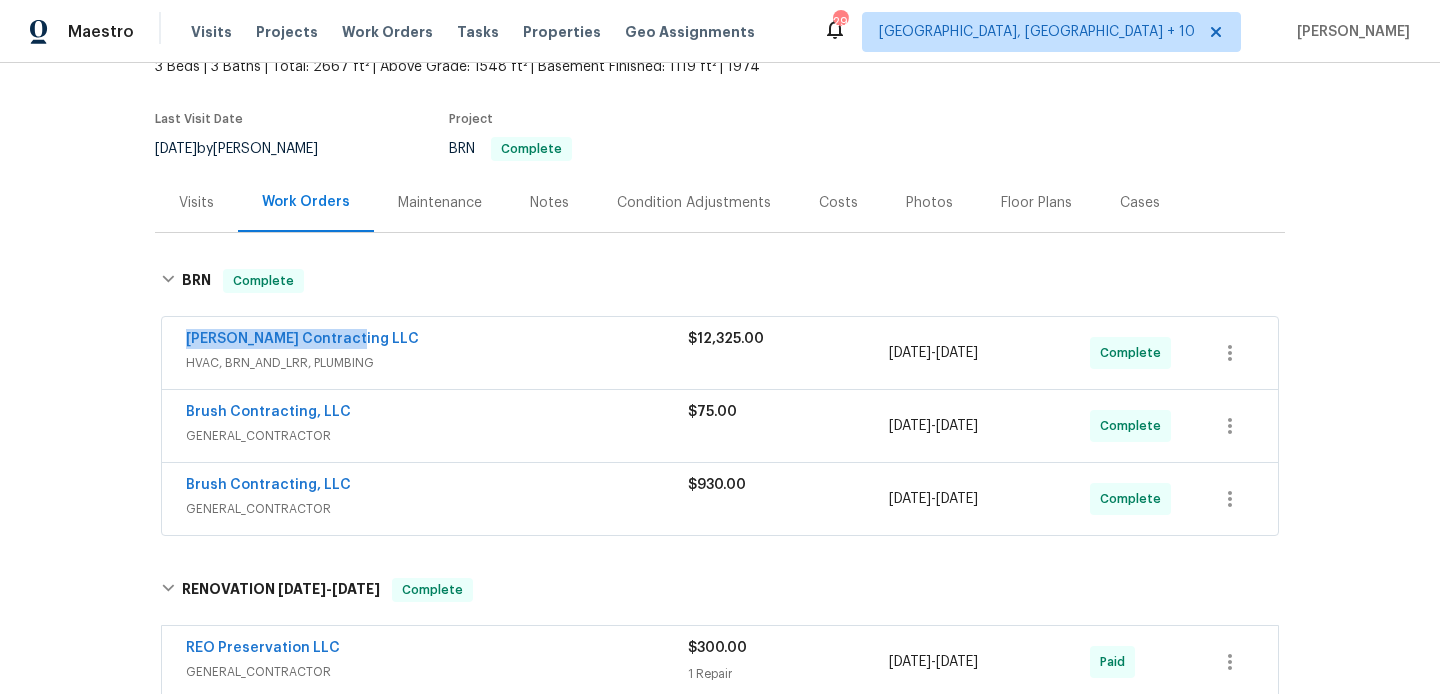 drag, startPoint x: 352, startPoint y: 338, endPoint x: 178, endPoint y: 332, distance: 174.10342 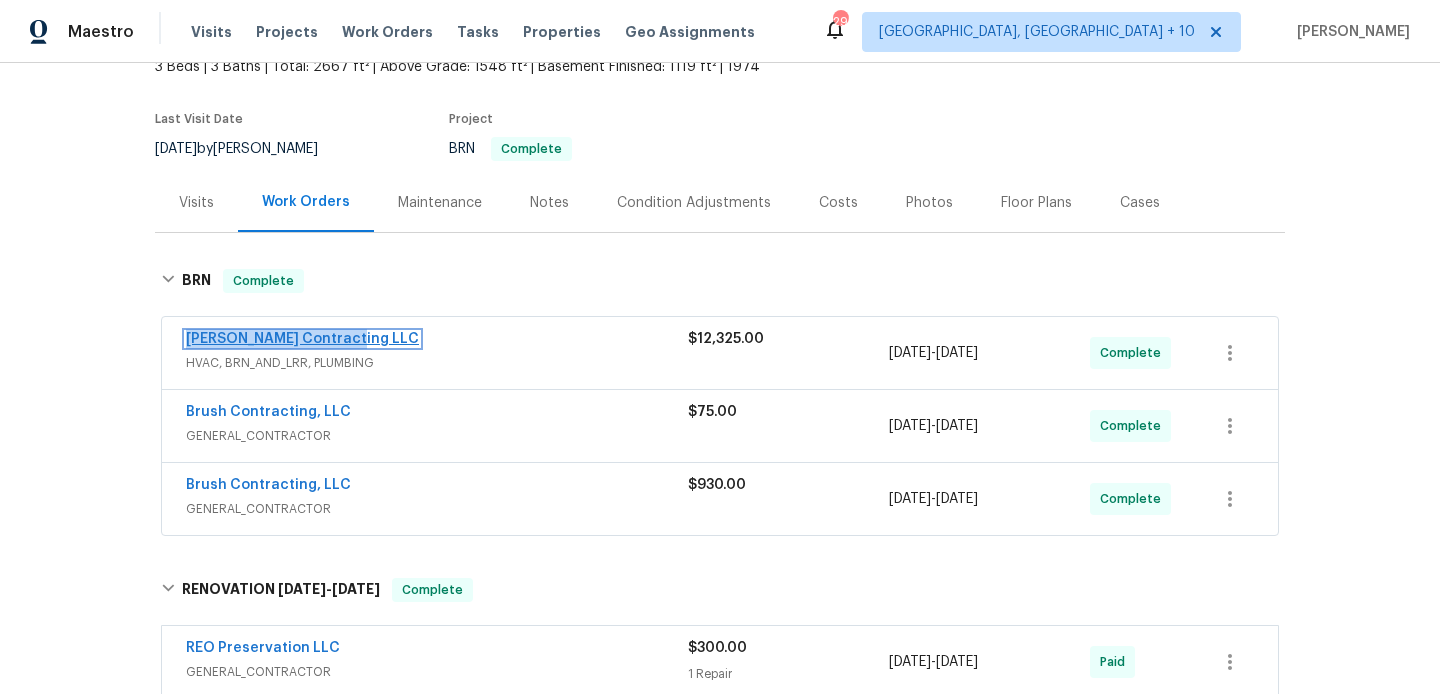click on "[PERSON_NAME] Contracting LLC" at bounding box center [302, 339] 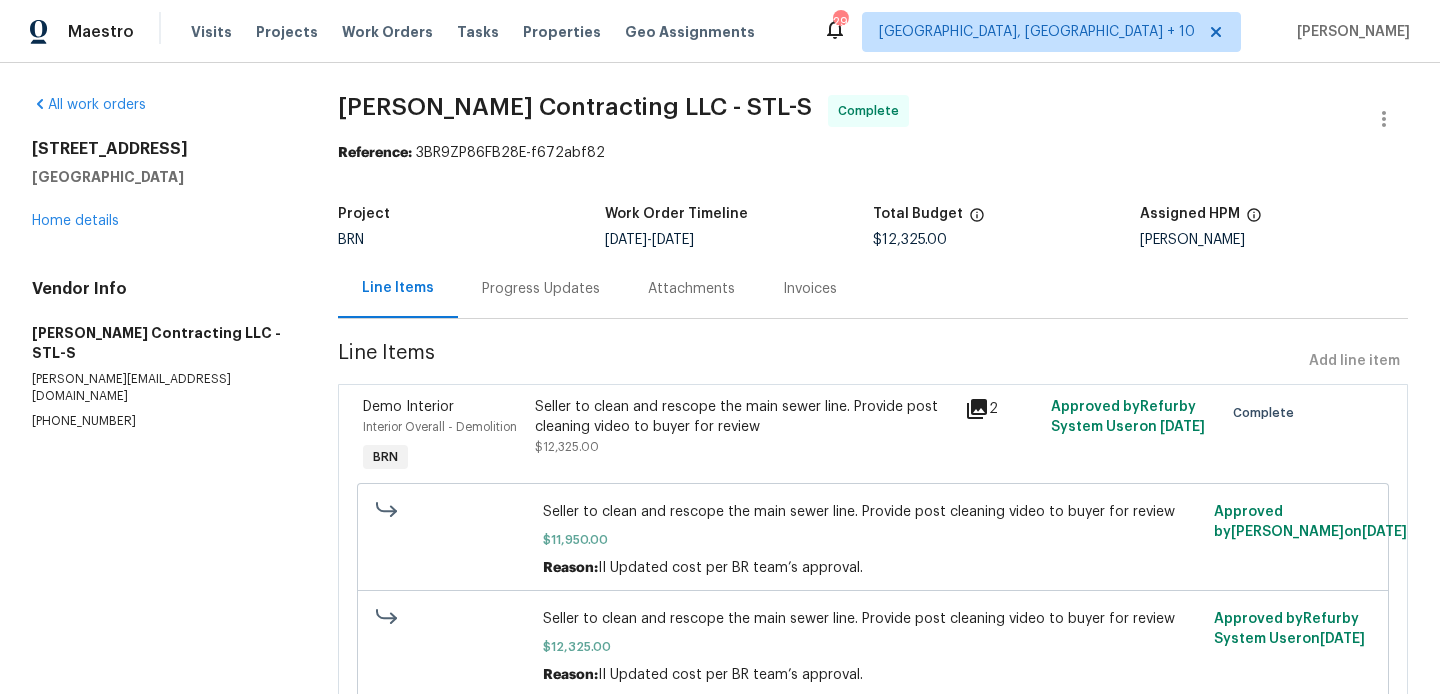 click on "[PERSON_NAME][EMAIL_ADDRESS][DOMAIN_NAME]" at bounding box center [161, 388] 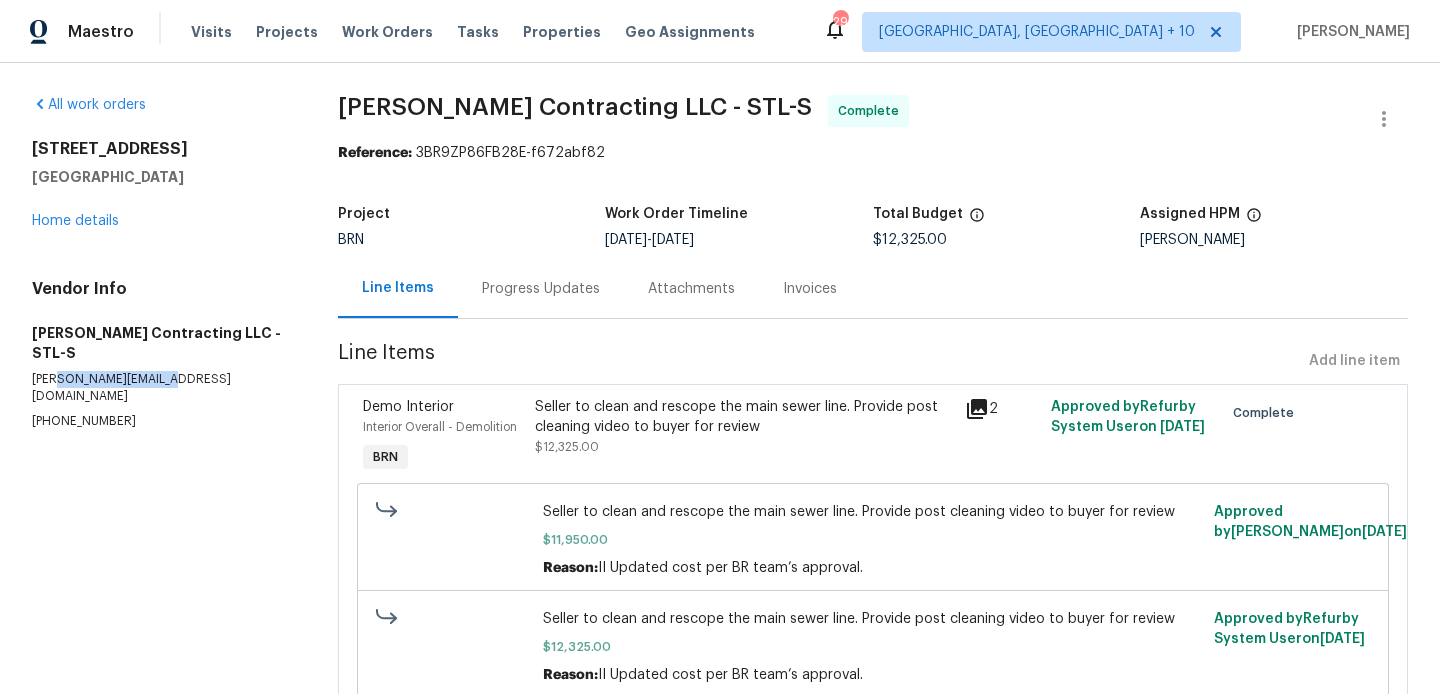 click on "[PERSON_NAME][EMAIL_ADDRESS][DOMAIN_NAME]" at bounding box center (161, 388) 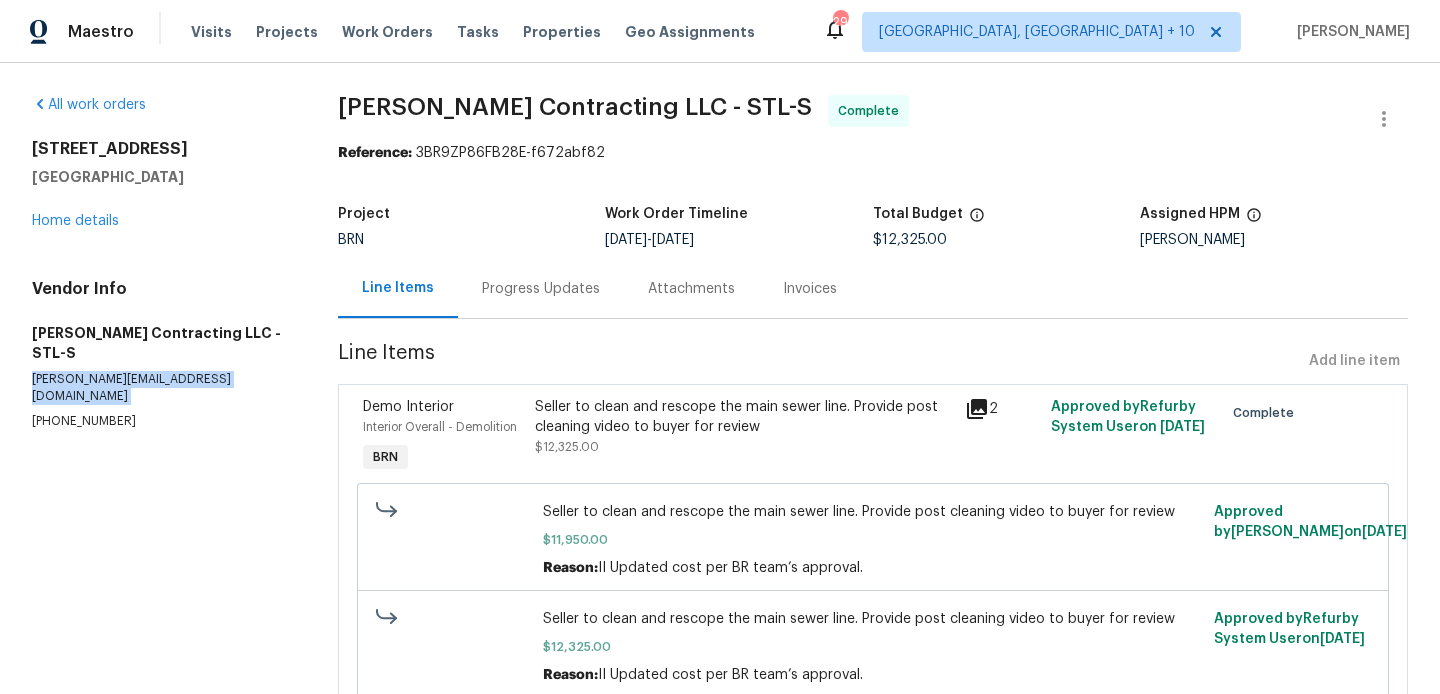 click on "[PERSON_NAME][EMAIL_ADDRESS][DOMAIN_NAME]" at bounding box center [161, 388] 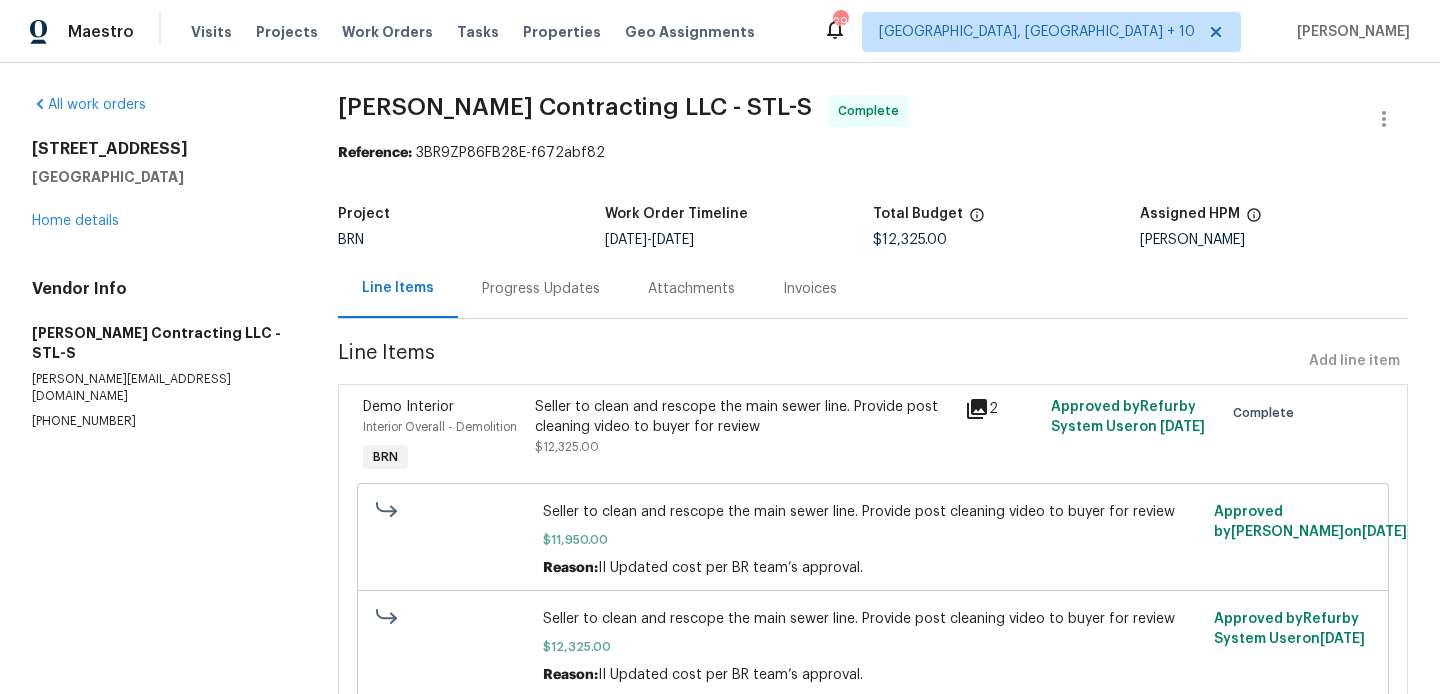 click on "[PHONE_NUMBER]" at bounding box center [161, 421] 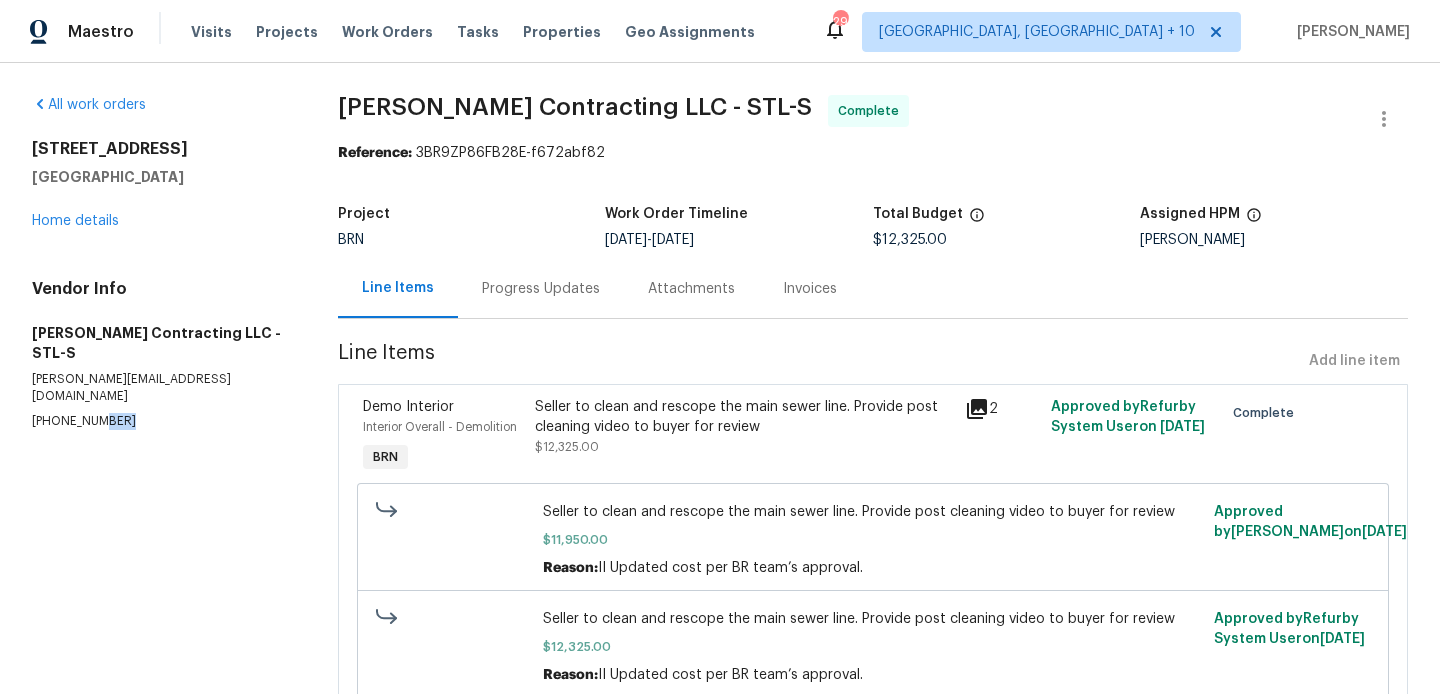 click on "[PHONE_NUMBER]" at bounding box center (161, 421) 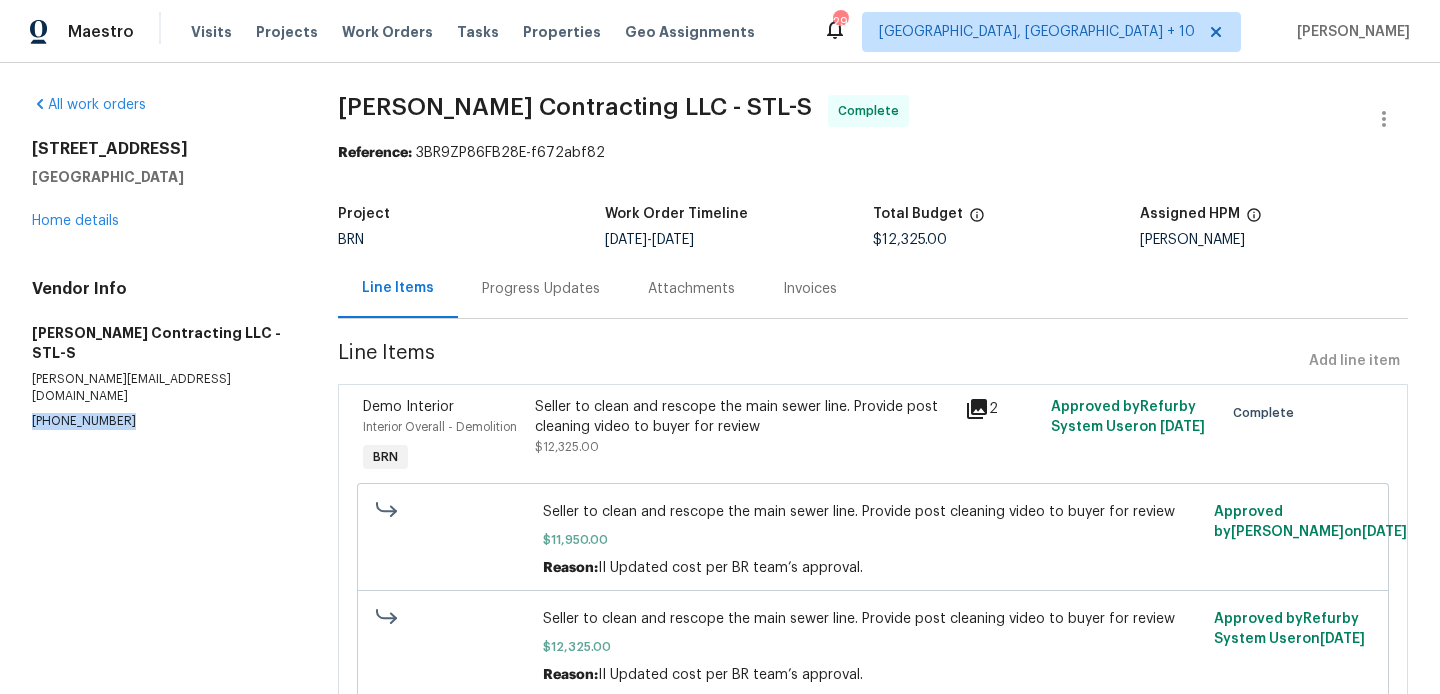 click on "[PHONE_NUMBER]" at bounding box center [161, 421] 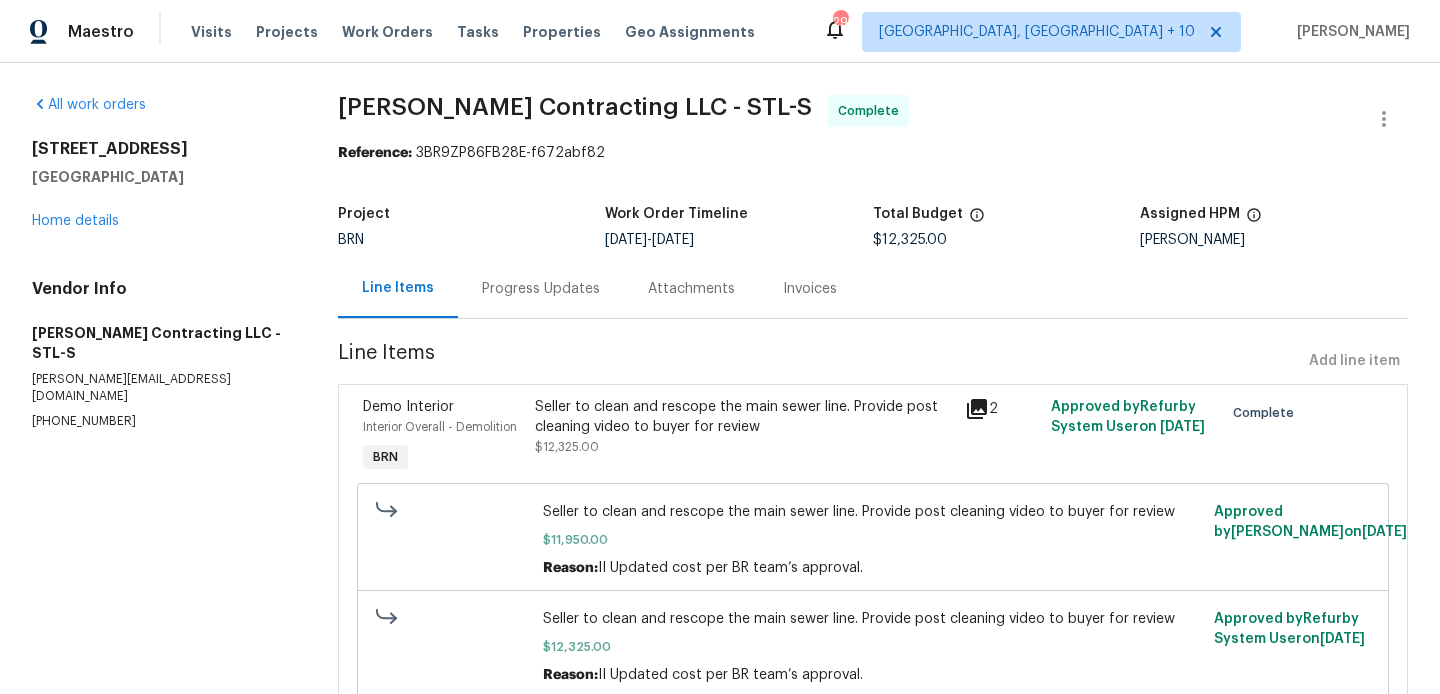 click on "$12,325.00" at bounding box center [910, 240] 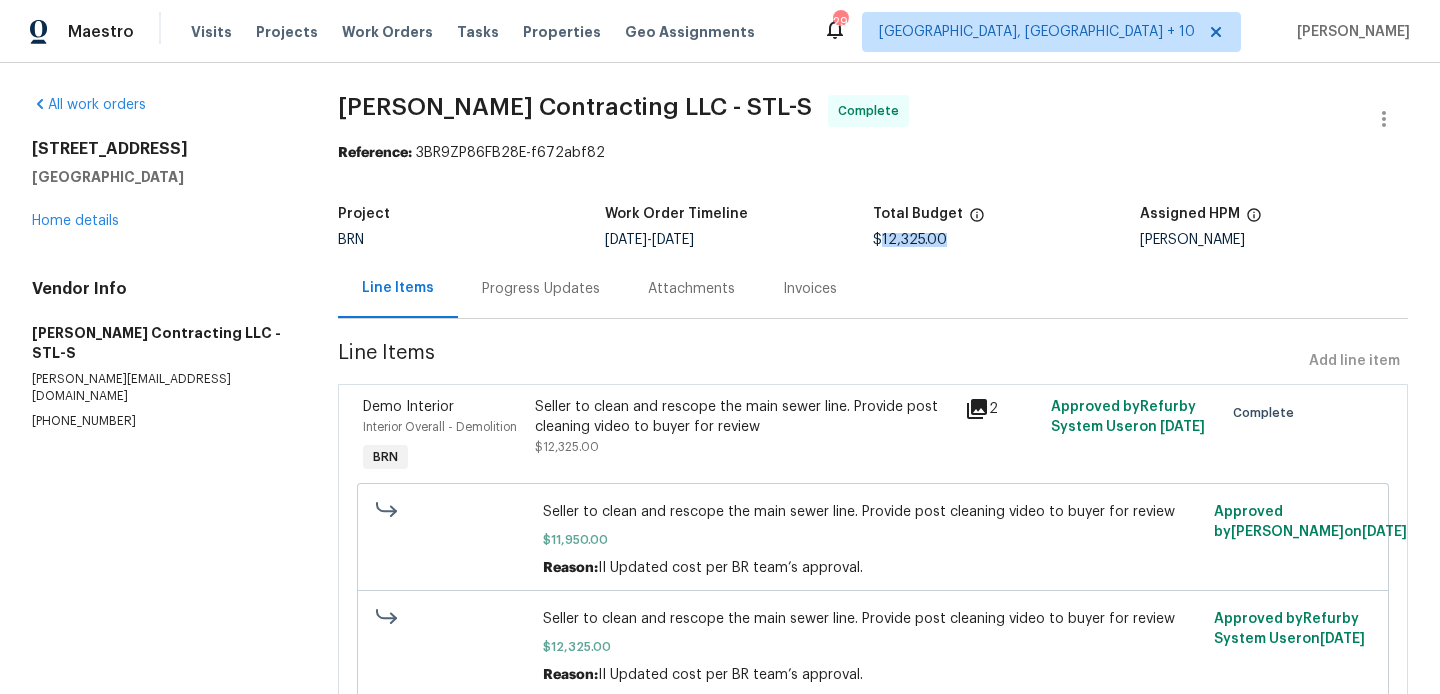 click on "$12,325.00" at bounding box center [910, 240] 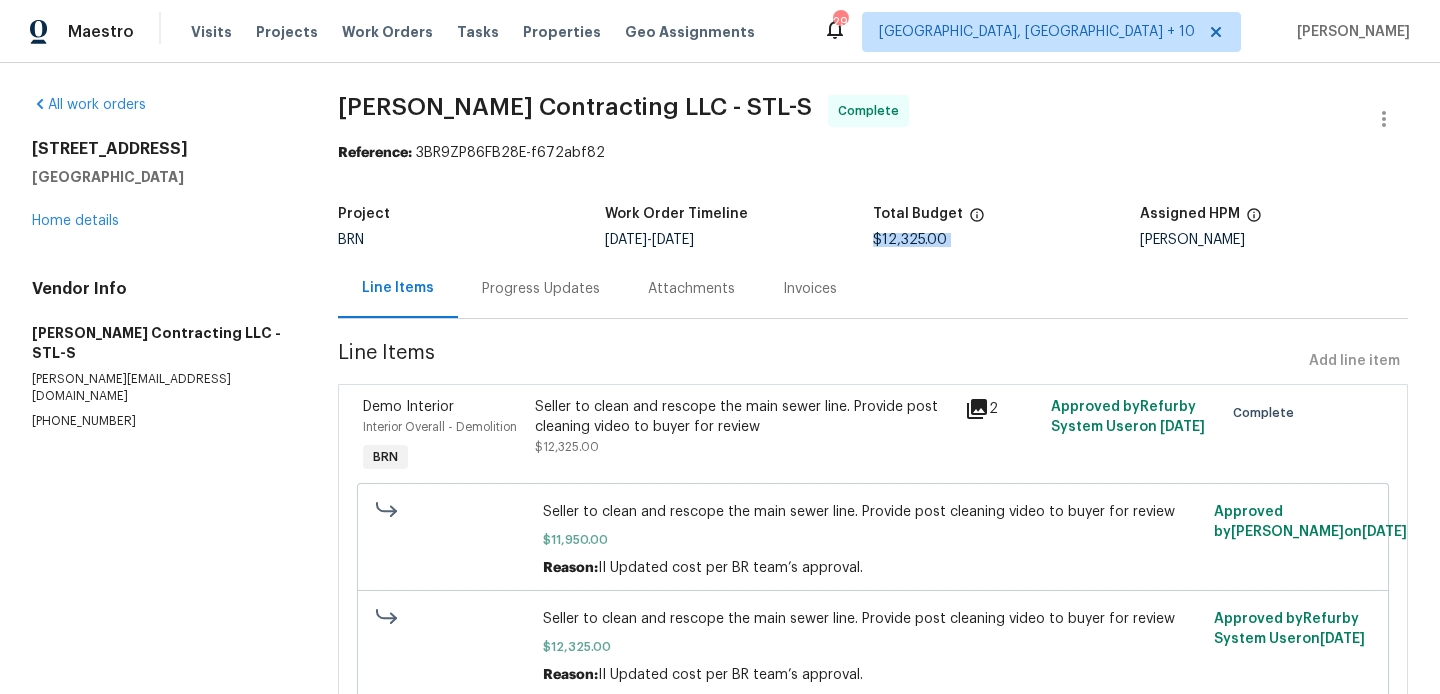 click on "$12,325.00" at bounding box center [910, 240] 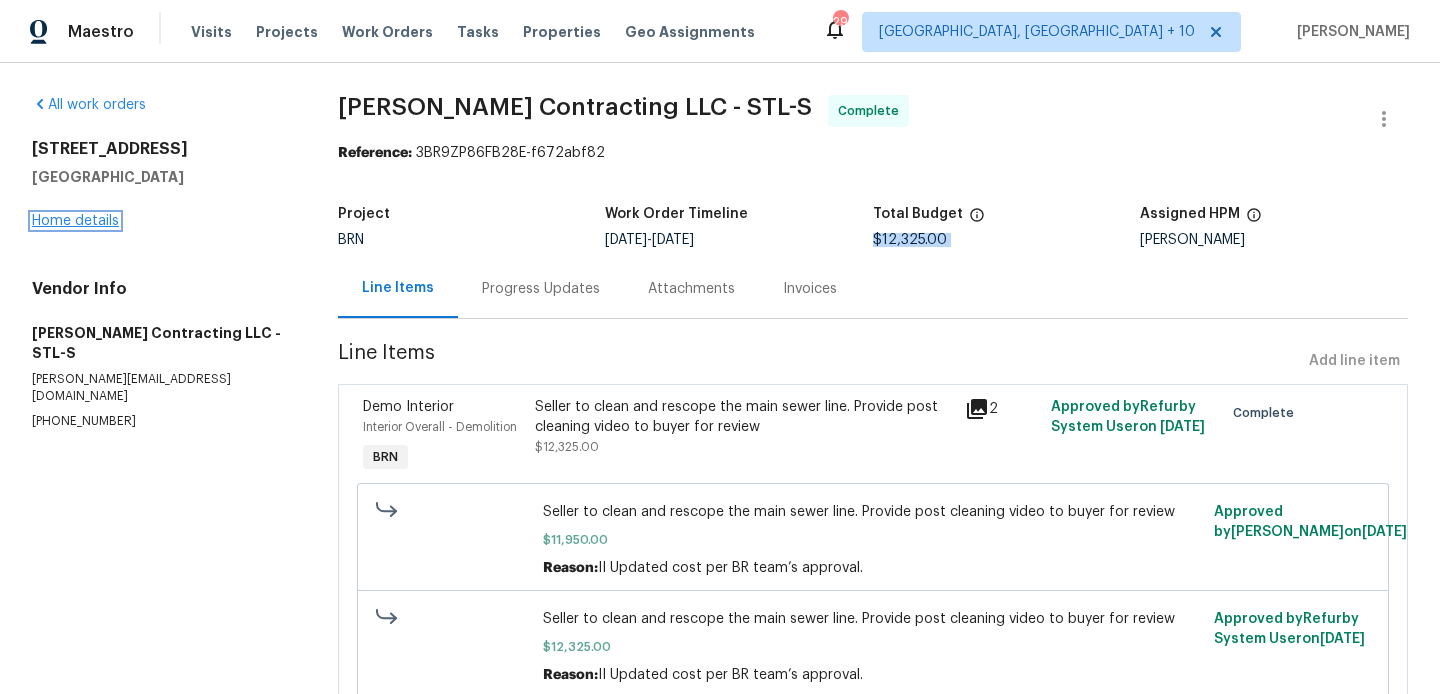 click on "Home details" at bounding box center (75, 221) 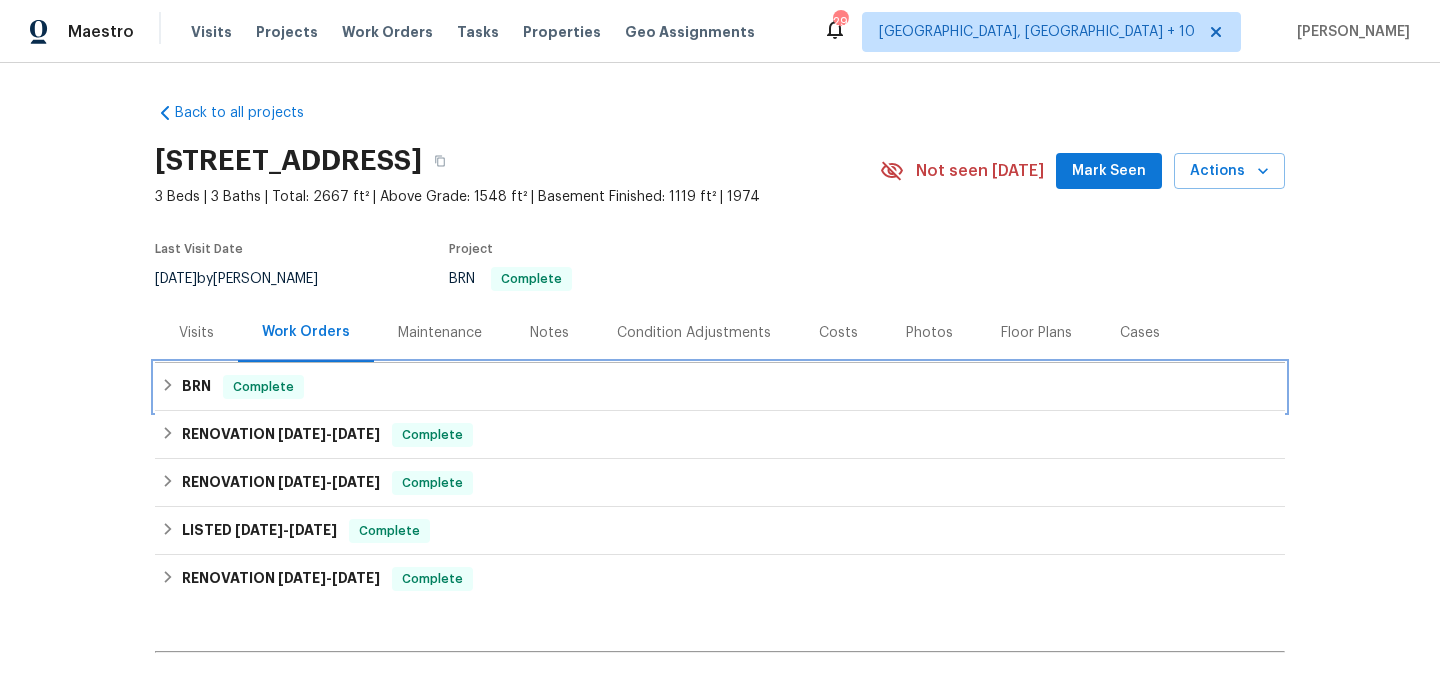 click on "BRN   Complete" at bounding box center [720, 387] 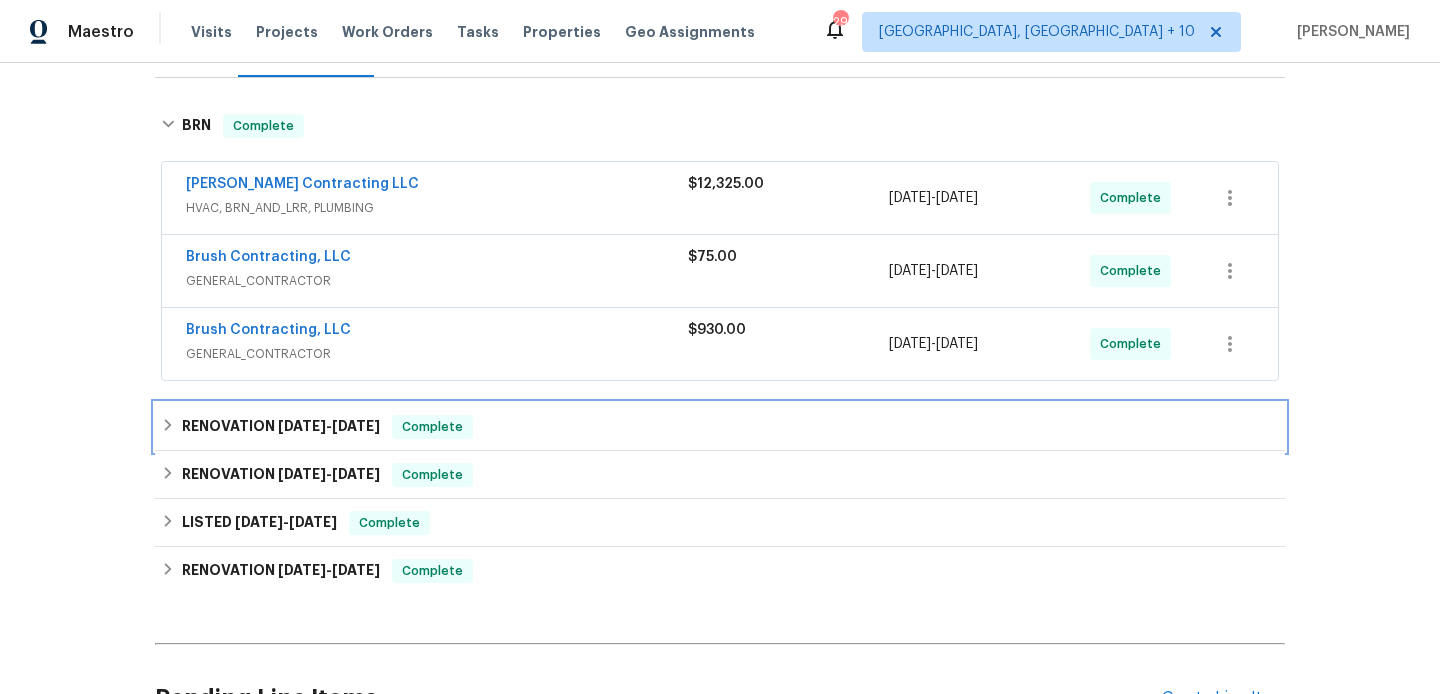 click on "RENOVATION   [DATE]  -  [DATE] Complete" at bounding box center [720, 427] 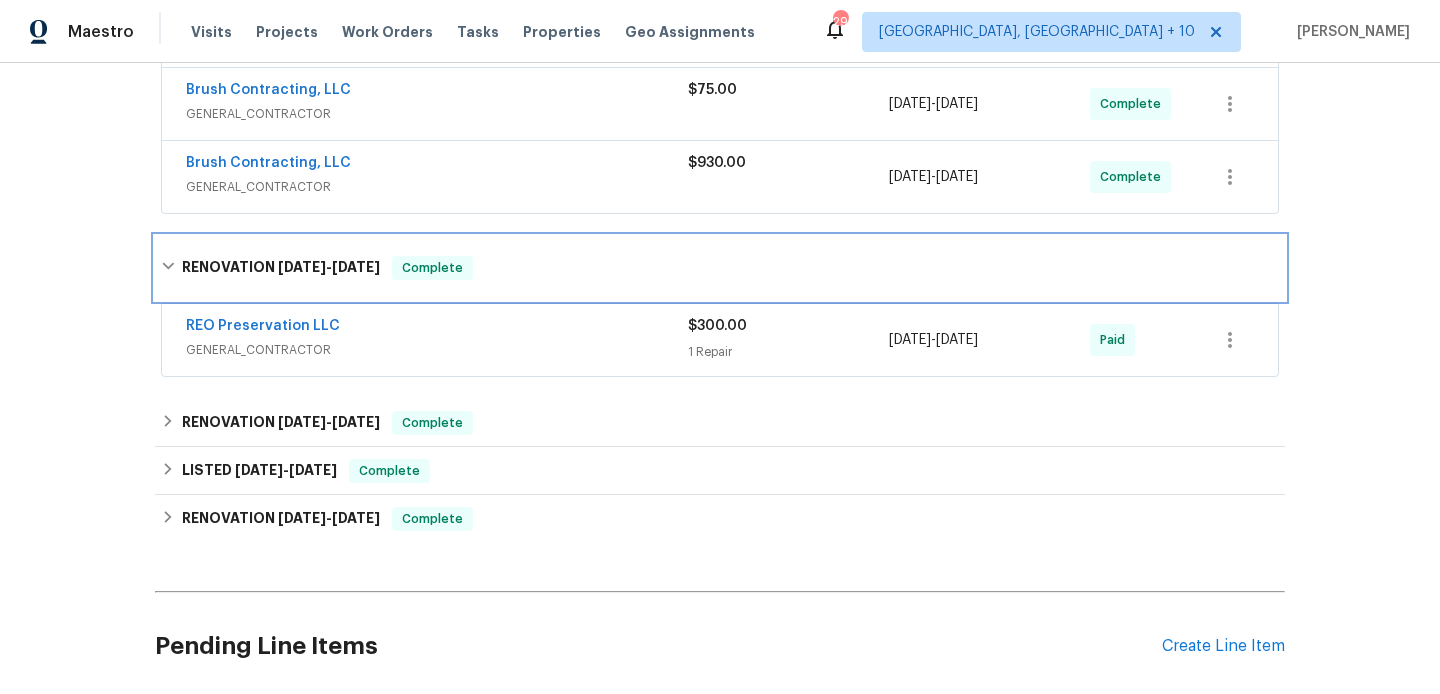 scroll, scrollTop: 453, scrollLeft: 0, axis: vertical 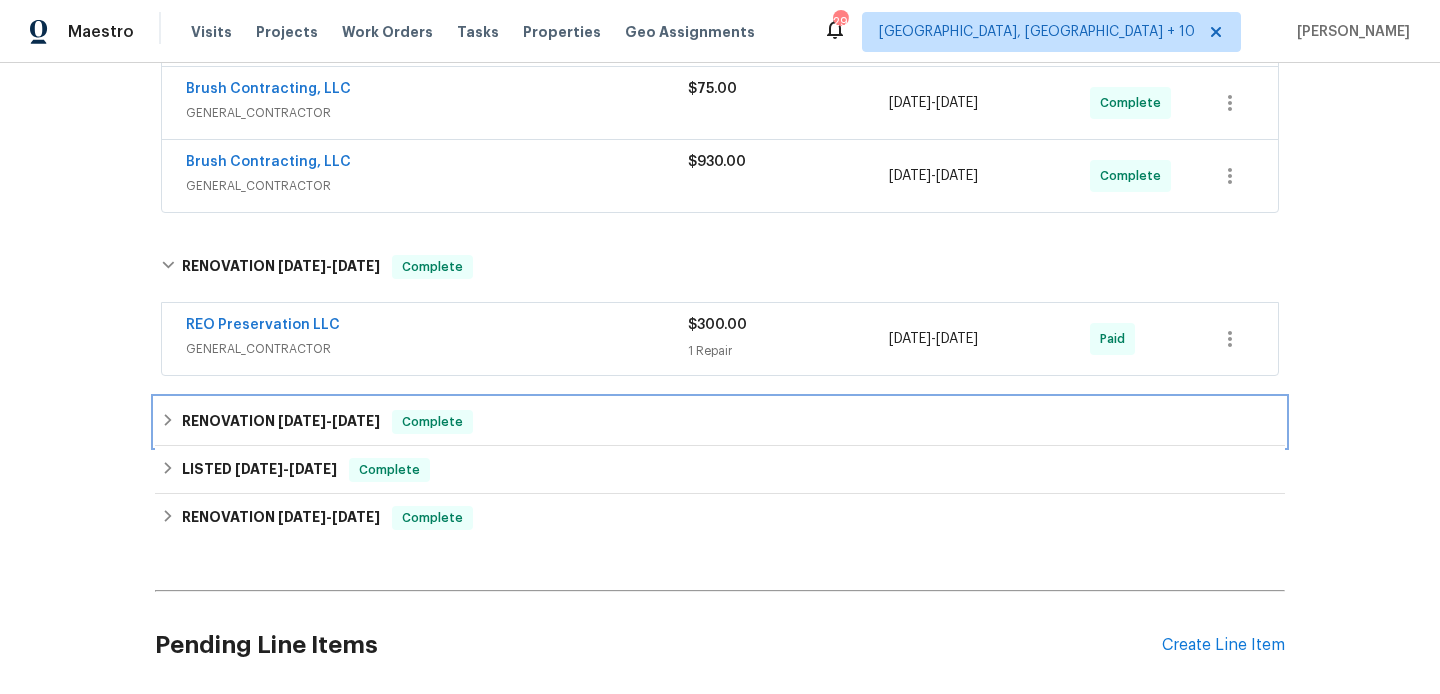 click on "[DATE]" at bounding box center [302, 421] 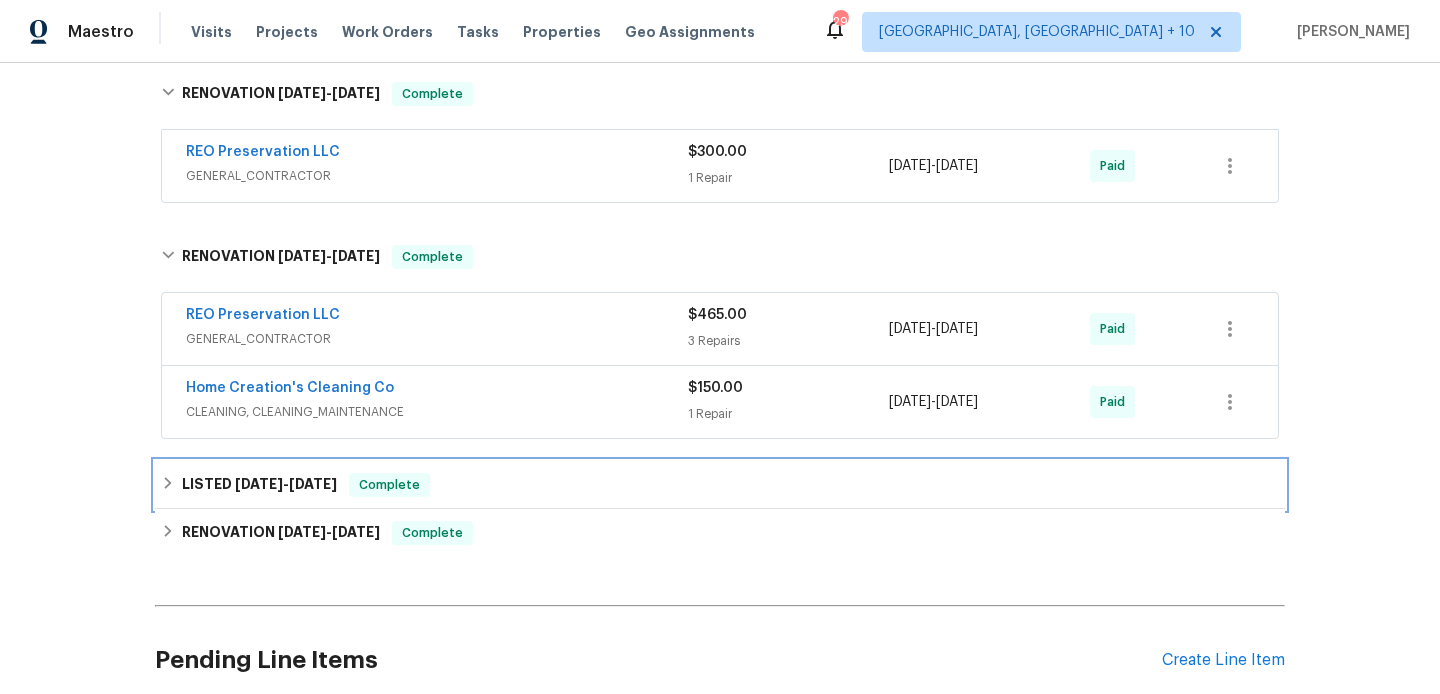 click on "LISTED   [DATE]  -  [DATE] Complete" at bounding box center (720, 485) 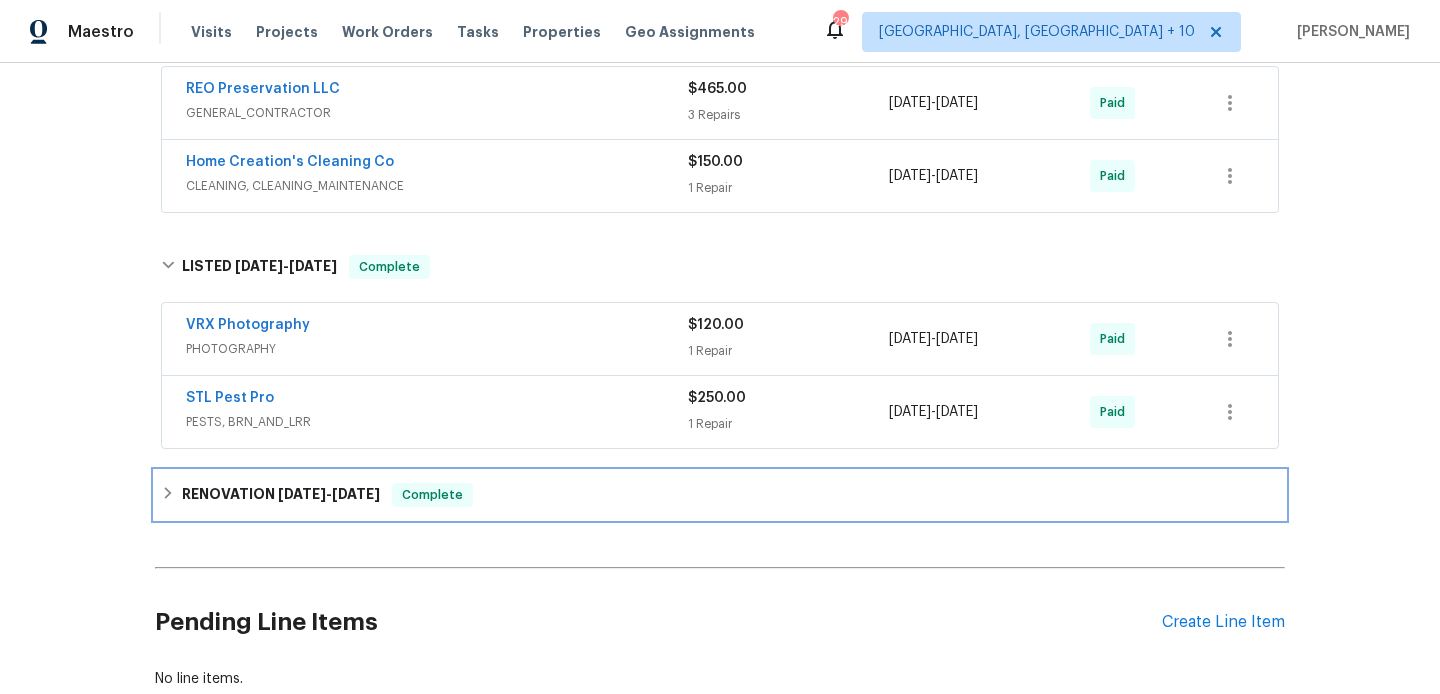 click on "[DATE]" at bounding box center [302, 494] 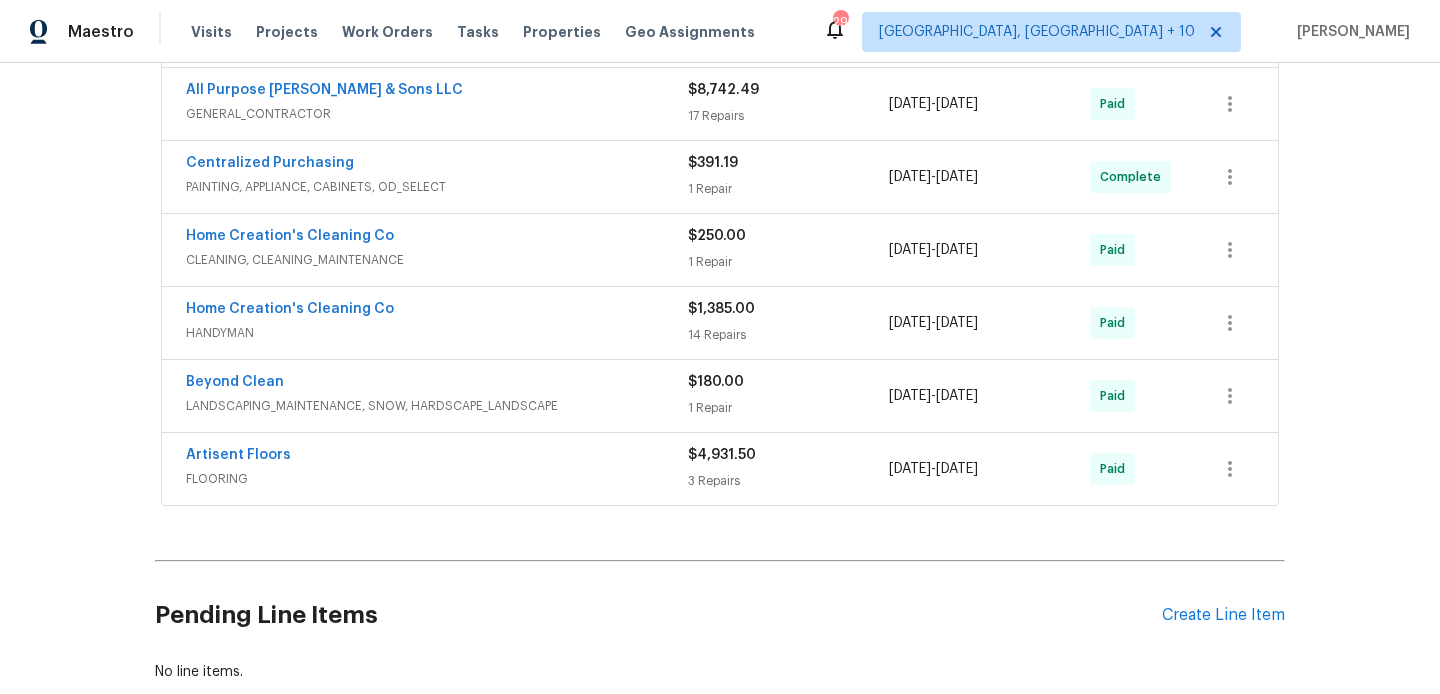 scroll, scrollTop: 1759, scrollLeft: 0, axis: vertical 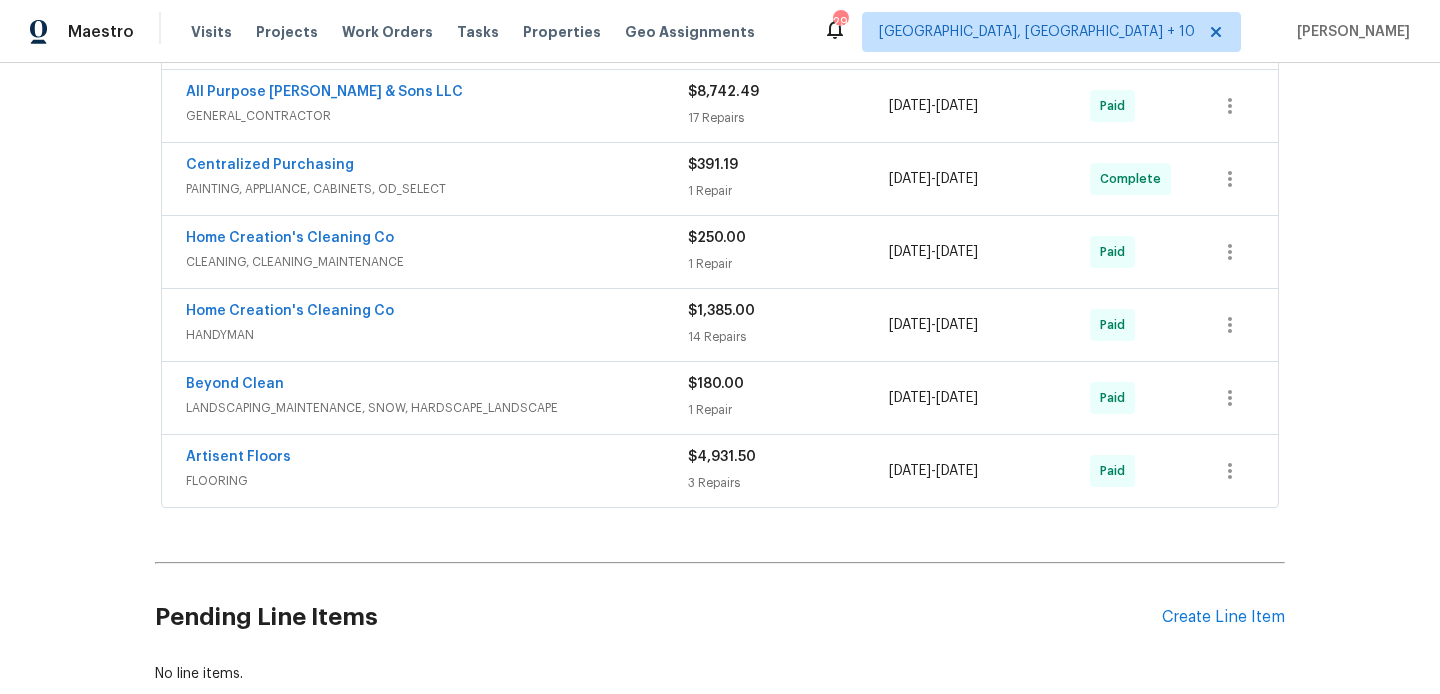 click on "Artisent Floors" at bounding box center [437, 459] 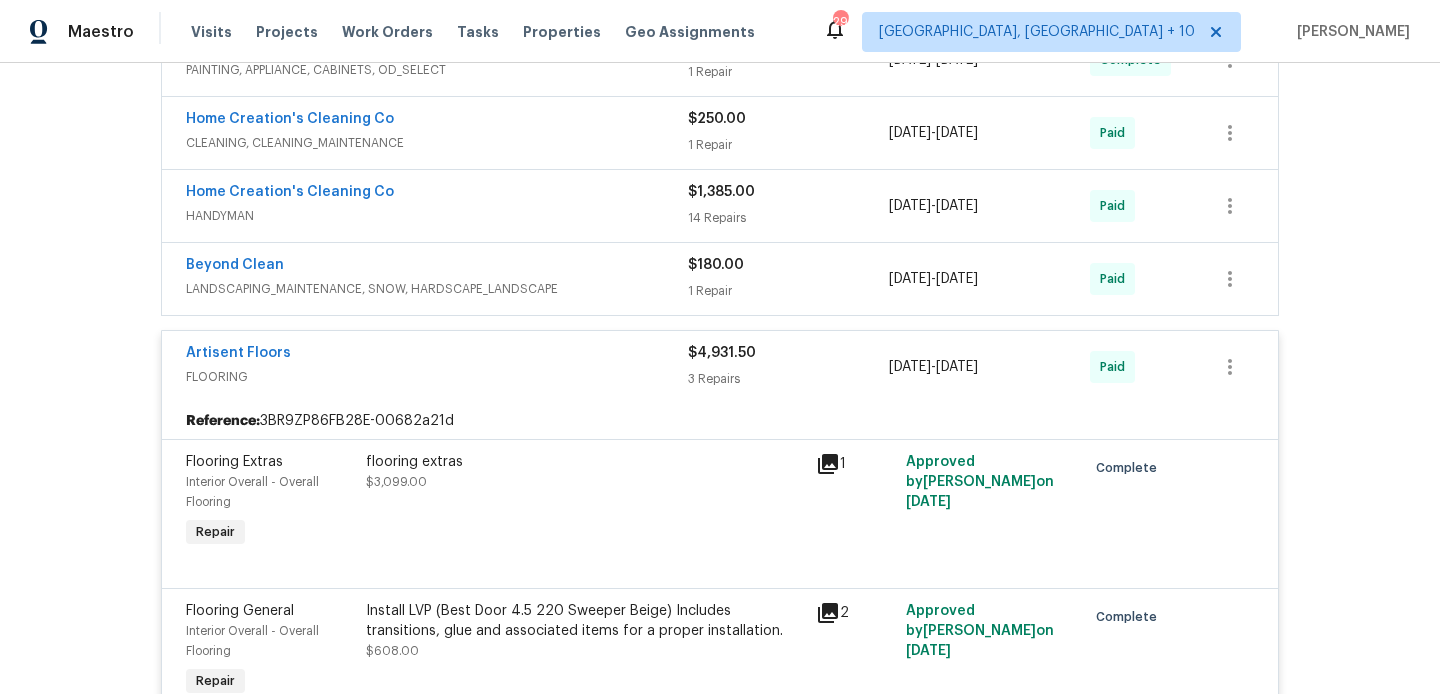 scroll, scrollTop: 1813, scrollLeft: 0, axis: vertical 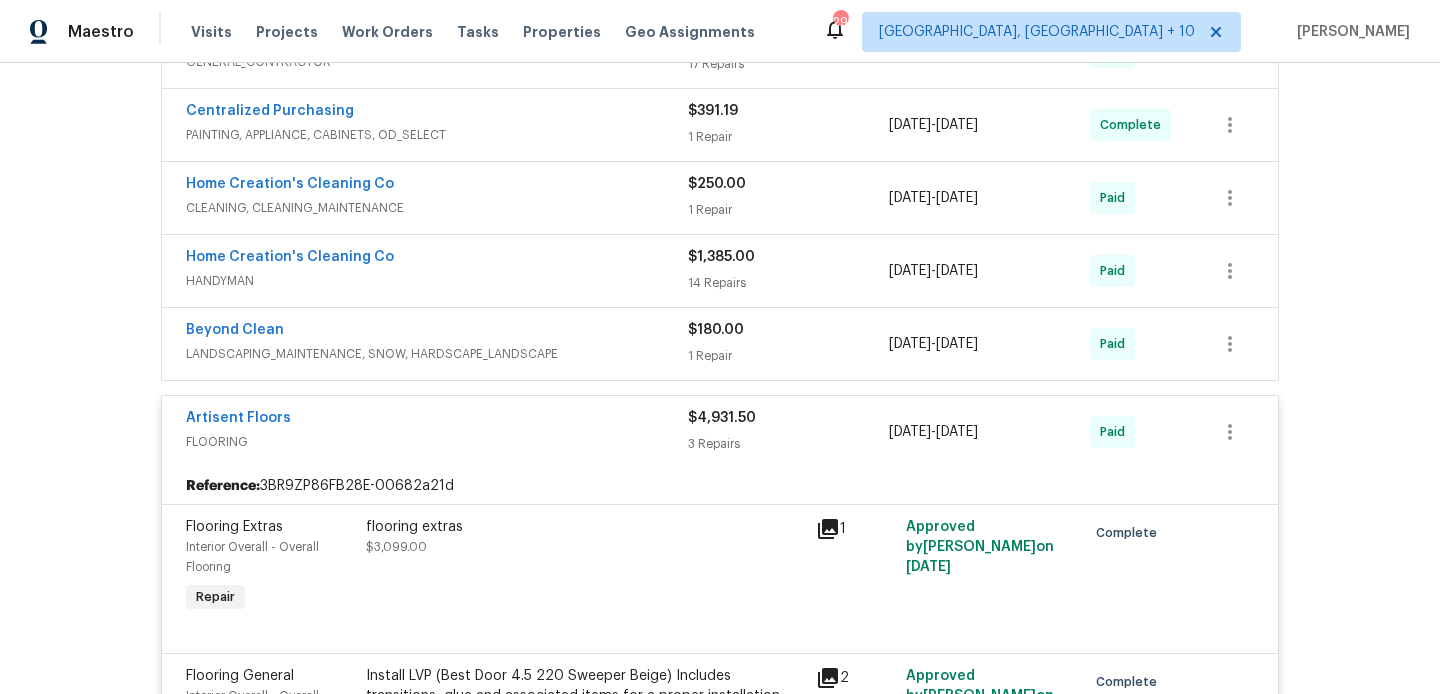 click on "Artisent Floors" at bounding box center [437, 420] 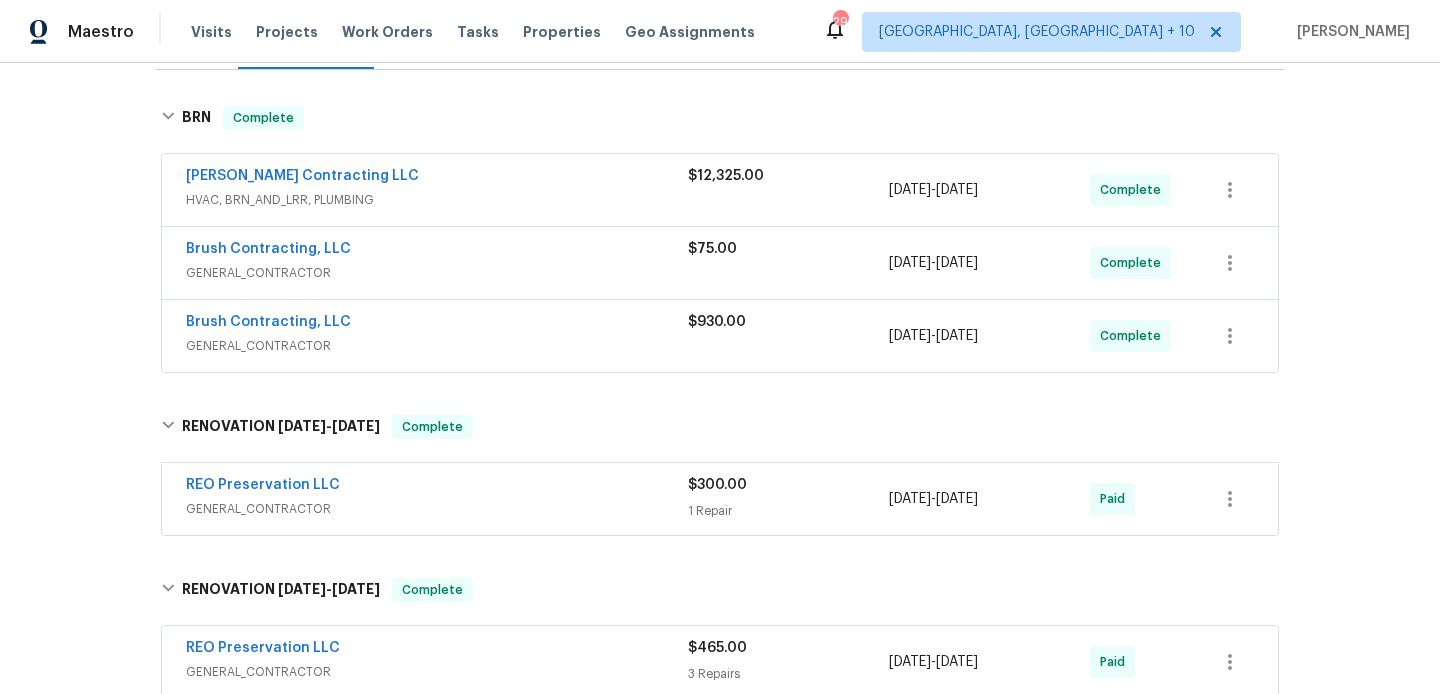 scroll, scrollTop: 295, scrollLeft: 0, axis: vertical 